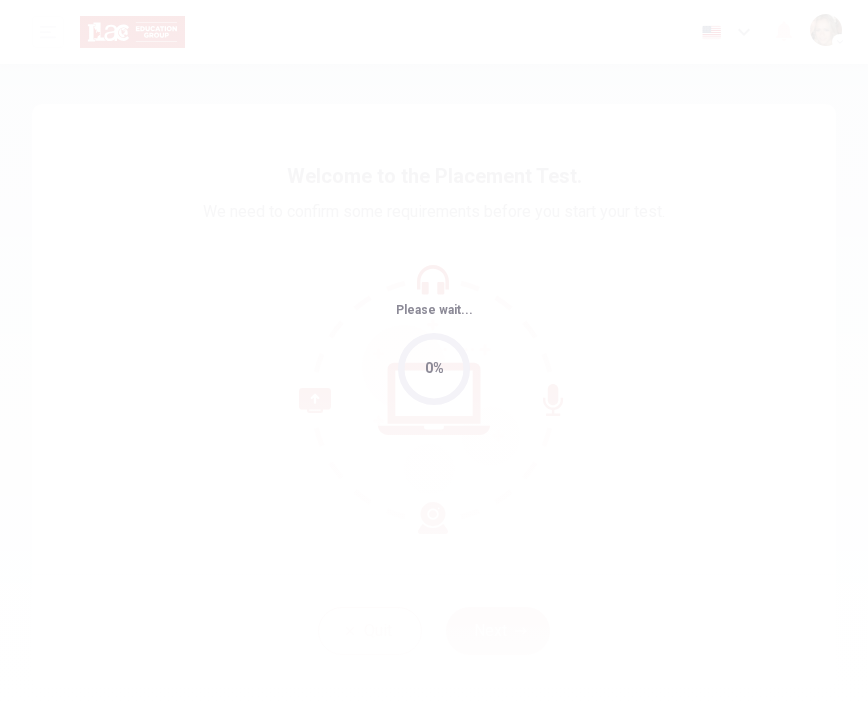 scroll, scrollTop: 0, scrollLeft: 0, axis: both 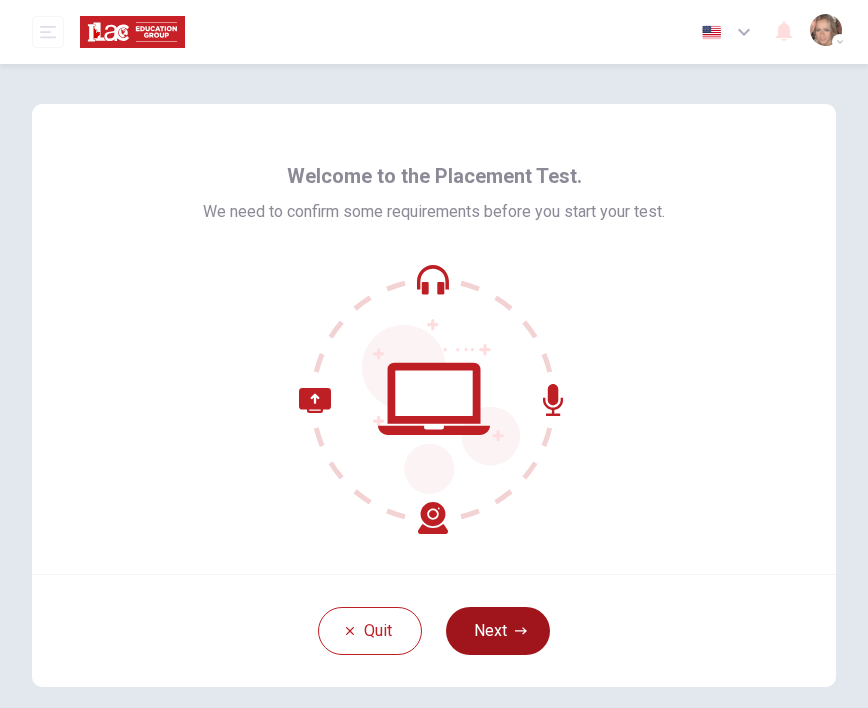 click on "Next" at bounding box center [498, 631] 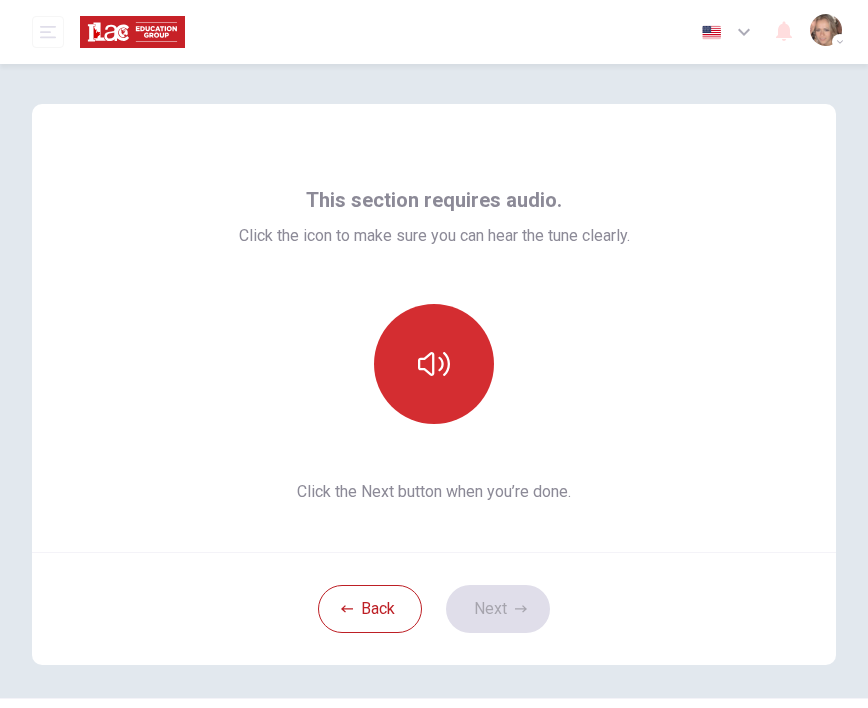 click at bounding box center [434, 364] 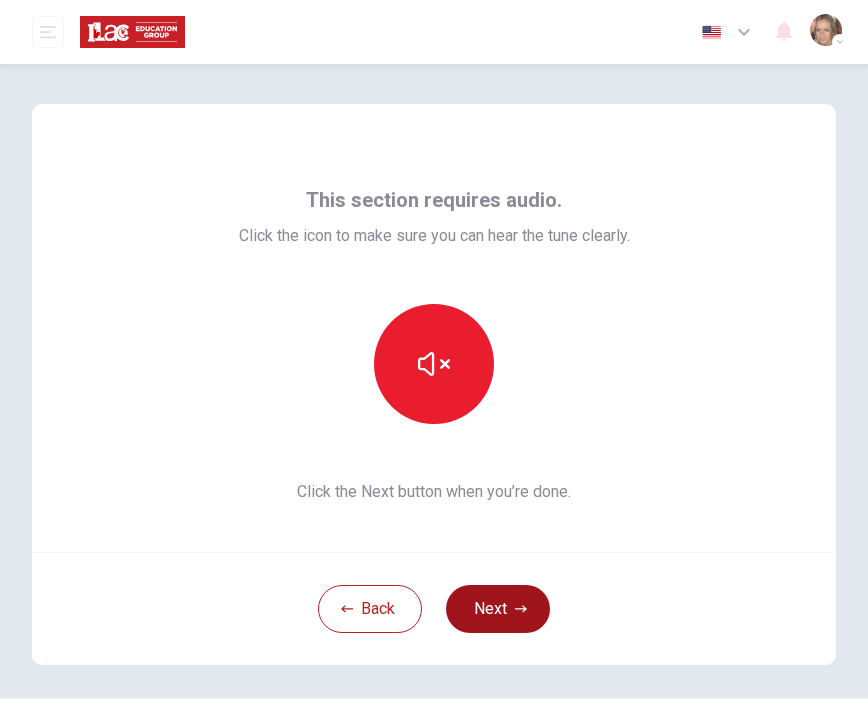 type 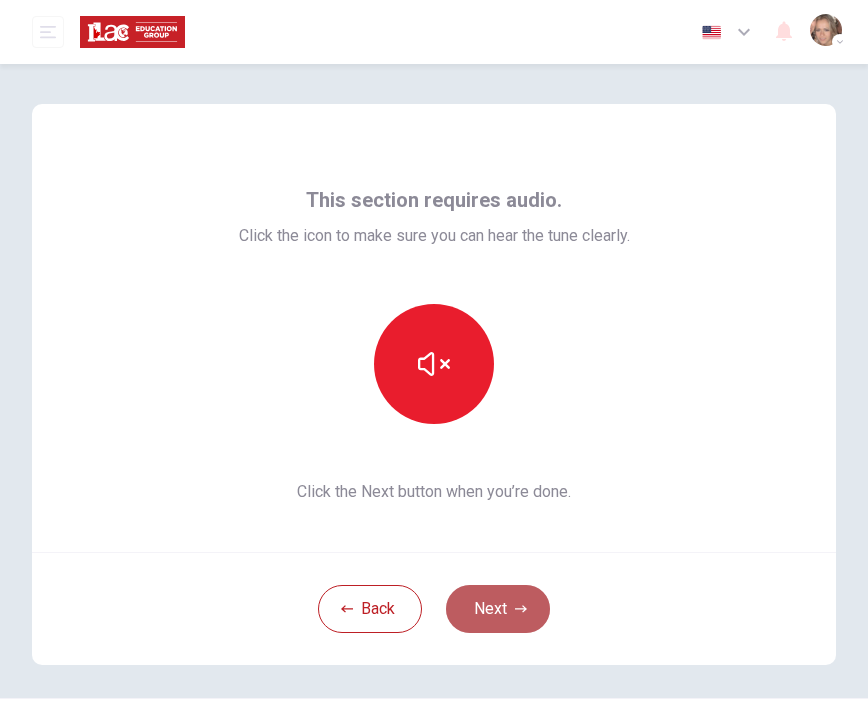 click on "Next" at bounding box center (498, 609) 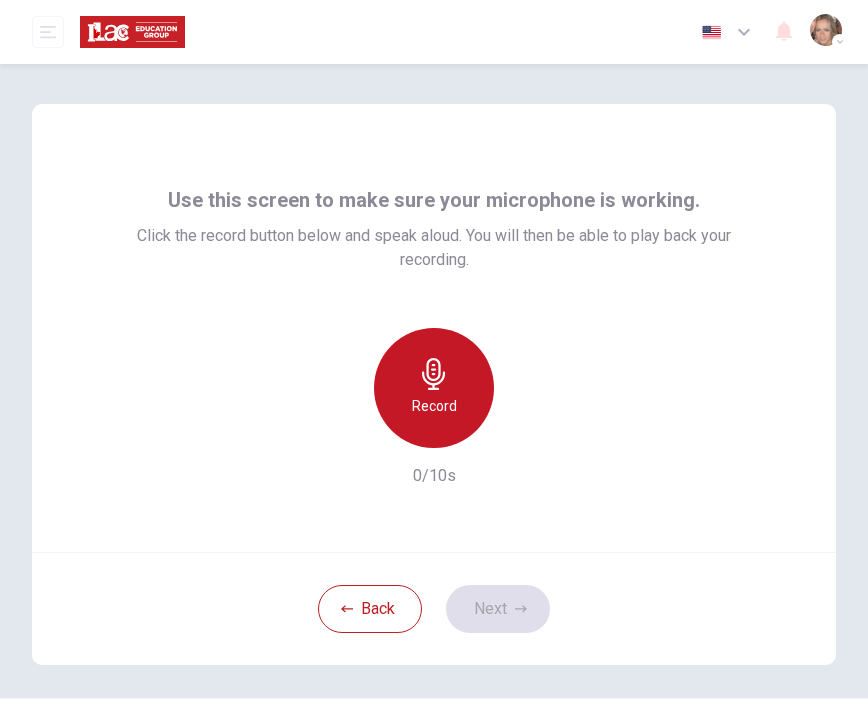 click 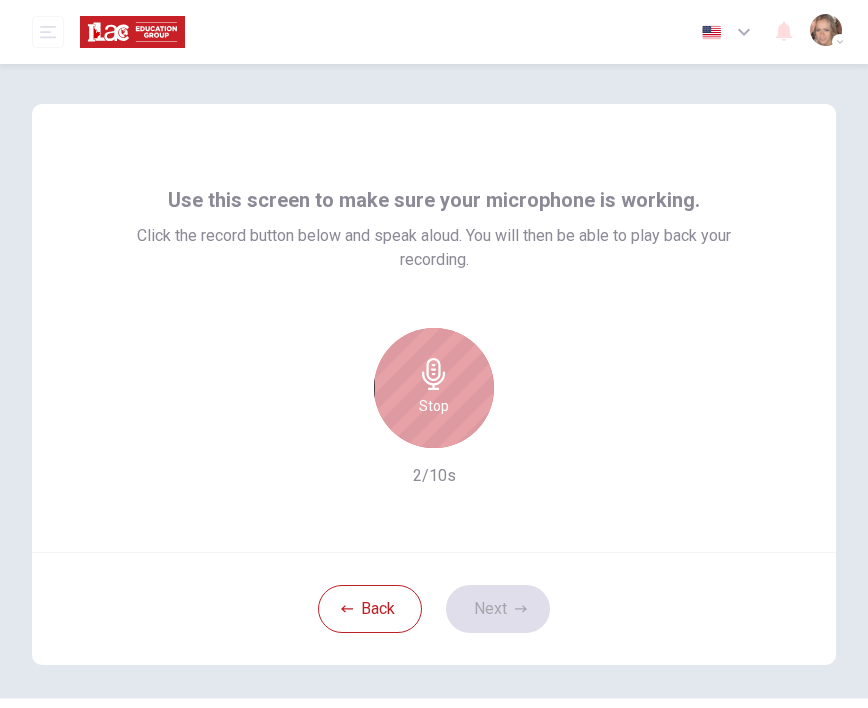 click on "Stop" at bounding box center (434, 388) 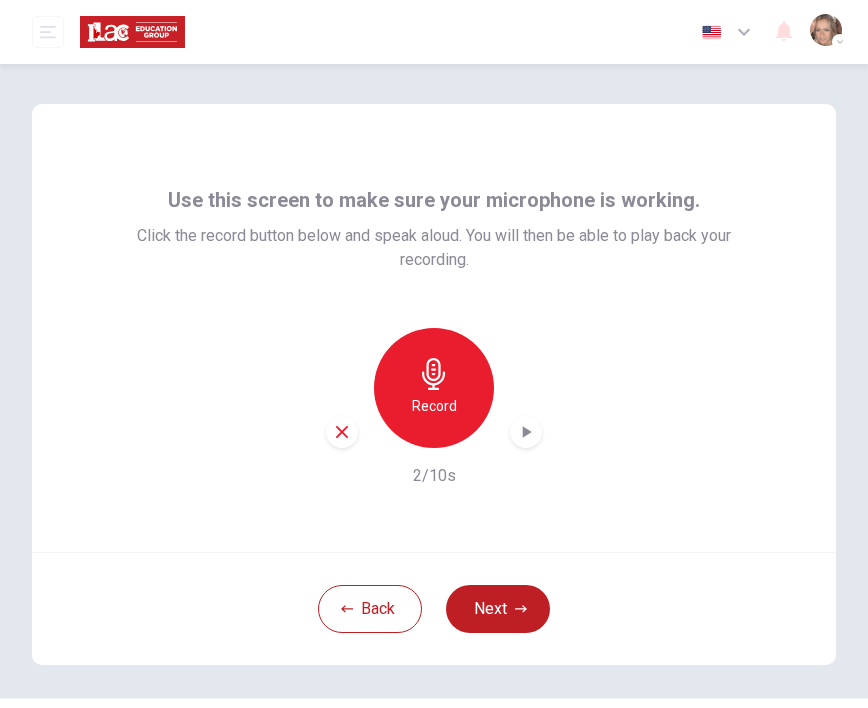 click on "Record" at bounding box center [434, 388] 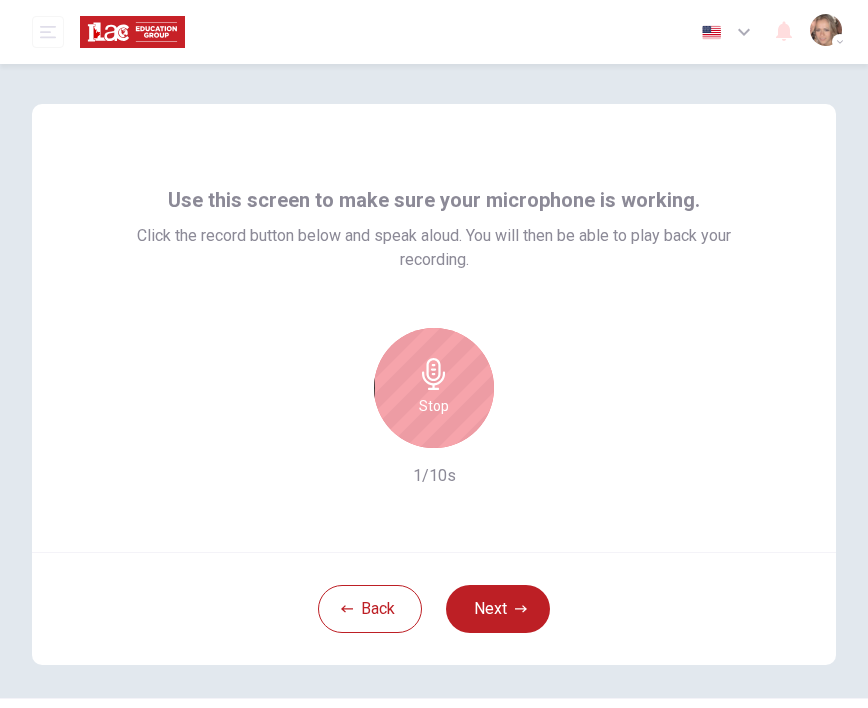 type 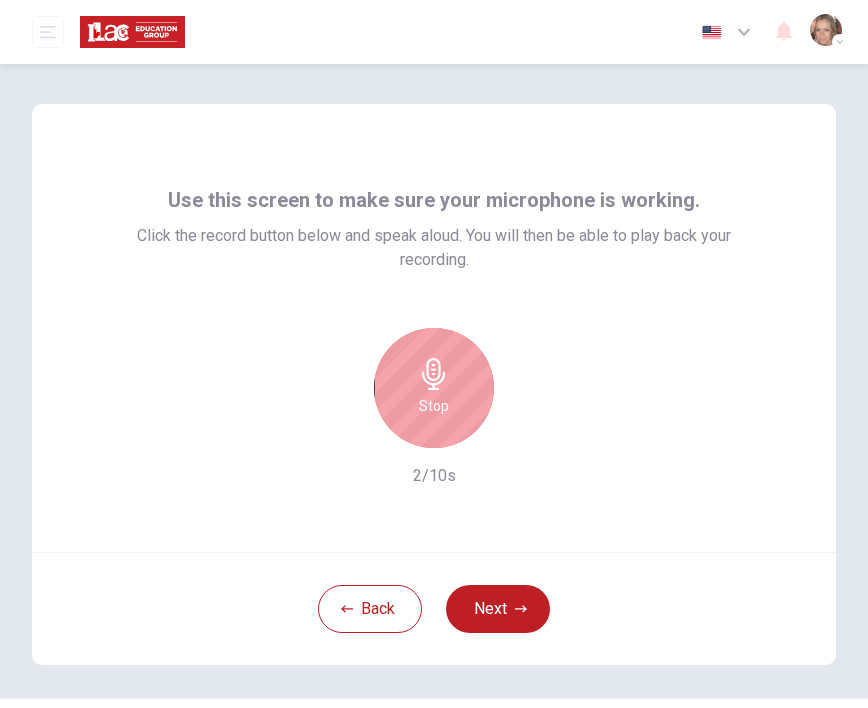 click on "Stop" at bounding box center [434, 388] 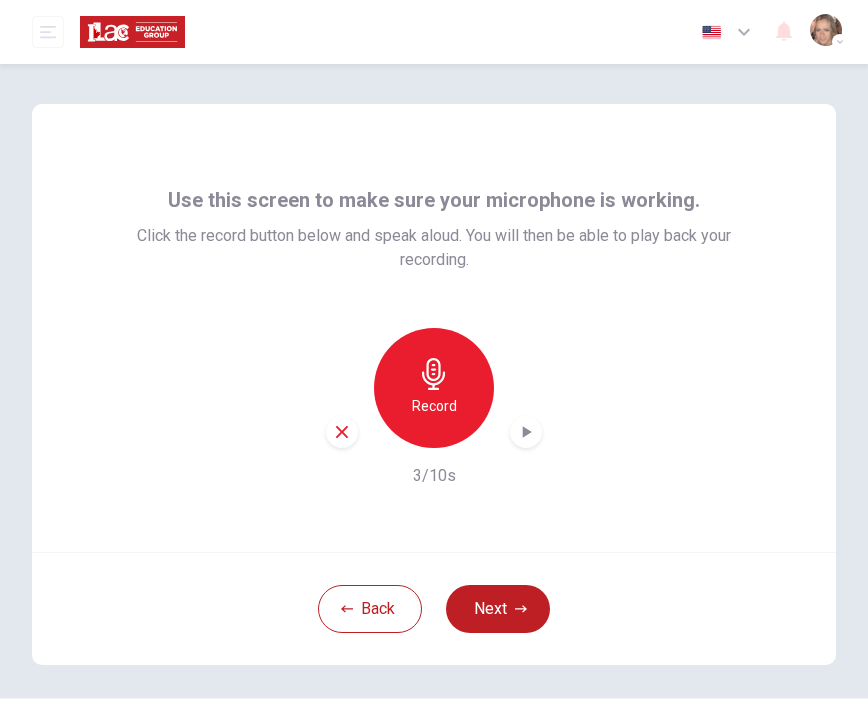 click at bounding box center [526, 432] 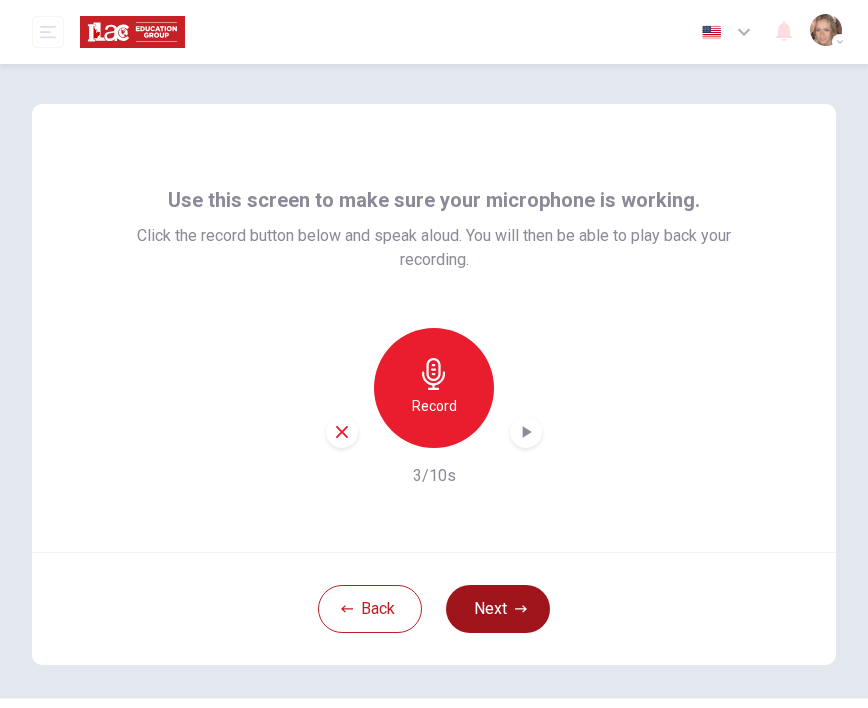 click on "Next" at bounding box center (498, 609) 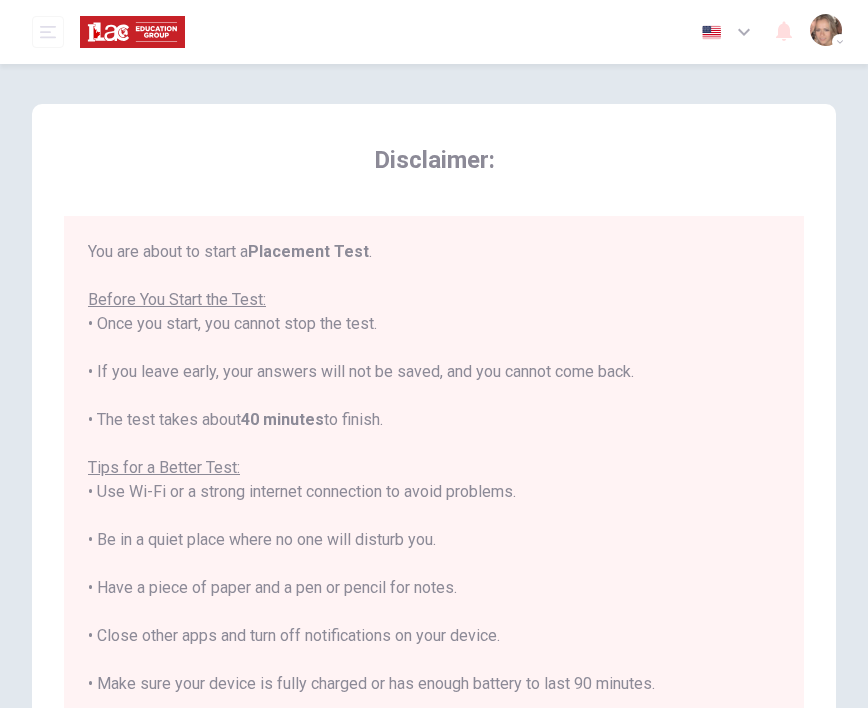 scroll, scrollTop: 2, scrollLeft: 0, axis: vertical 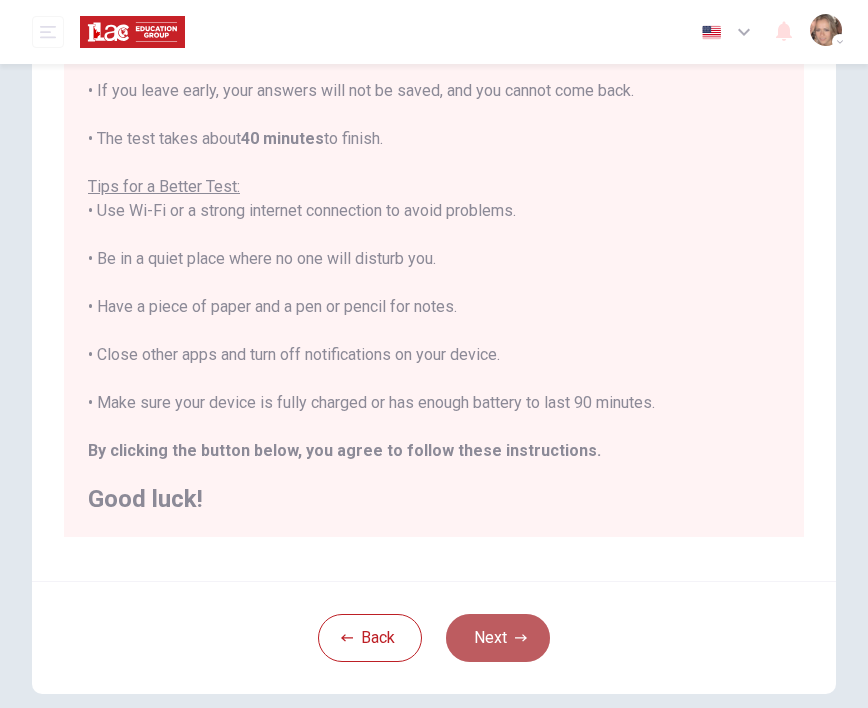 click on "Next" at bounding box center [498, 638] 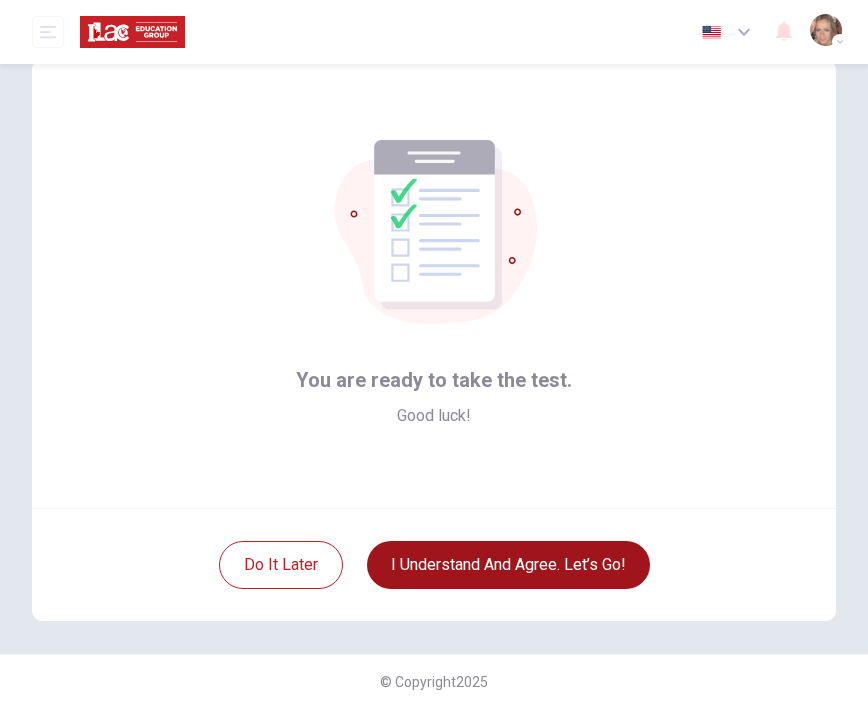 click on "I understand and agree. Let’s go!" at bounding box center (508, 565) 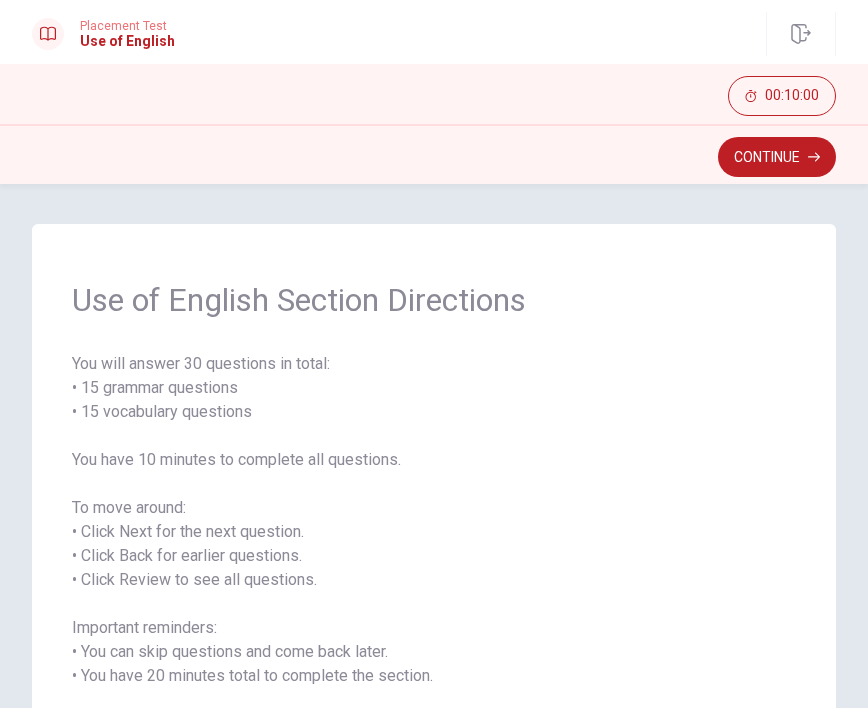 click on "You will answer 30 questions in total:
• 15 grammar questions
• 15 vocabulary questions
You have 10 minutes to complete all questions.
To move around:
• Click Next for the next question.
• Click Back for earlier questions.
• Click Review to see all questions.
Important reminders:
• You can skip questions and come back later.
• You have 20 minutes total to complete the section.
When you are ready, click Continue to start." at bounding box center (434, 544) 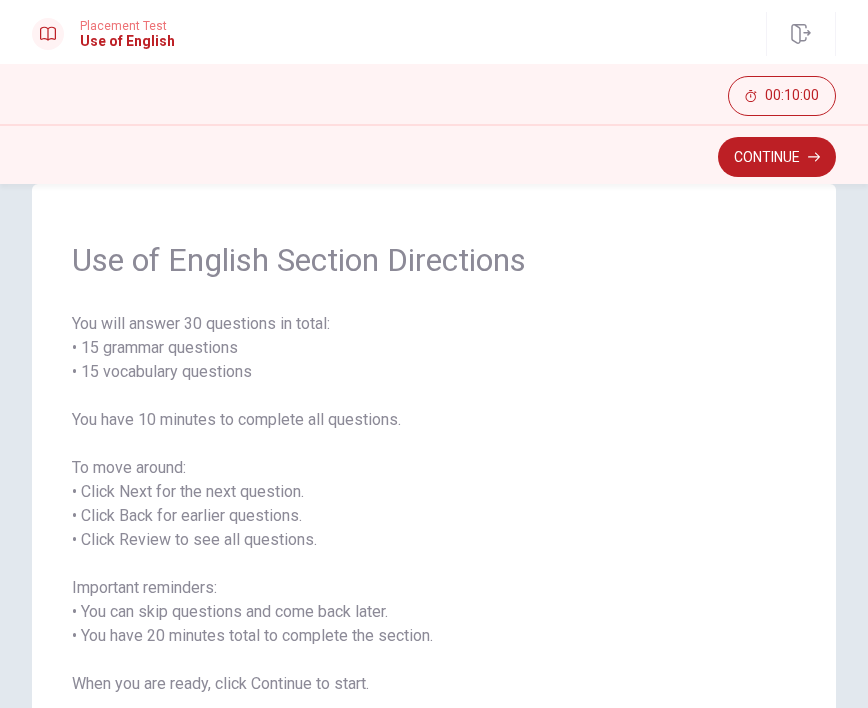 scroll, scrollTop: 53, scrollLeft: 0, axis: vertical 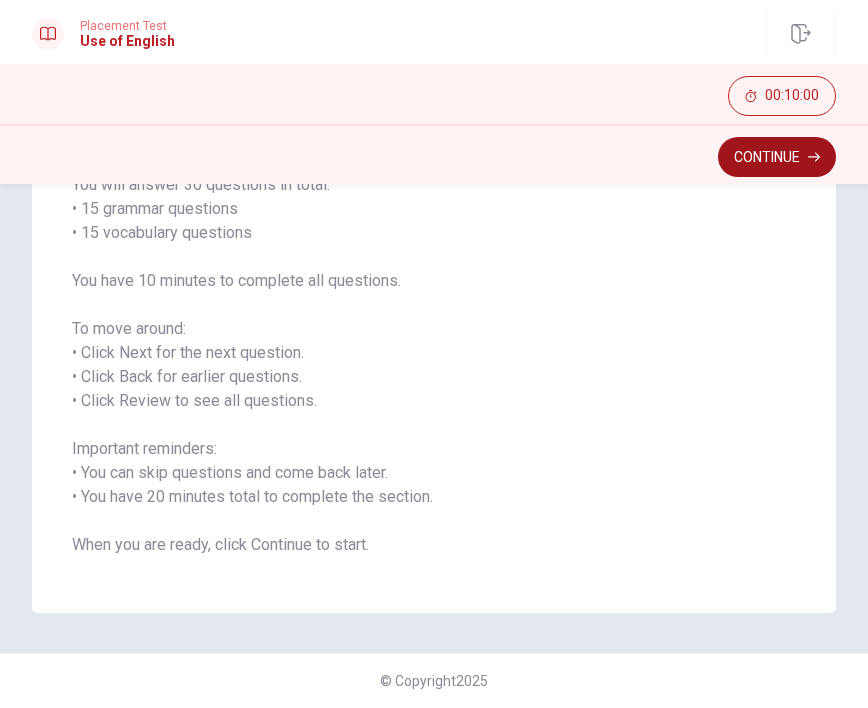 click on "Continue" at bounding box center (777, 157) 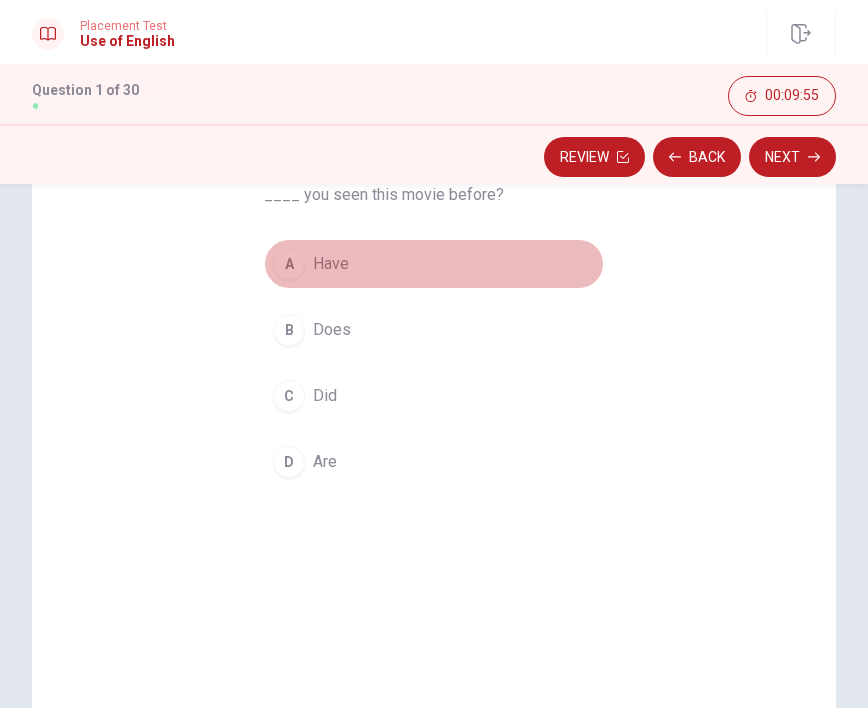 click on "A" at bounding box center [289, 264] 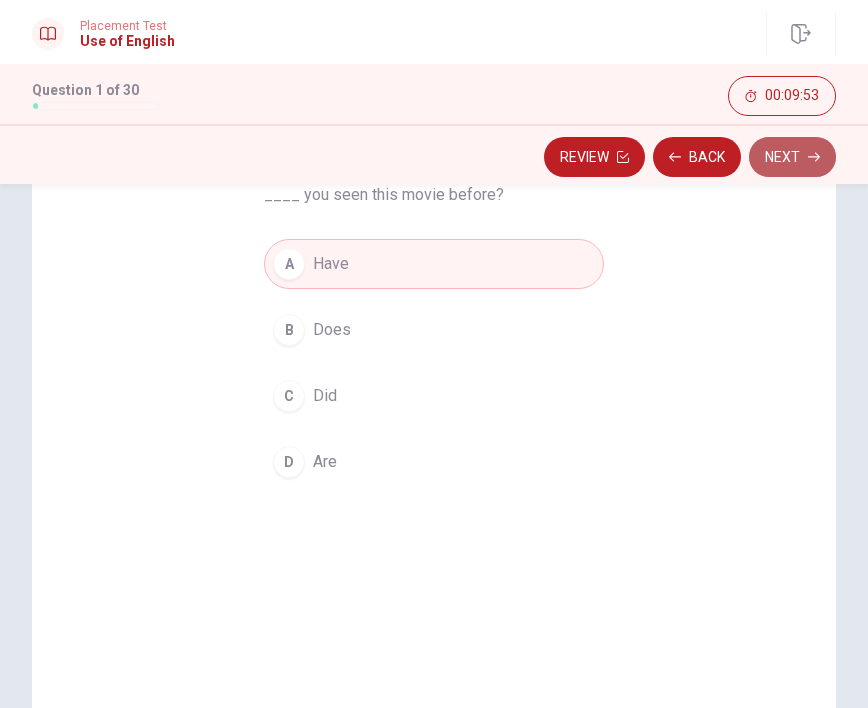 click on "Next" at bounding box center (792, 157) 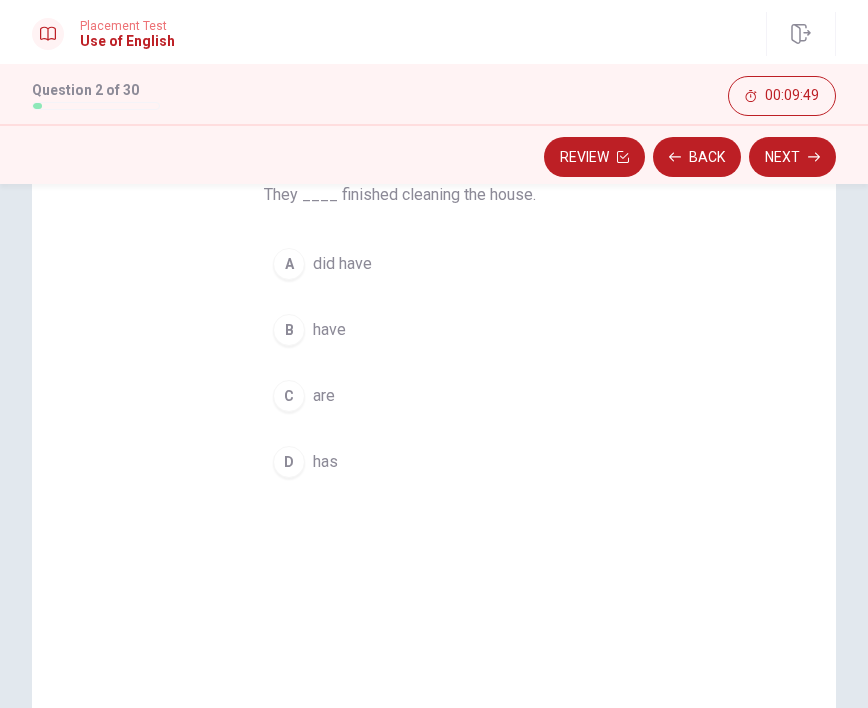 click on "have" at bounding box center (329, 330) 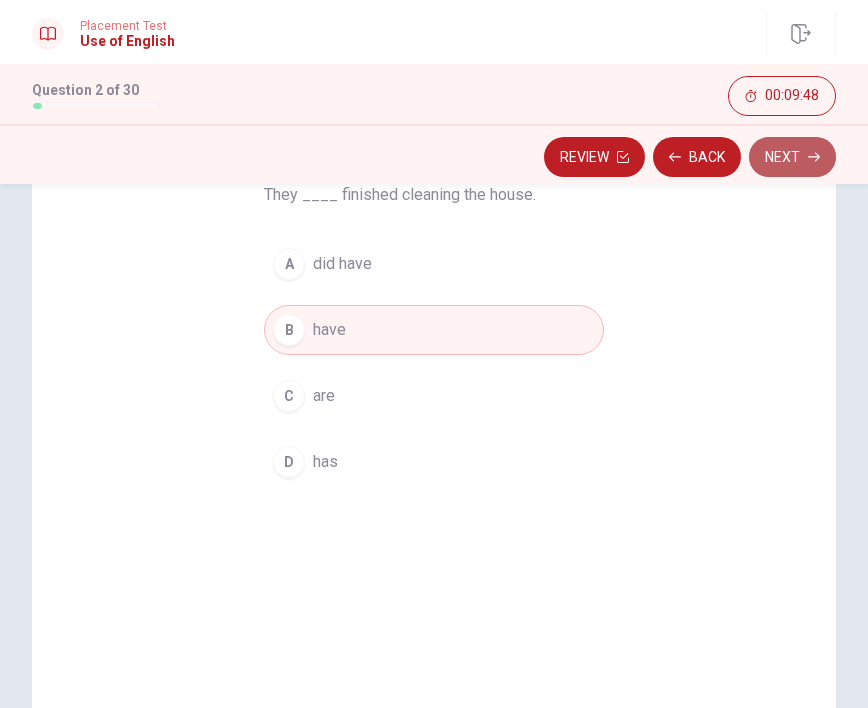 click 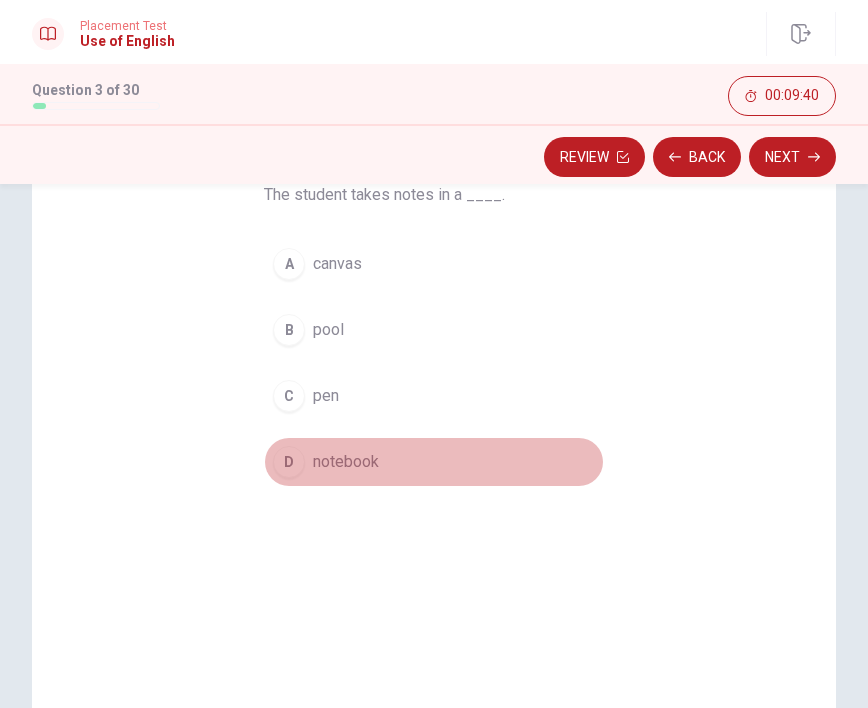 click on "notebook" at bounding box center (346, 462) 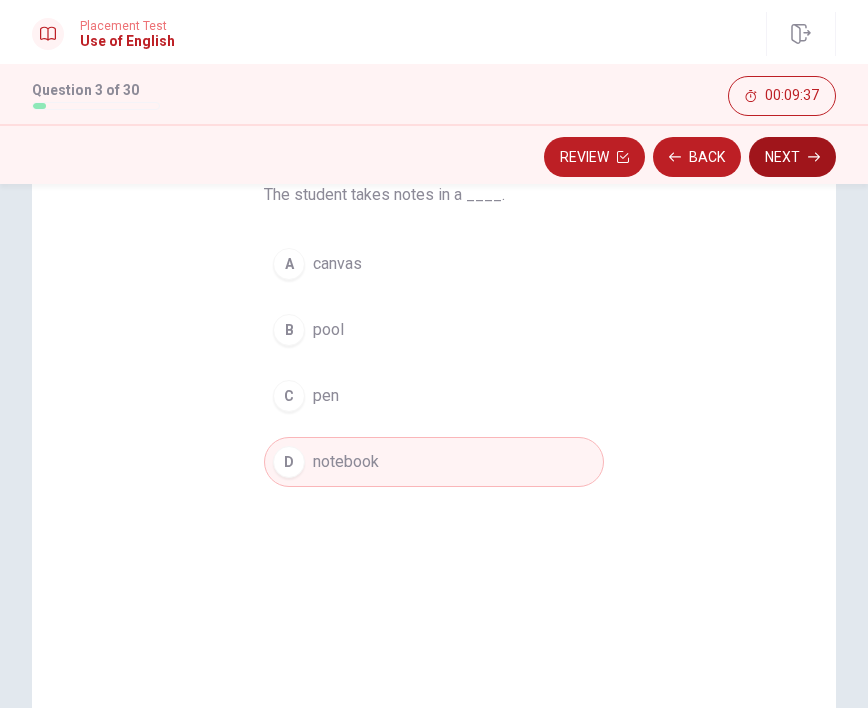 click on "Next" at bounding box center [792, 157] 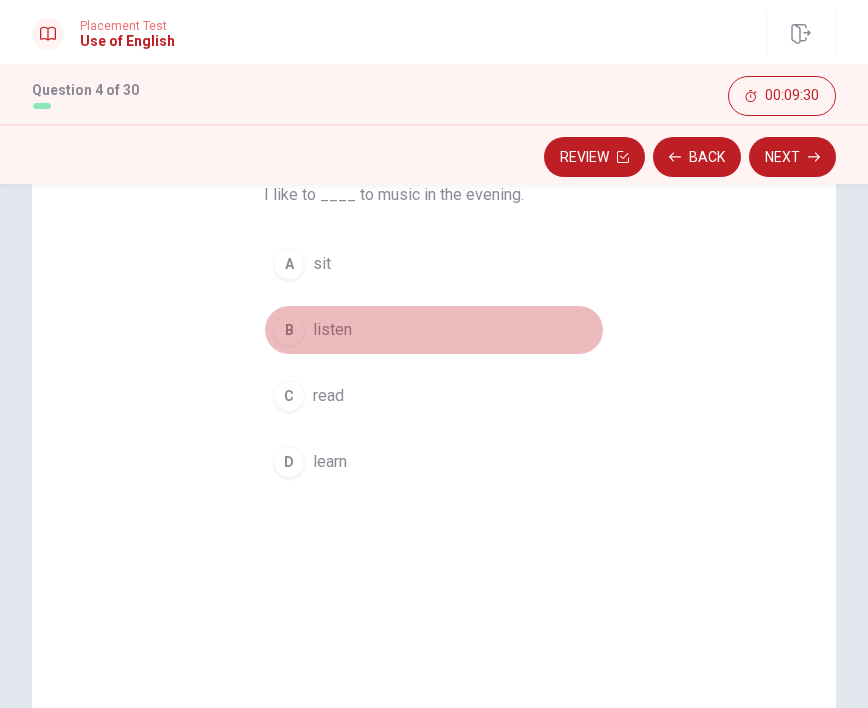 click on "listen" at bounding box center [332, 330] 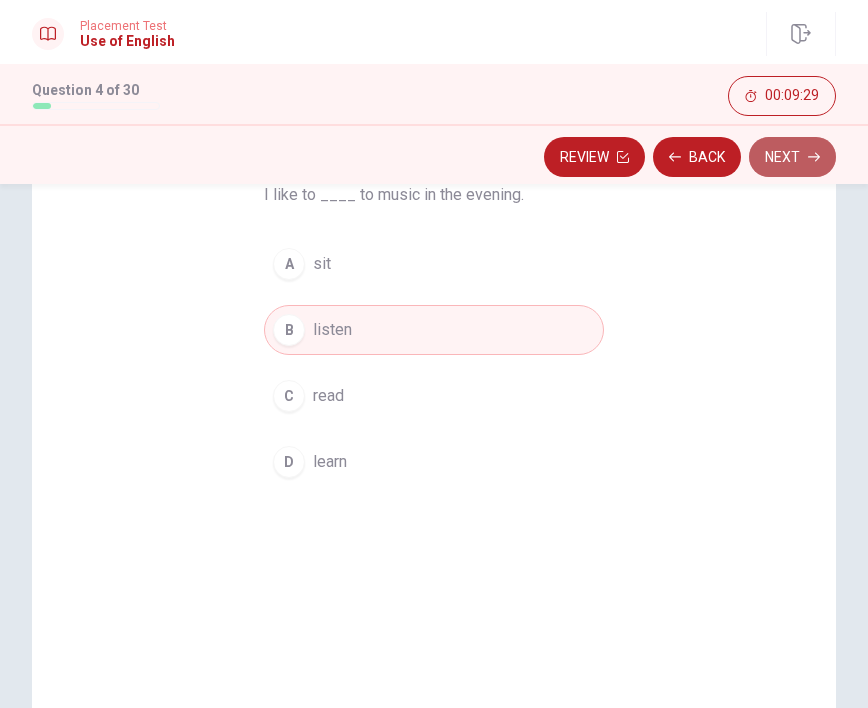 click on "Next" at bounding box center (792, 157) 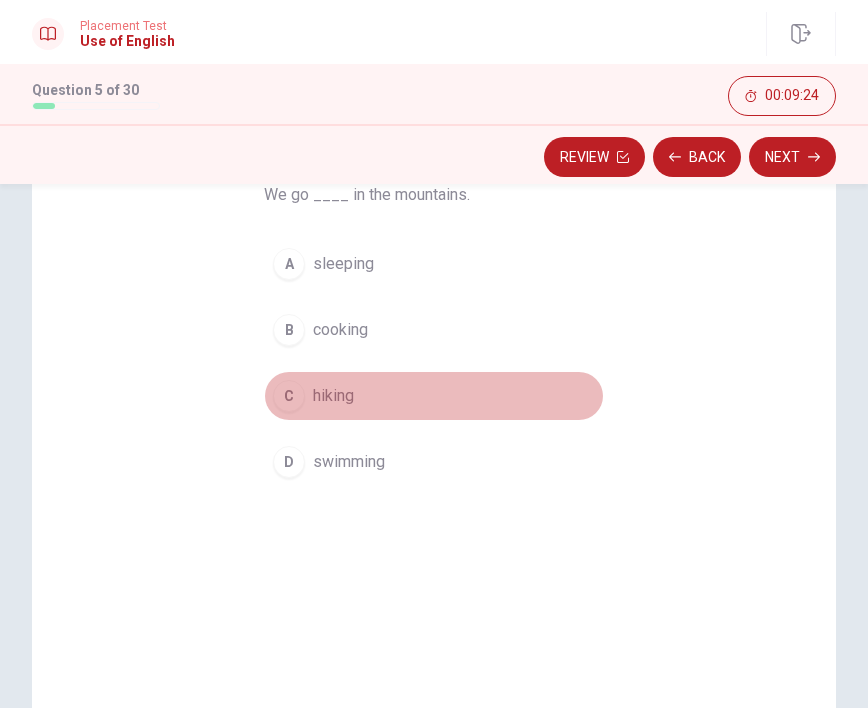 click on "hiking" at bounding box center [333, 396] 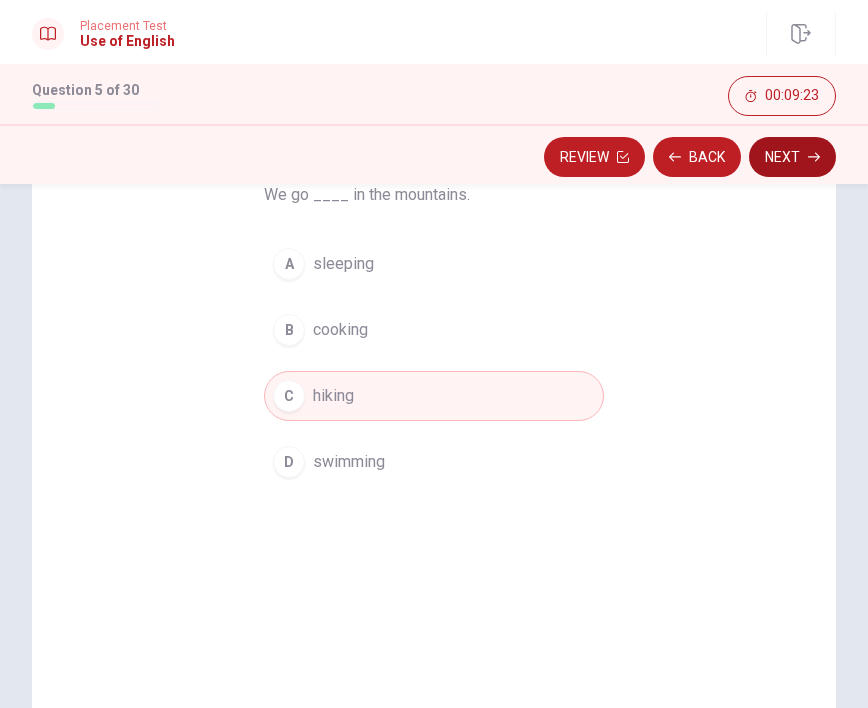 click on "Next" at bounding box center (792, 157) 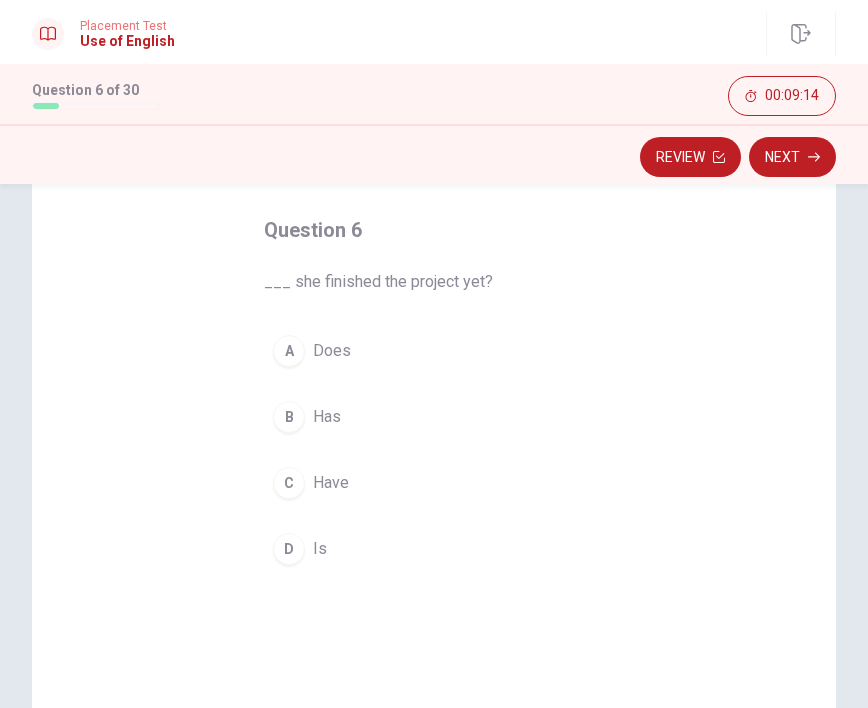 scroll, scrollTop: 90, scrollLeft: 0, axis: vertical 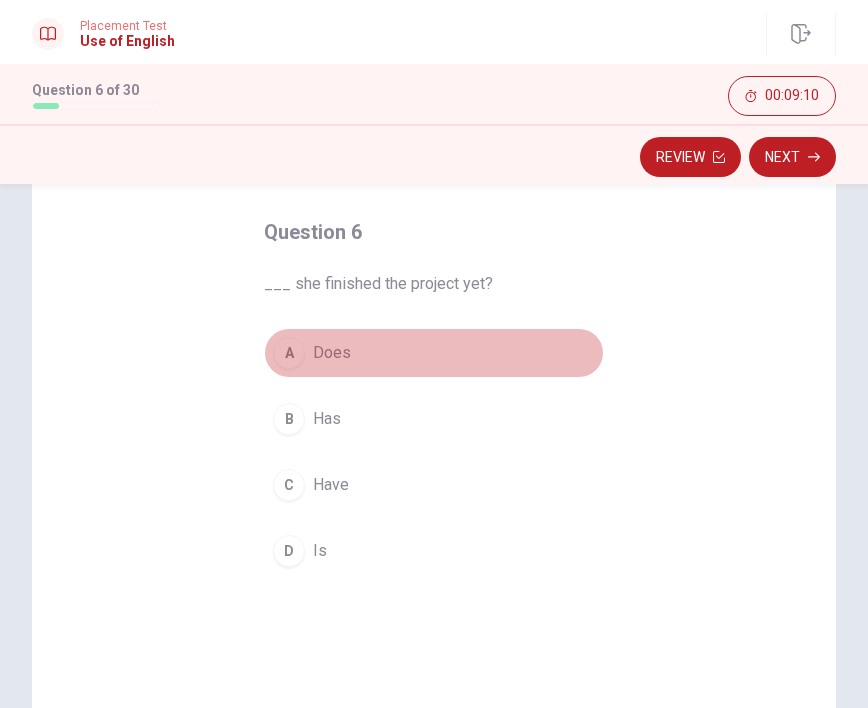 click on "Does" at bounding box center (332, 353) 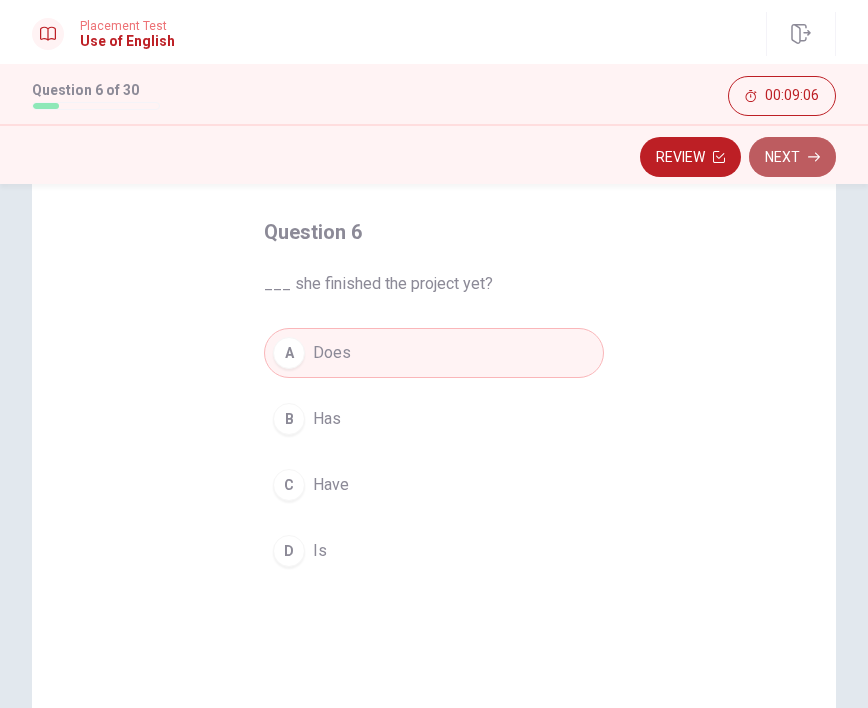 click on "Next" at bounding box center [792, 157] 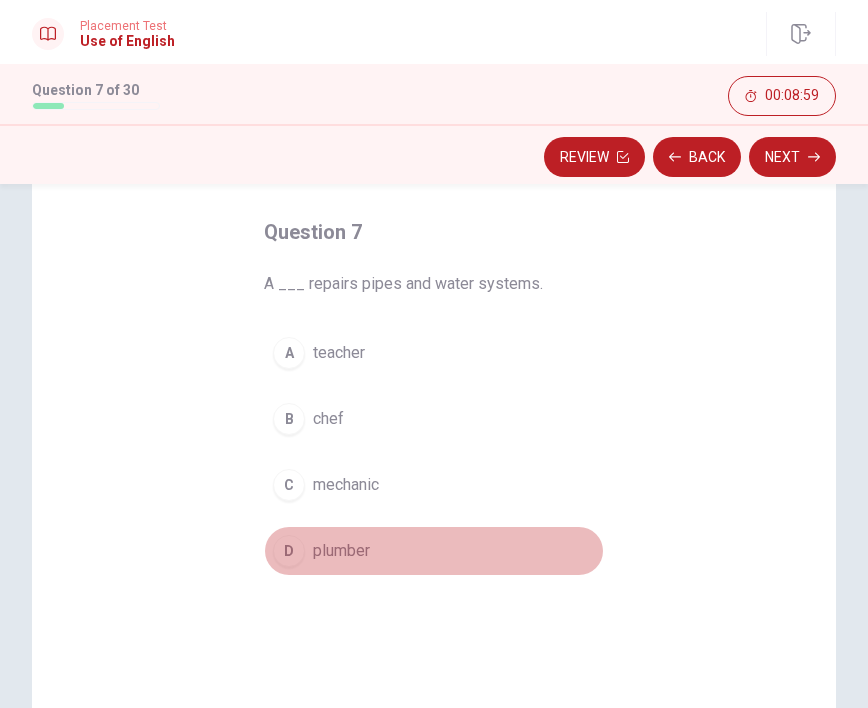 click on "plumber" at bounding box center (341, 551) 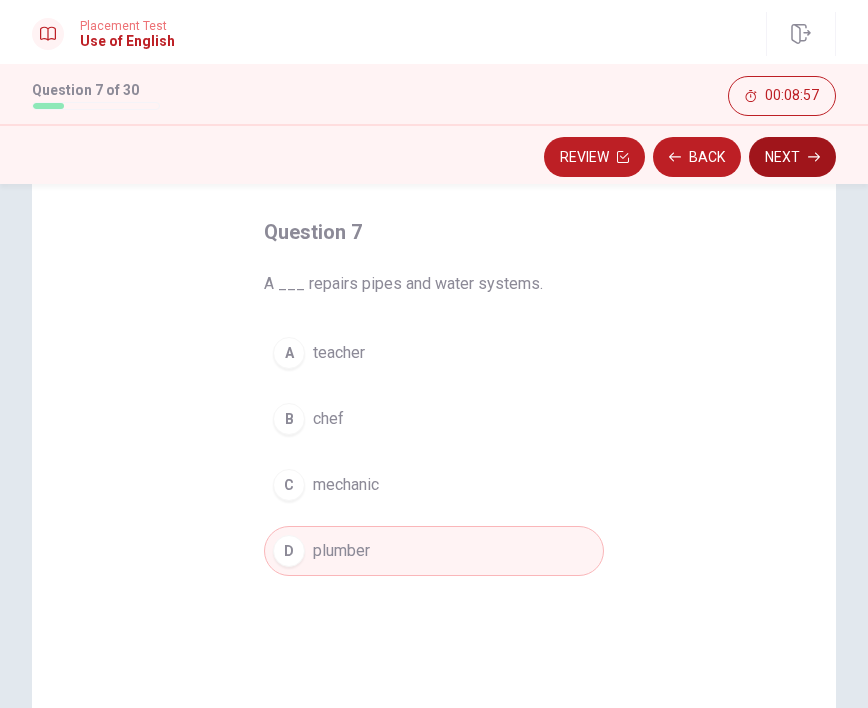 click on "Next" at bounding box center (792, 157) 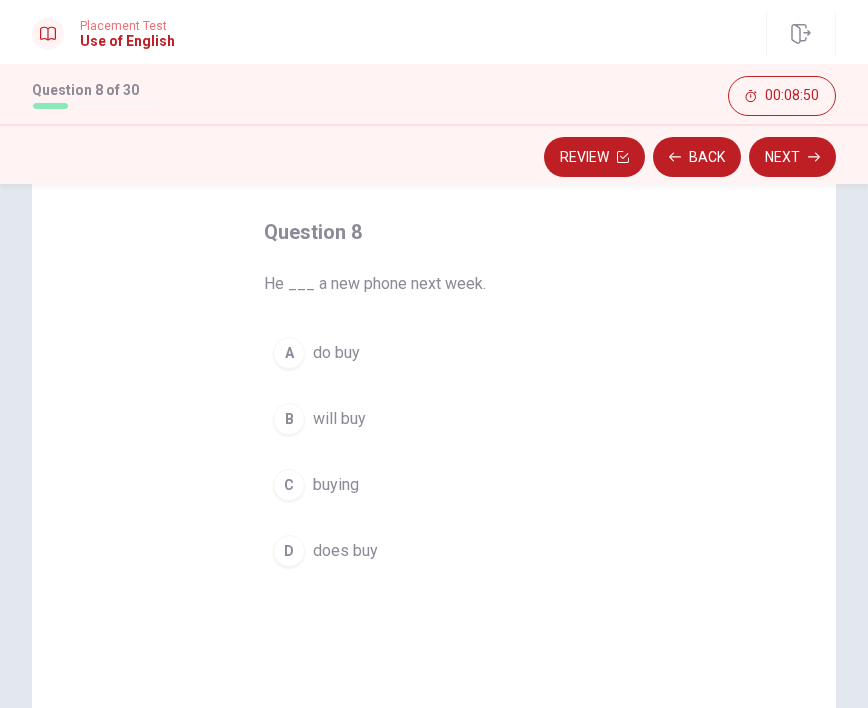 click on "will buy" at bounding box center (339, 419) 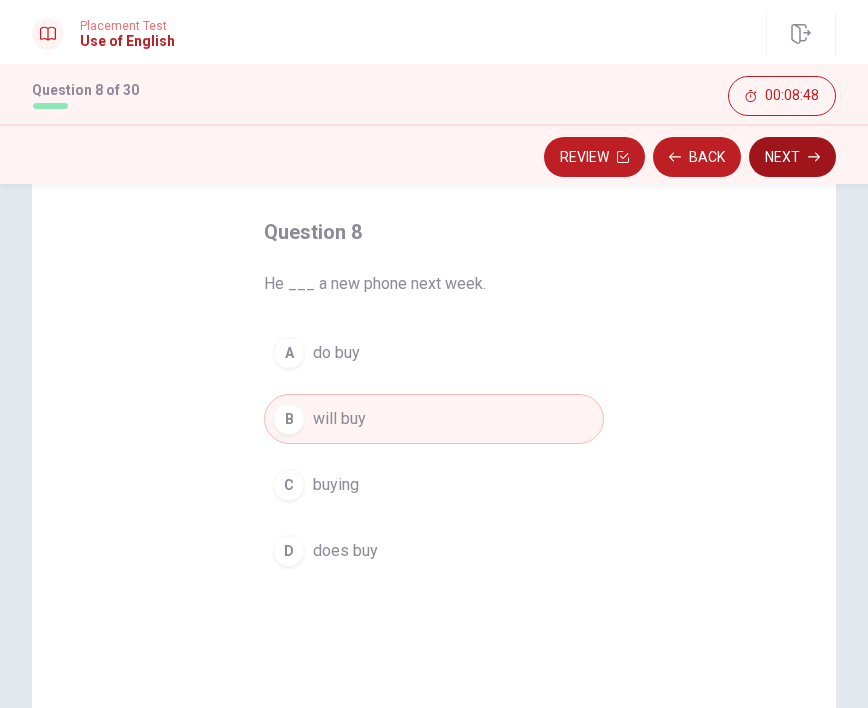 click on "Next" at bounding box center [792, 157] 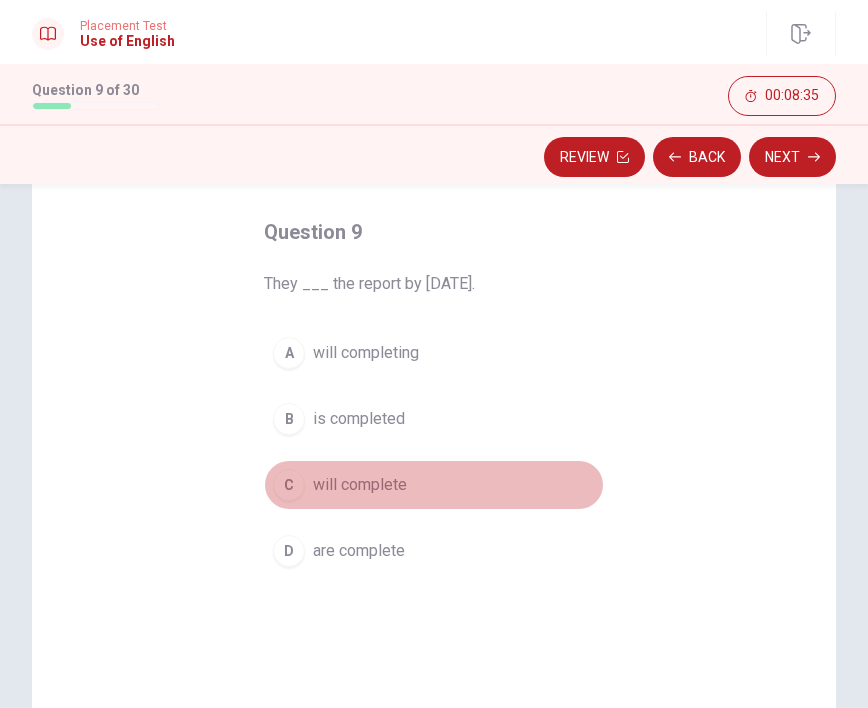 click on "will complete" at bounding box center [360, 485] 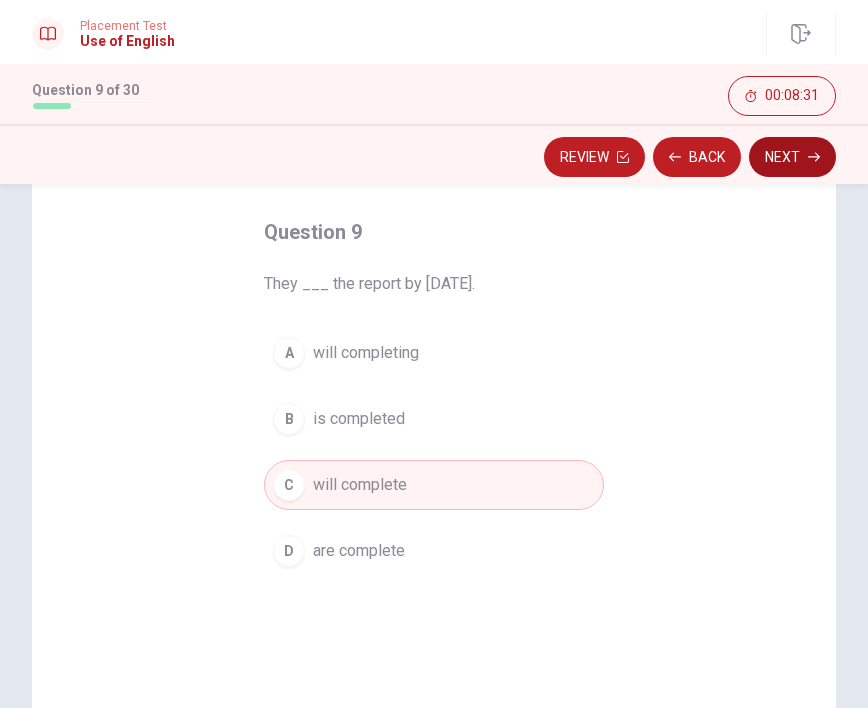 click on "Next" at bounding box center (792, 157) 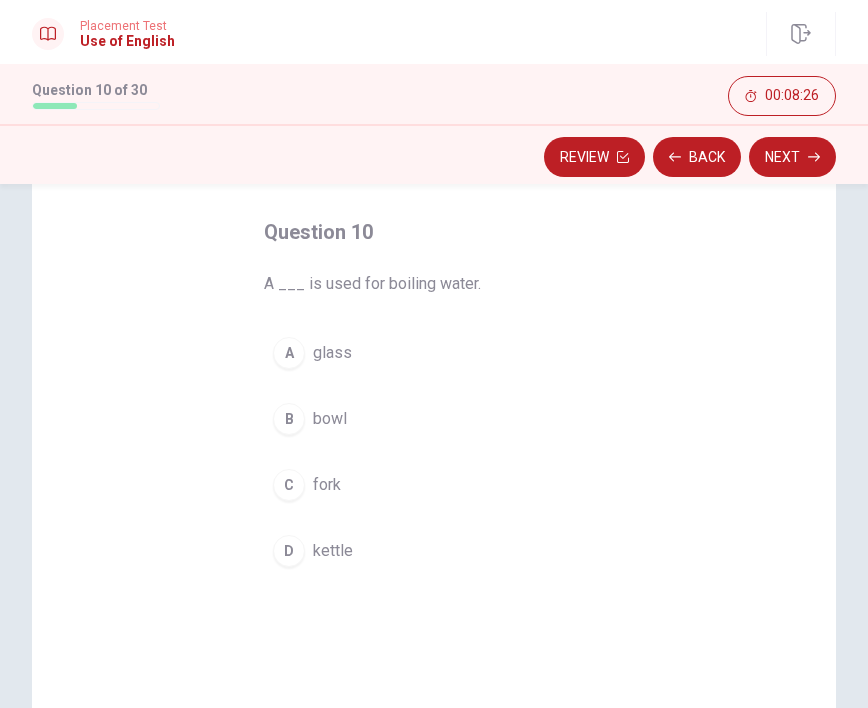 click on "kettle" at bounding box center [333, 551] 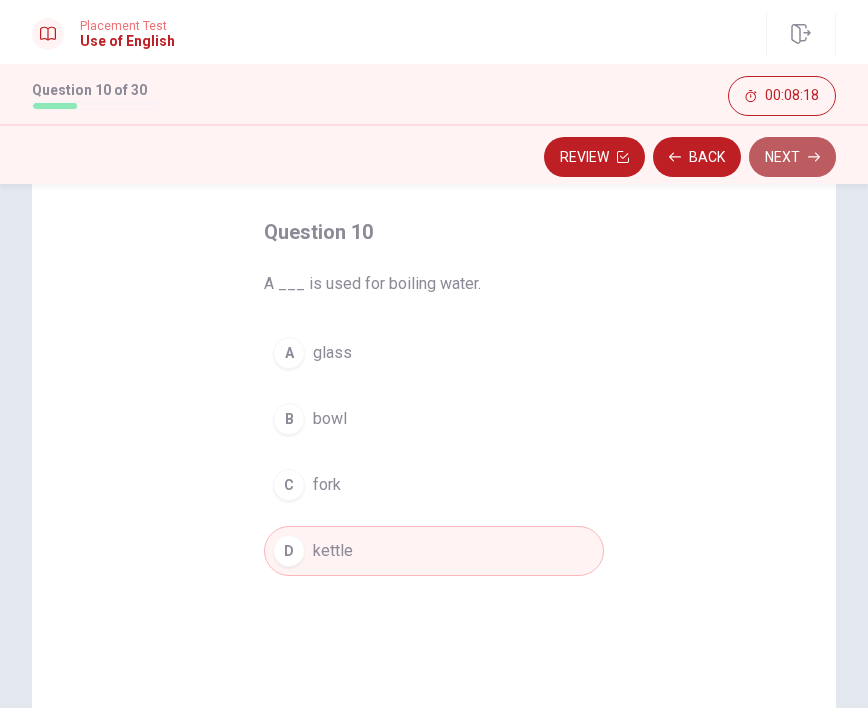 click 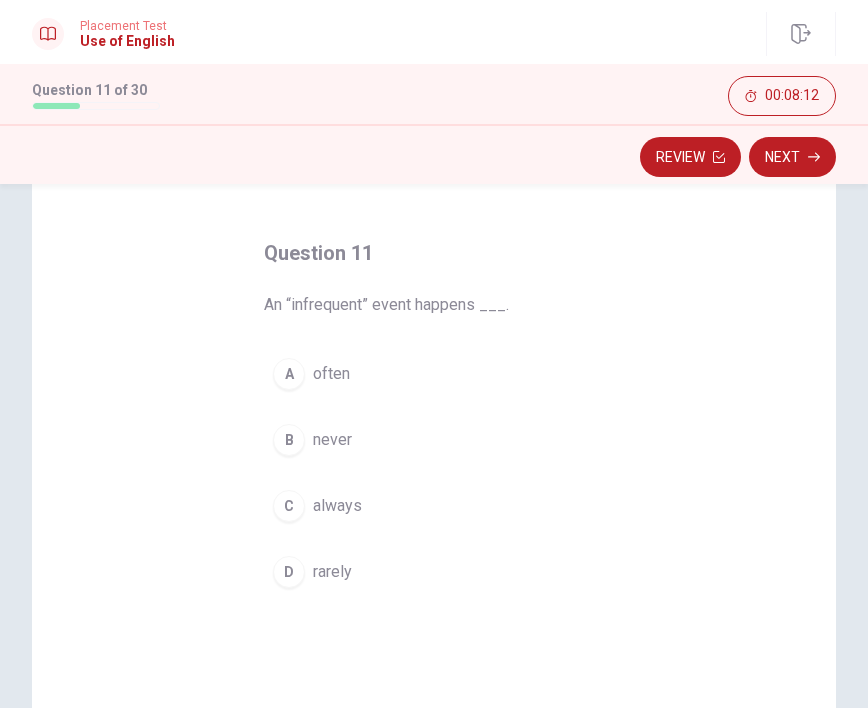 scroll, scrollTop: 82, scrollLeft: 0, axis: vertical 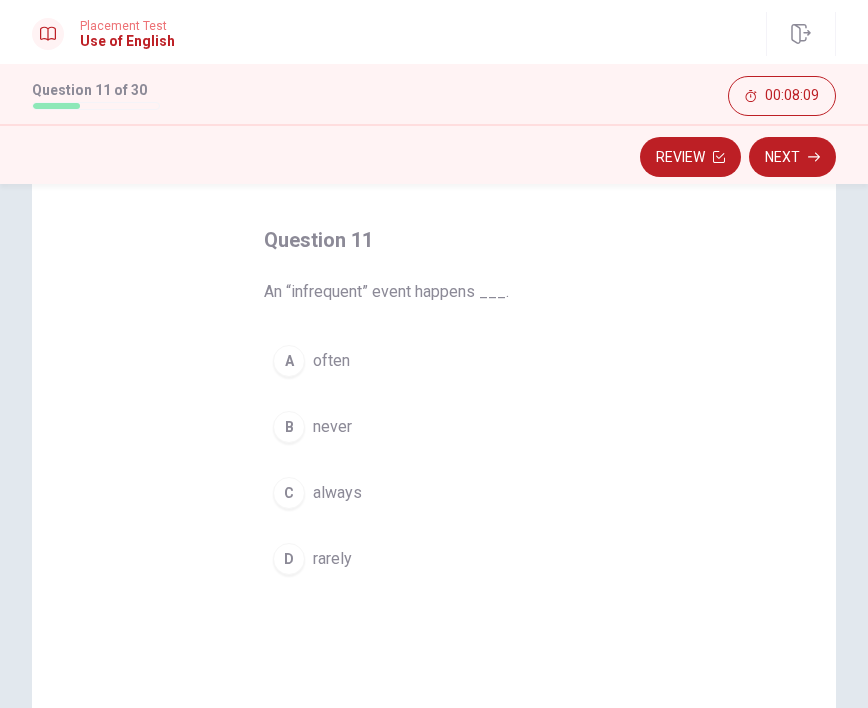 drag, startPoint x: 284, startPoint y: 292, endPoint x: 379, endPoint y: 296, distance: 95.084175 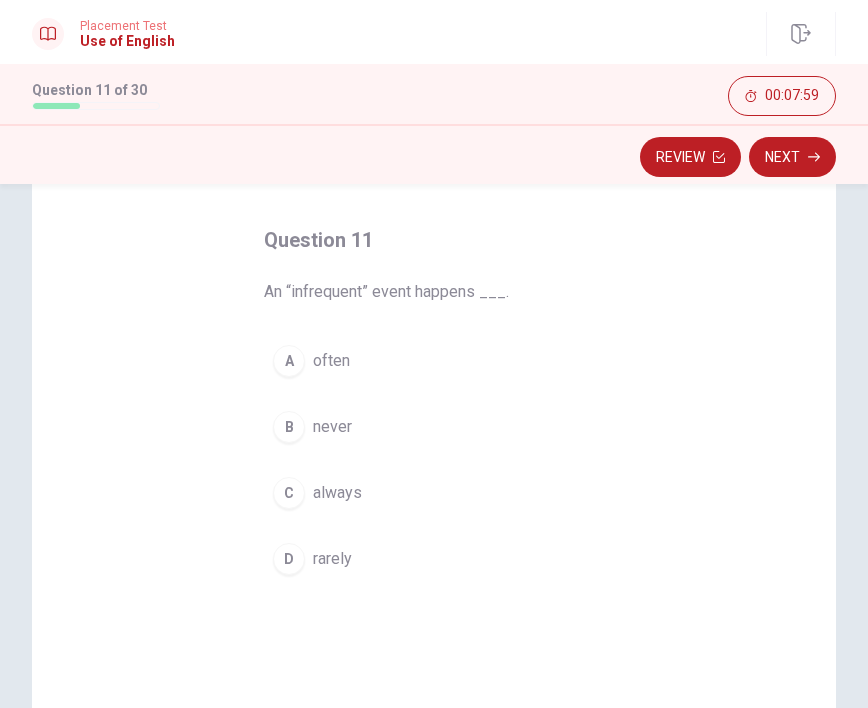 click on "An “infrequent” event happens ___." at bounding box center [434, 292] 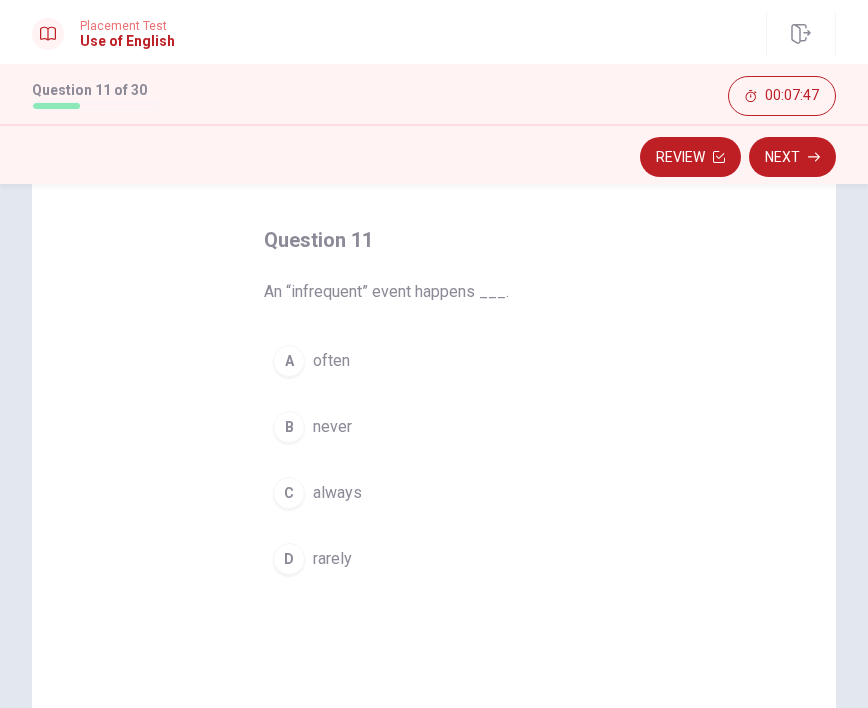 click on "D" at bounding box center (289, 559) 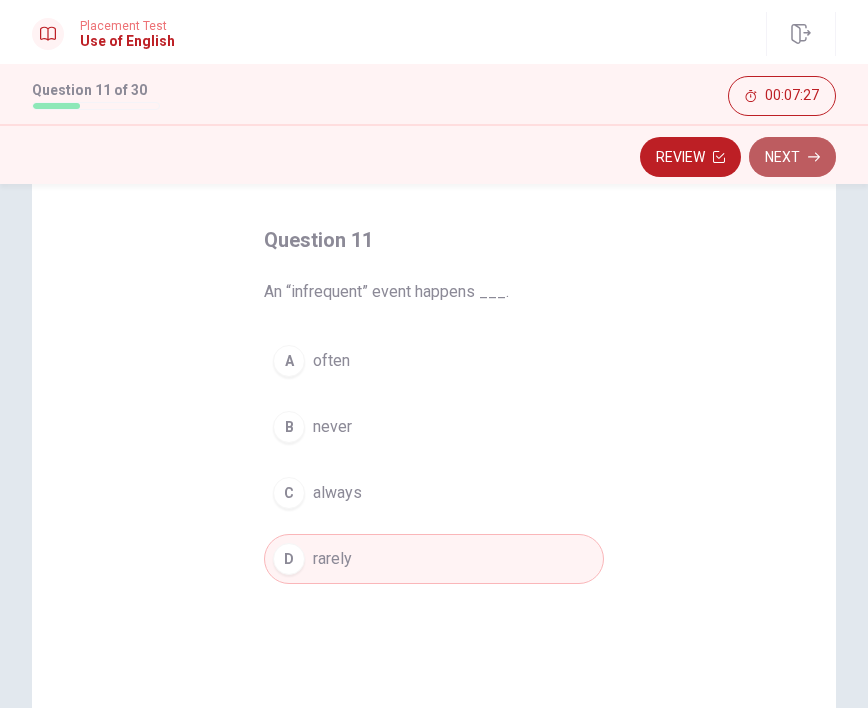 click on "Next" at bounding box center (792, 157) 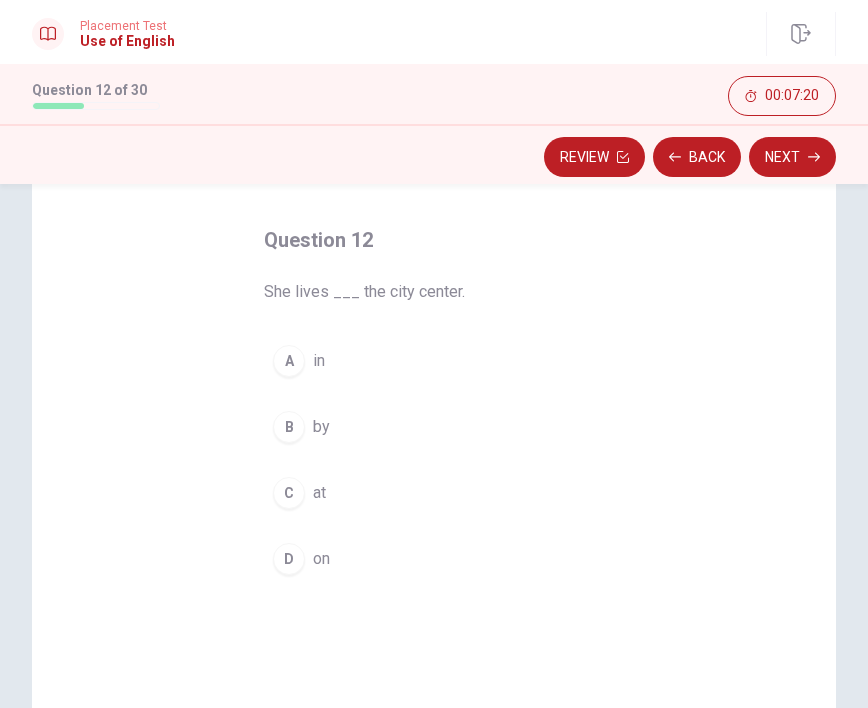 click on "in" at bounding box center (319, 361) 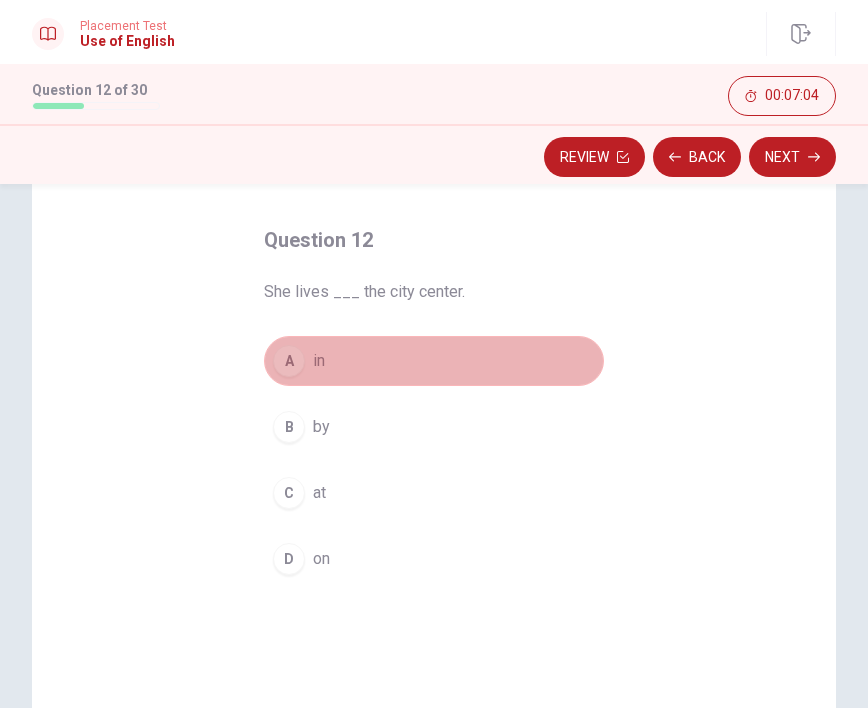 click on "A in" at bounding box center (434, 361) 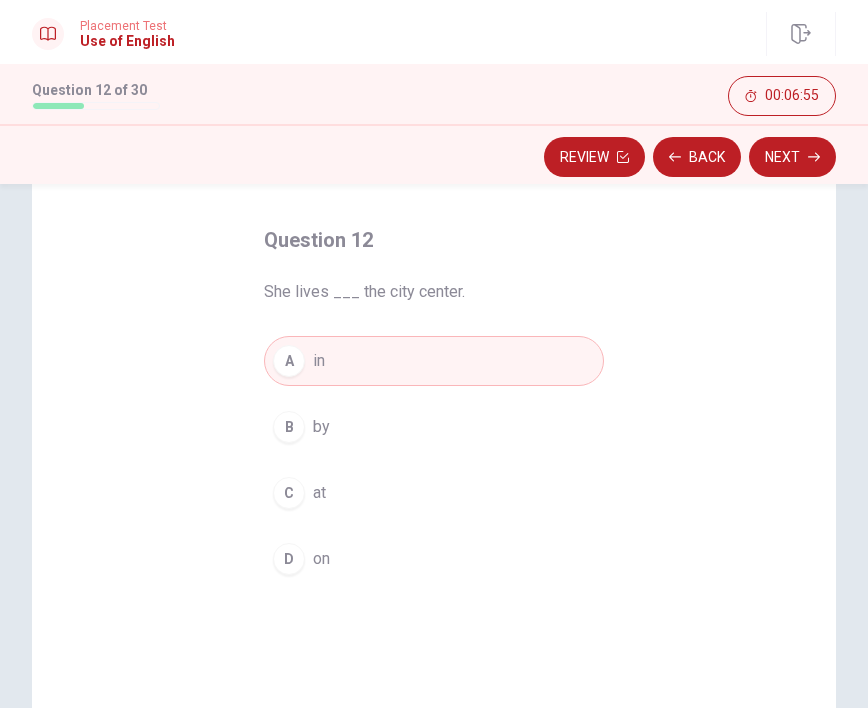 click on "Question 12 She lives ___ the city center. A in
B by C at
D on" at bounding box center (434, 489) 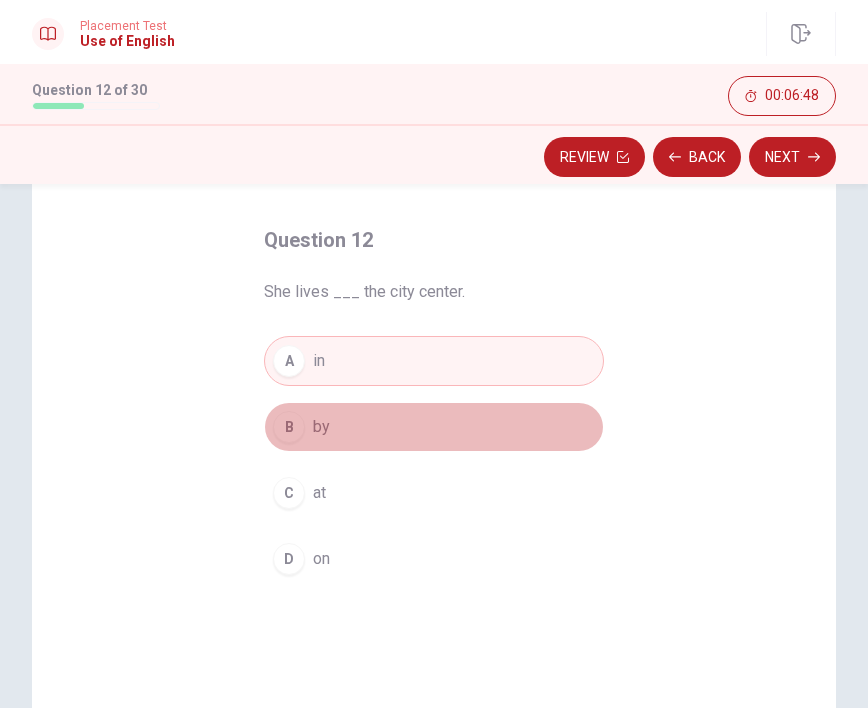click on "B by" at bounding box center [434, 427] 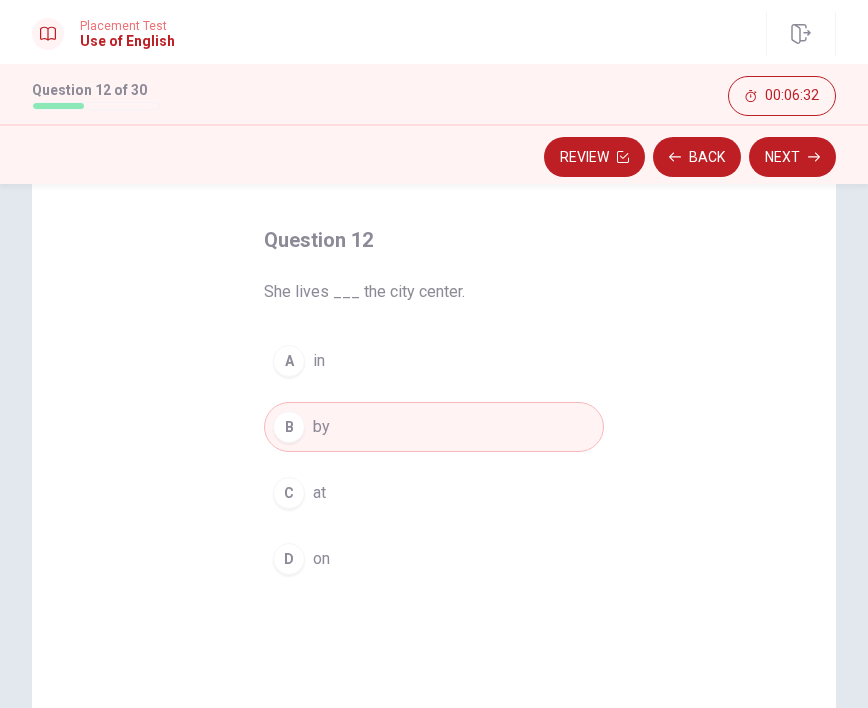 click on "C at" at bounding box center (434, 493) 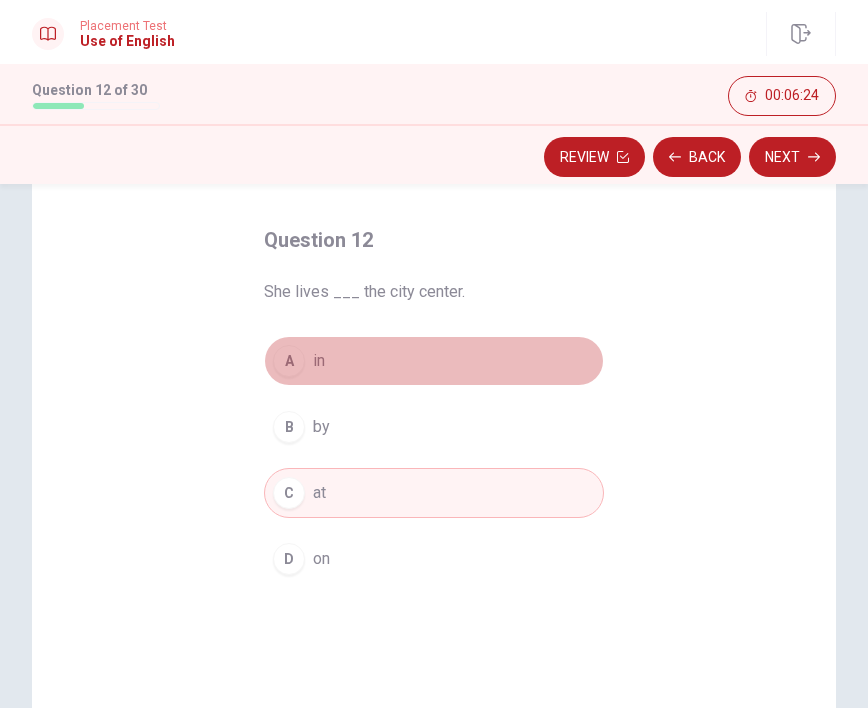 click on "in" at bounding box center [319, 361] 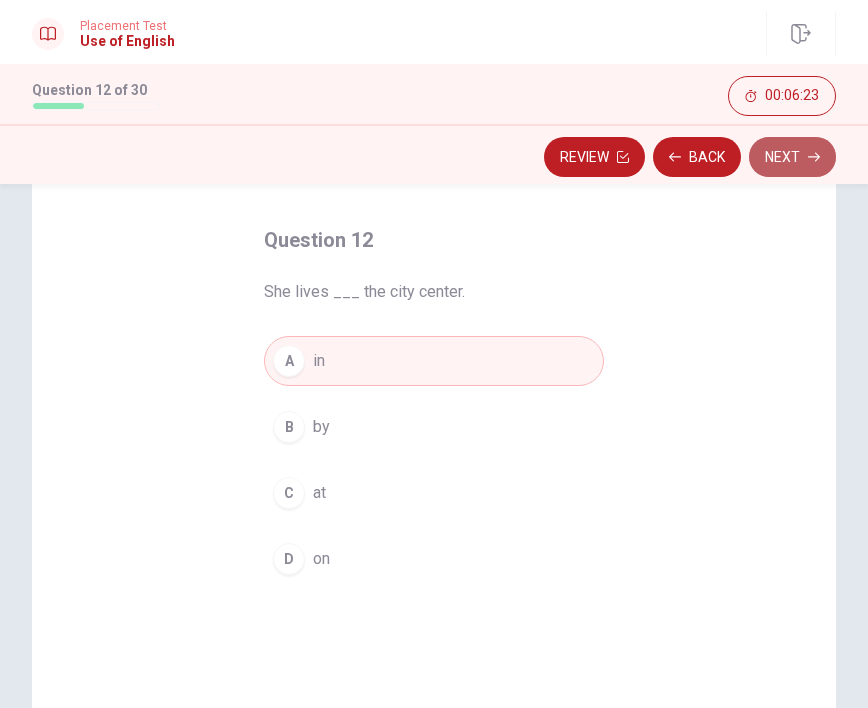 click on "Next" at bounding box center (792, 157) 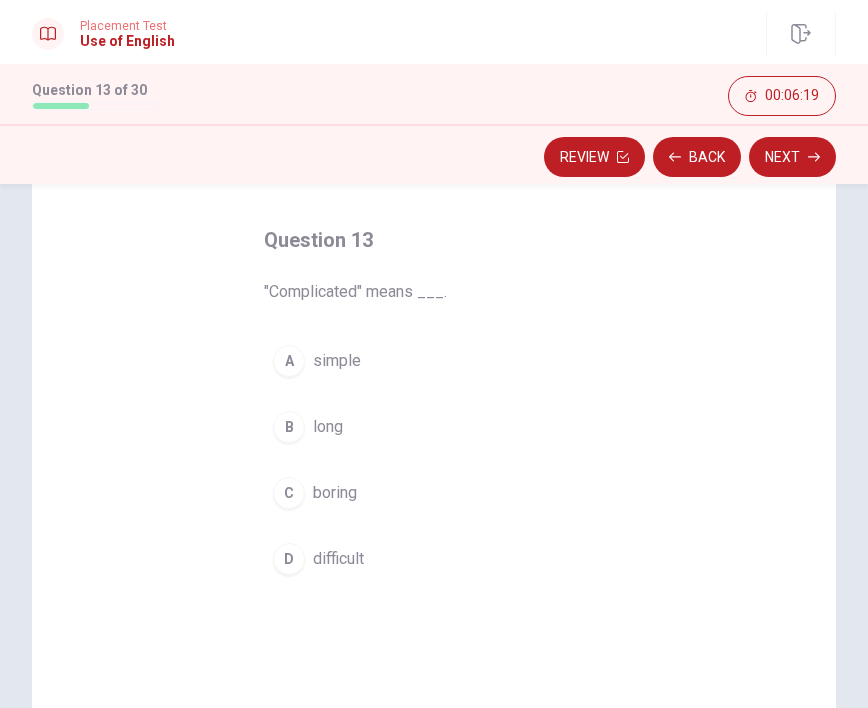 click on "difficult" at bounding box center [338, 559] 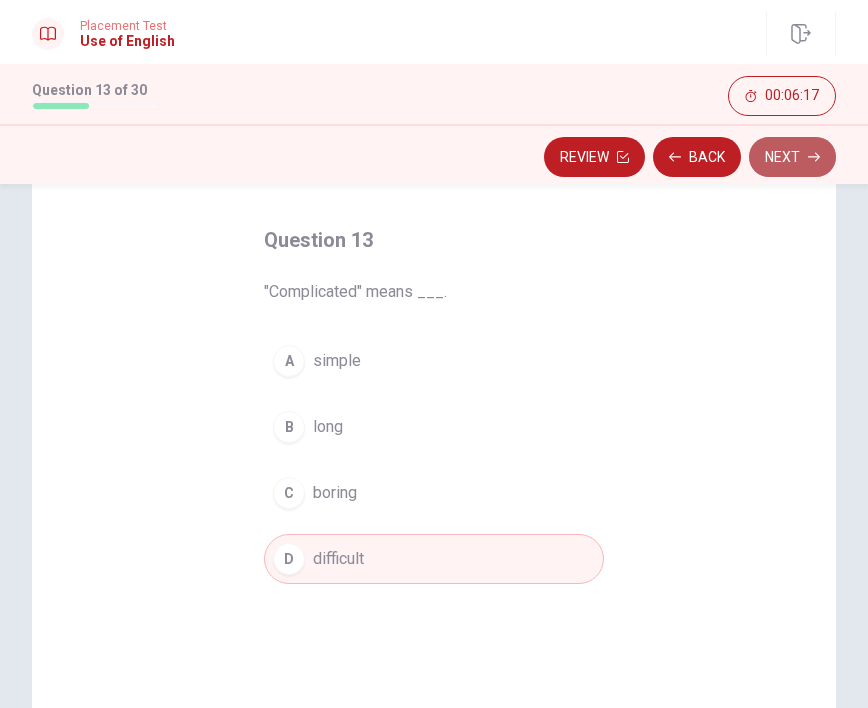 click on "Next" at bounding box center [792, 157] 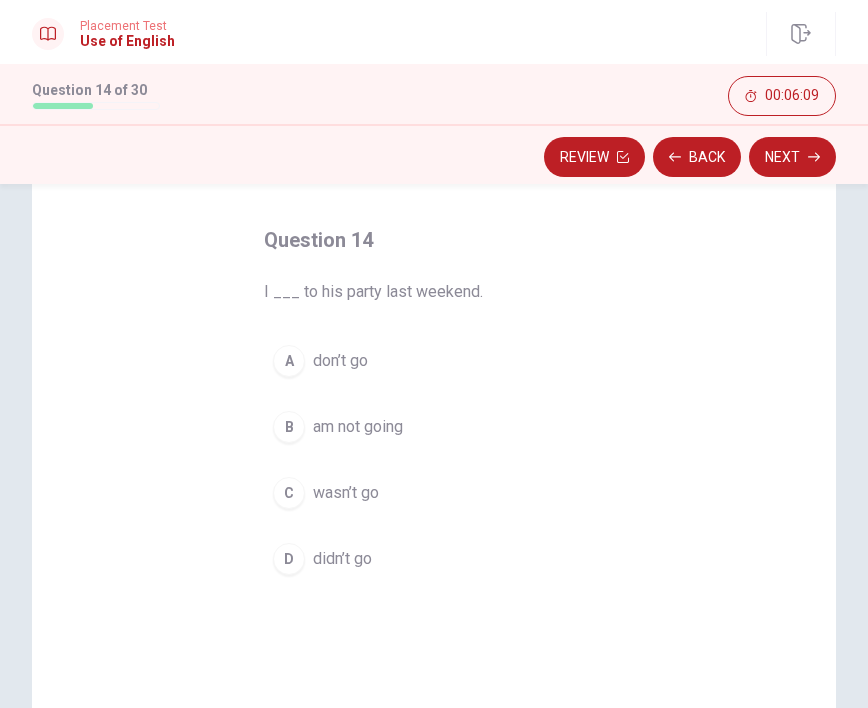 click on "am not going" at bounding box center (358, 427) 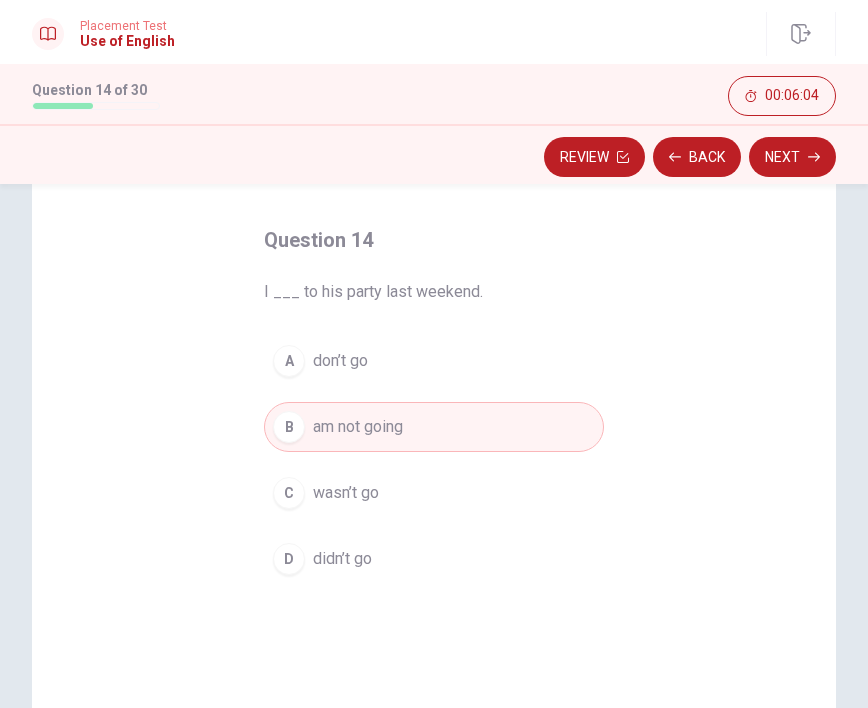 click on "D didn’t go" at bounding box center (434, 559) 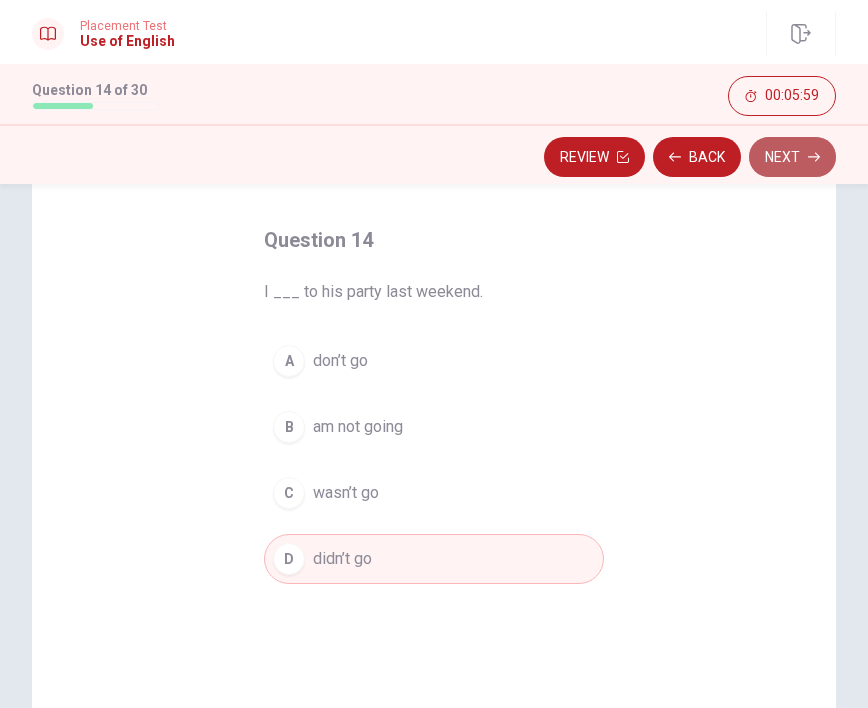 click on "Next" at bounding box center [792, 157] 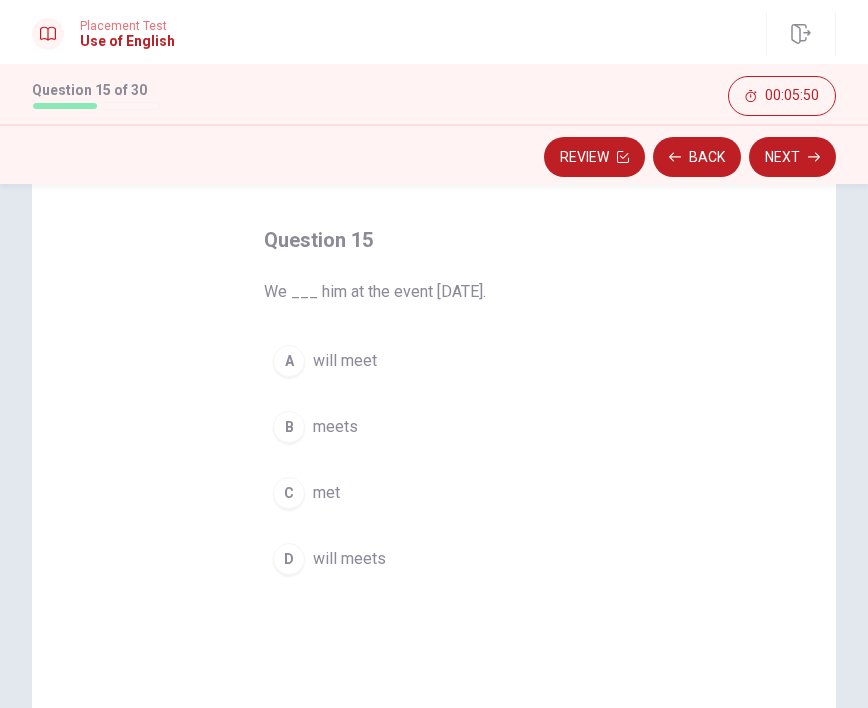 click on "will meet" at bounding box center [345, 361] 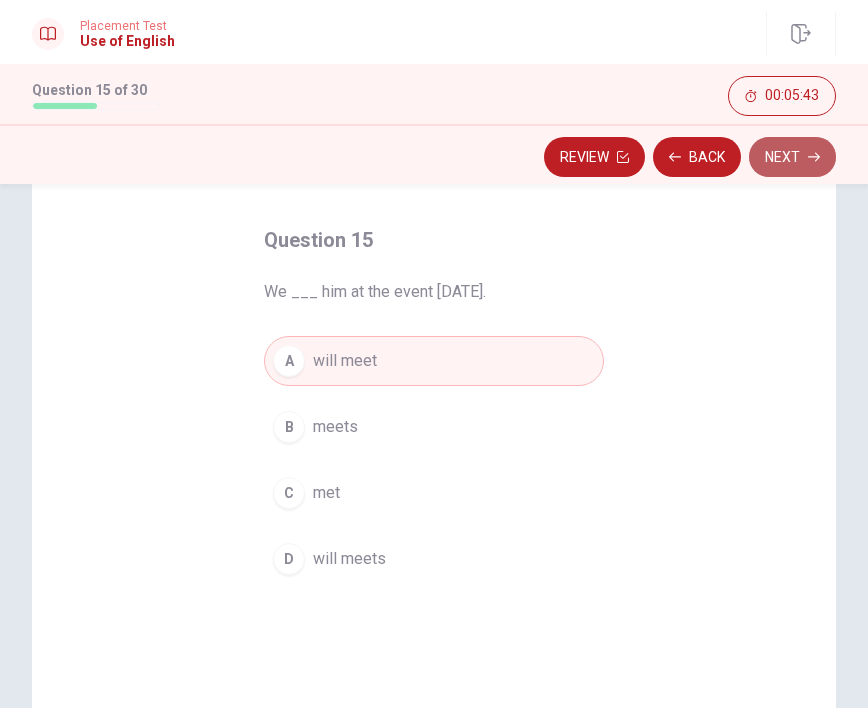 click on "Next" at bounding box center [792, 157] 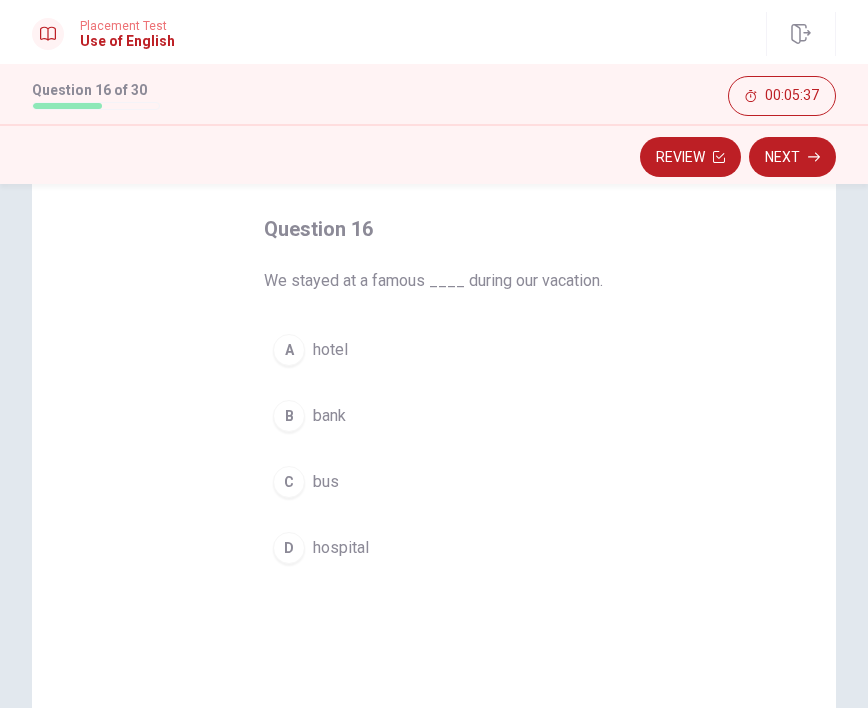 scroll, scrollTop: 95, scrollLeft: 0, axis: vertical 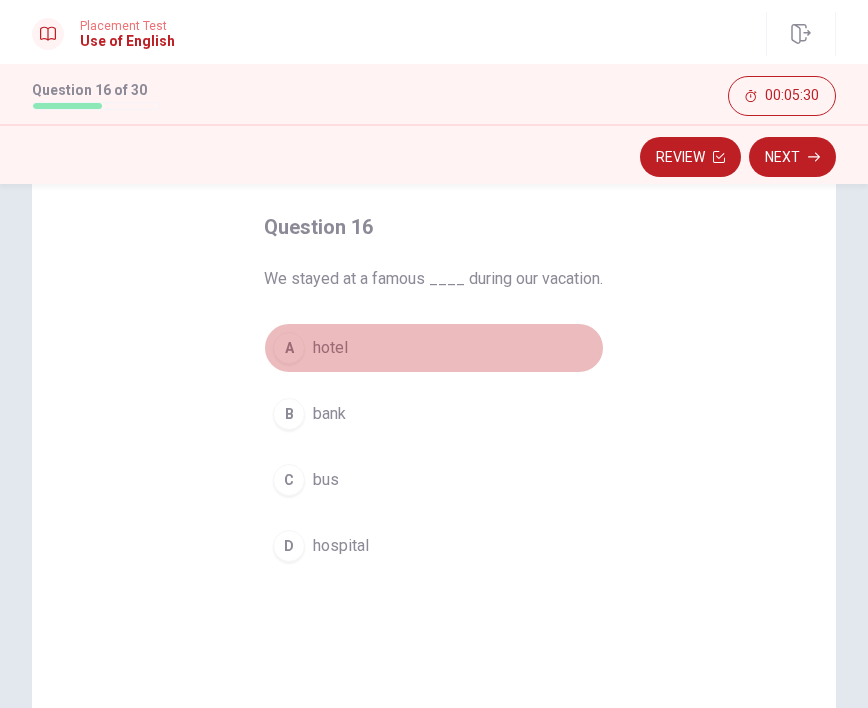 click on "hotel" at bounding box center (330, 348) 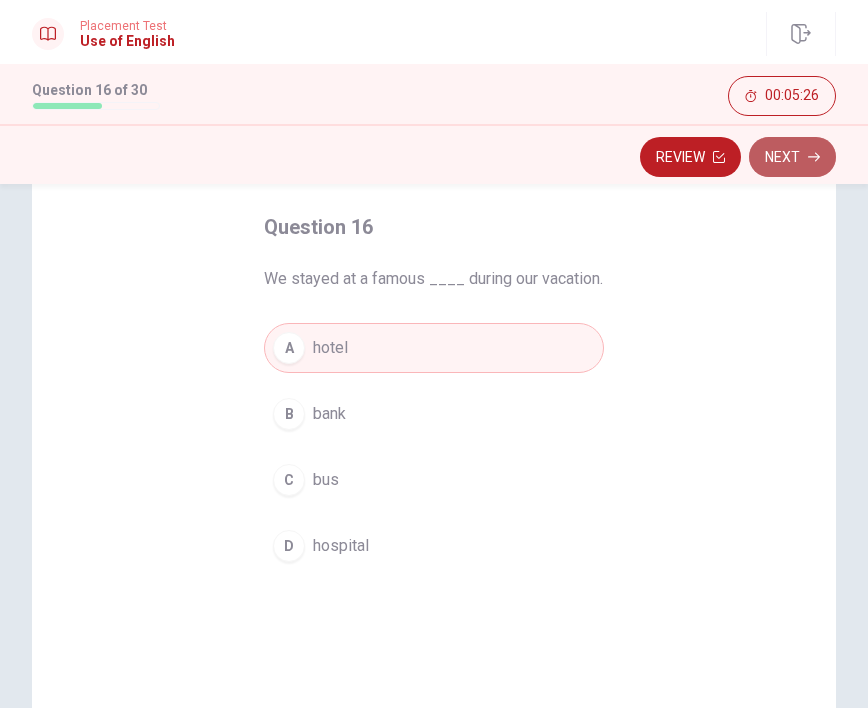 click on "Next" at bounding box center (792, 157) 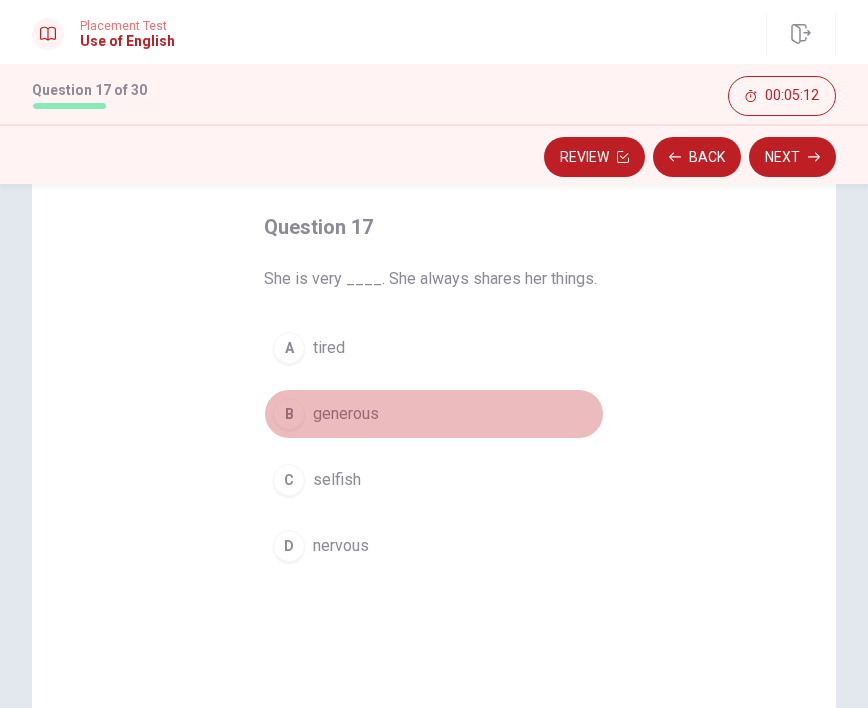 click on "generous" at bounding box center [346, 414] 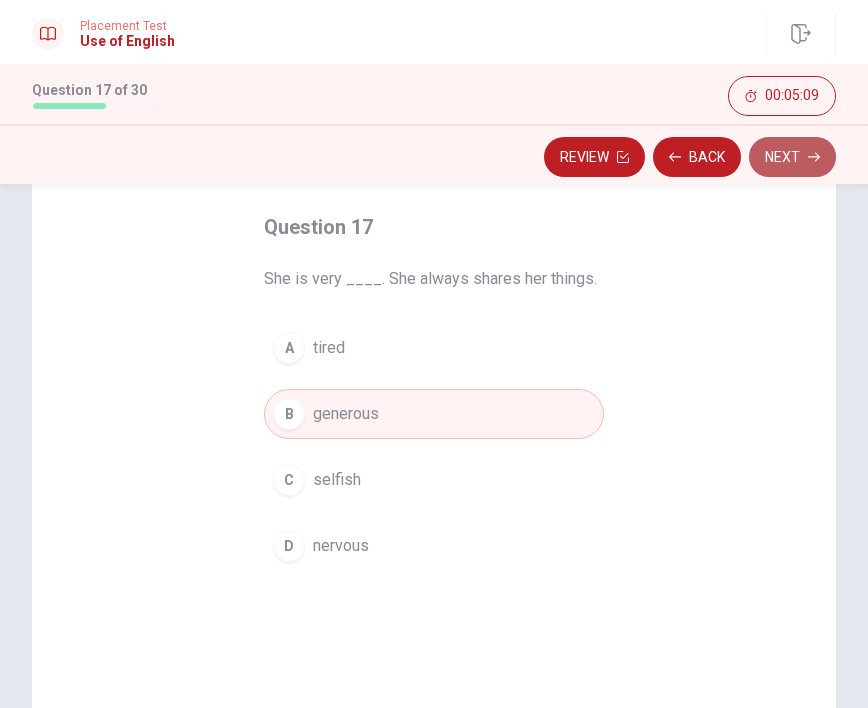 click on "Next" at bounding box center (792, 157) 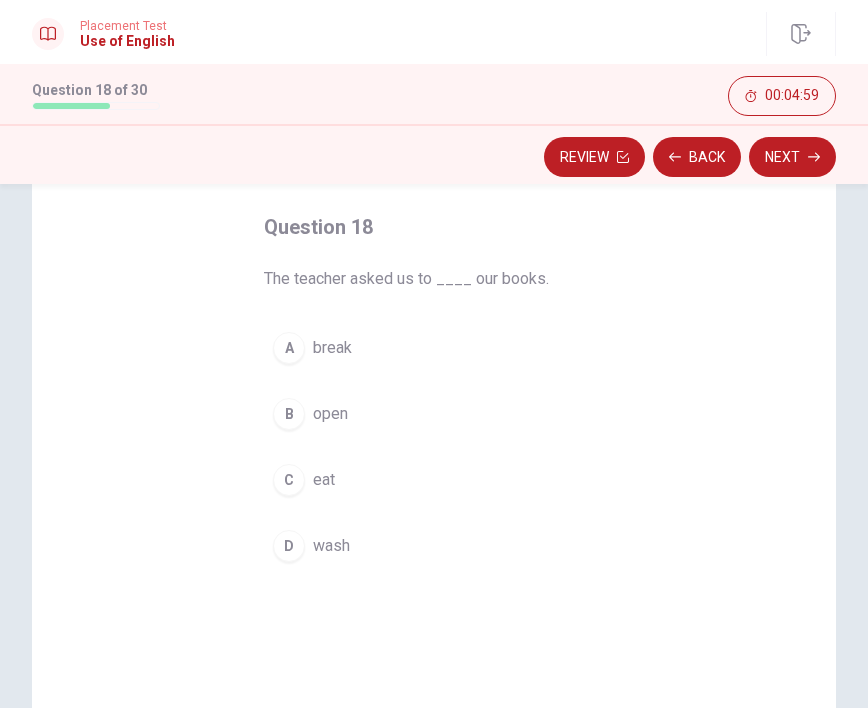 click on "B open" at bounding box center [434, 414] 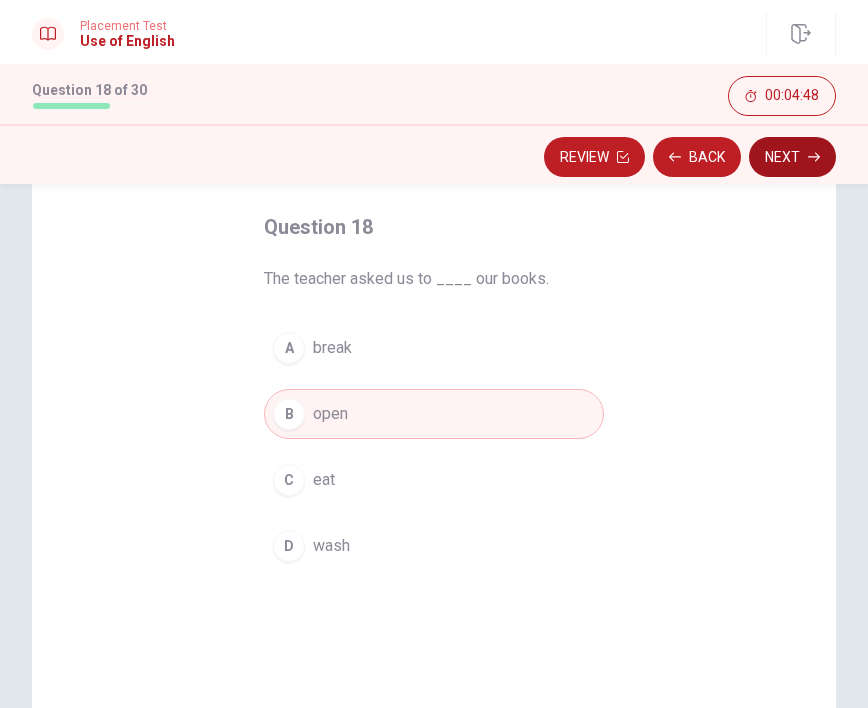 click on "Next" at bounding box center (792, 157) 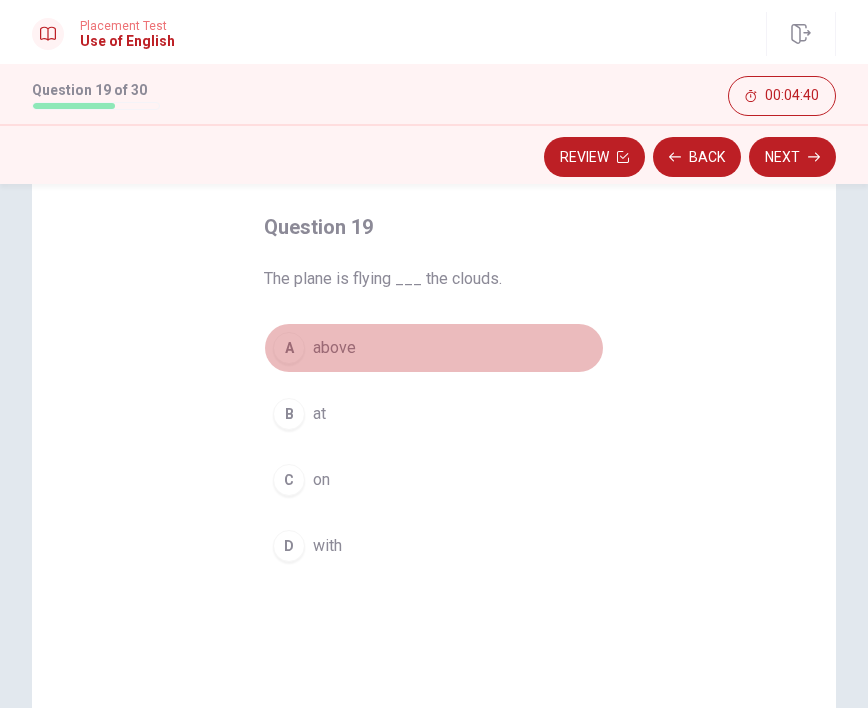 click on "above" at bounding box center [334, 348] 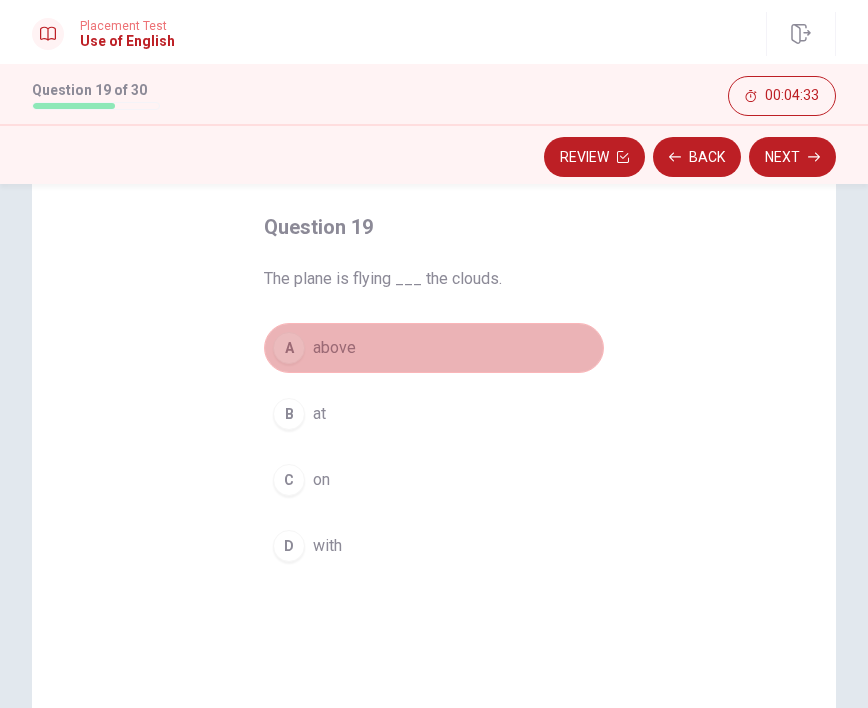 click on "A above" at bounding box center [434, 348] 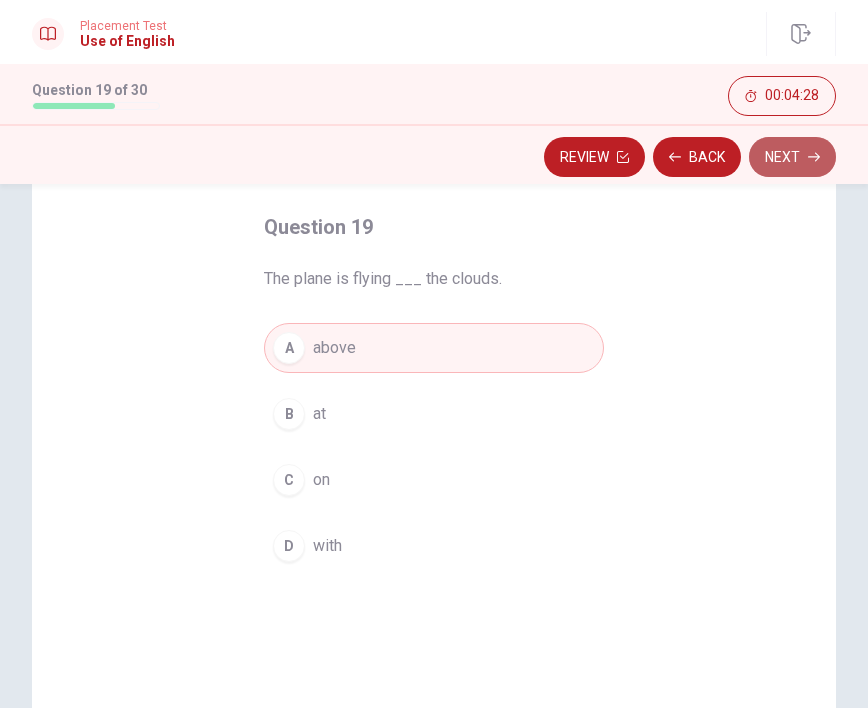 click on "Next" at bounding box center [792, 157] 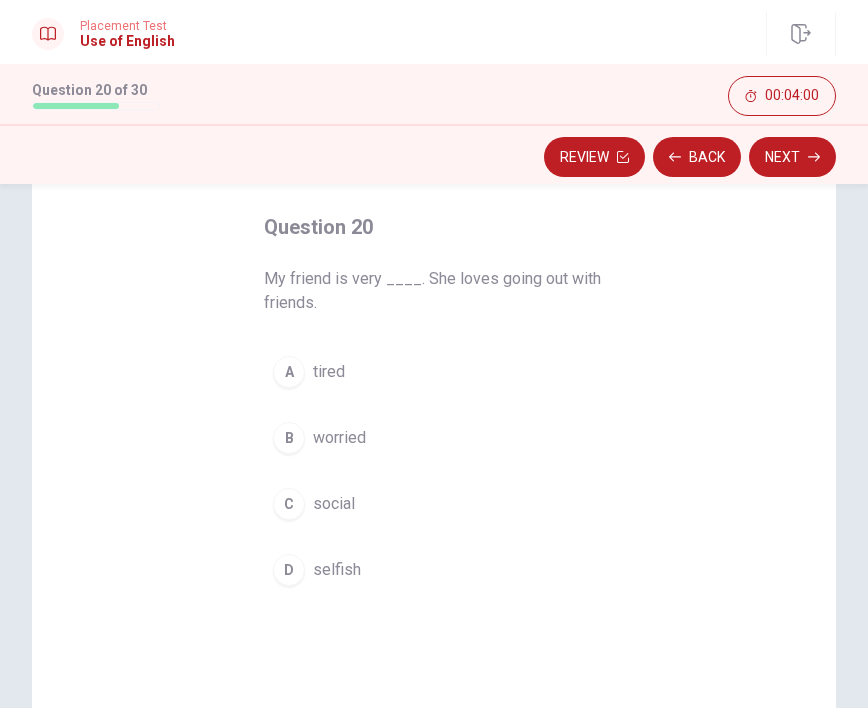 click on "social" at bounding box center [334, 504] 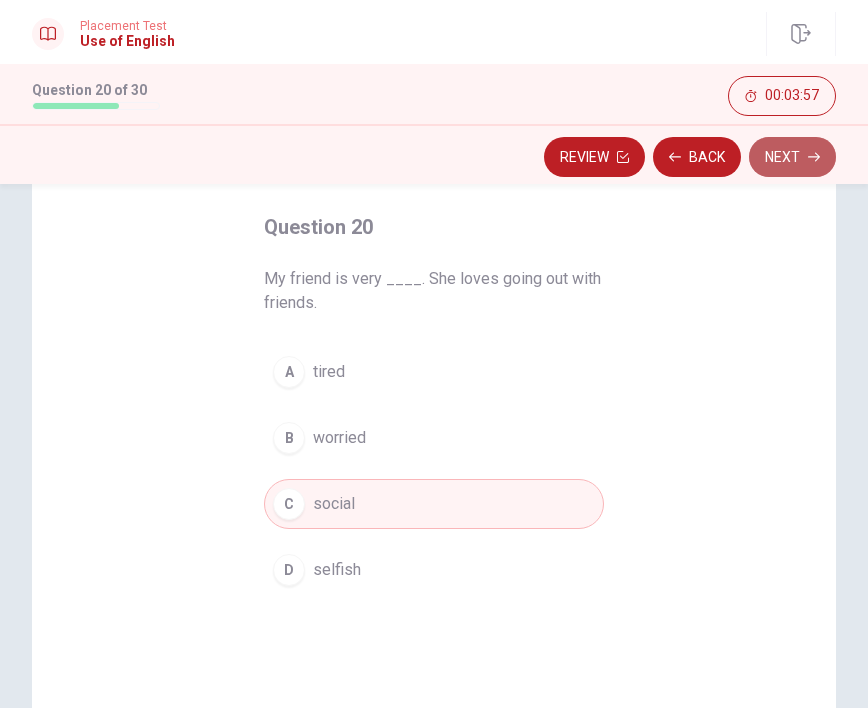 click on "Next" at bounding box center [792, 157] 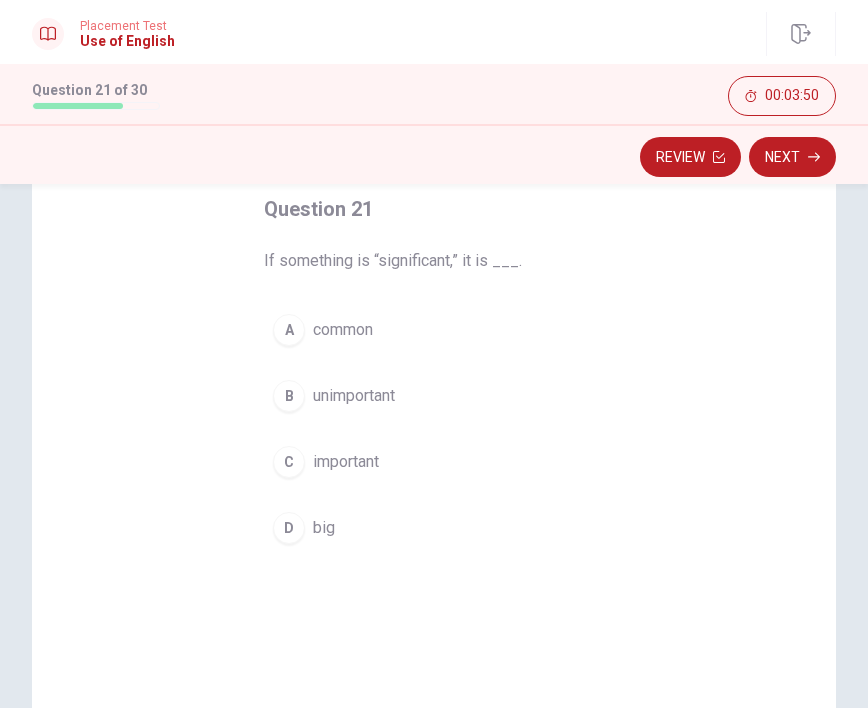 scroll, scrollTop: 88, scrollLeft: 0, axis: vertical 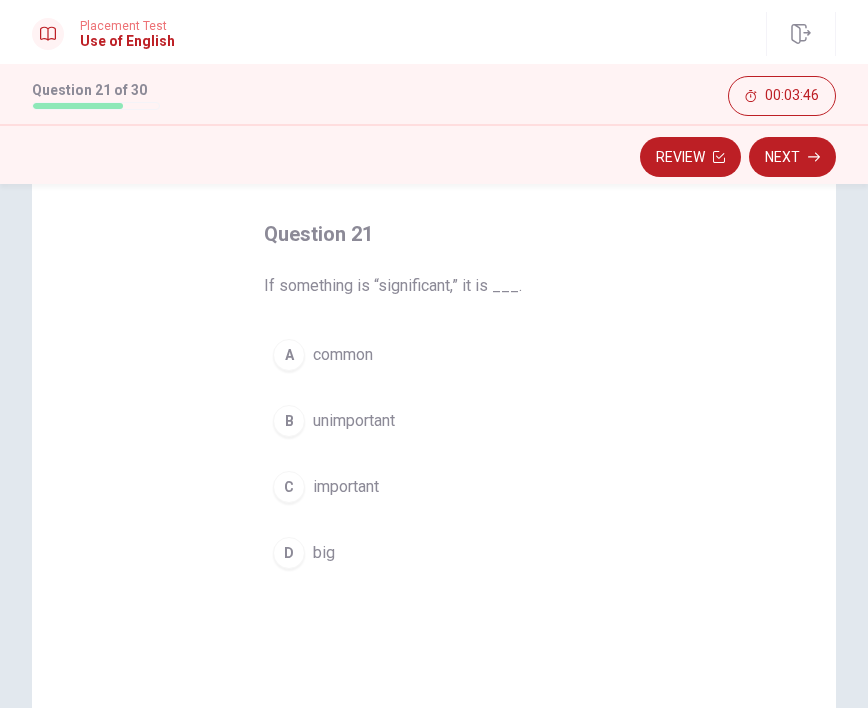 click on "important" at bounding box center [346, 487] 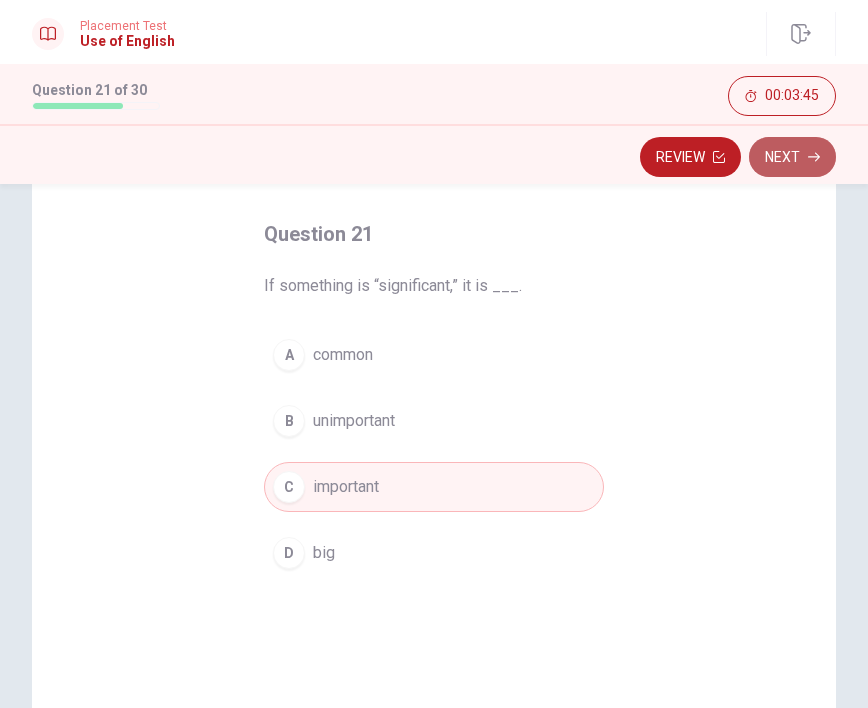click on "Next" at bounding box center (792, 157) 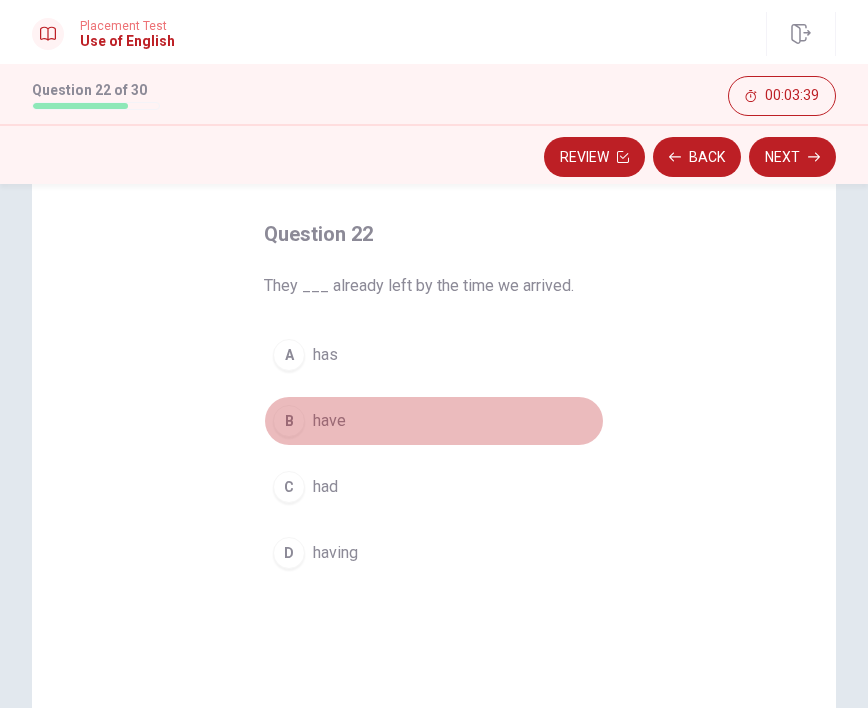 click on "have" at bounding box center [329, 421] 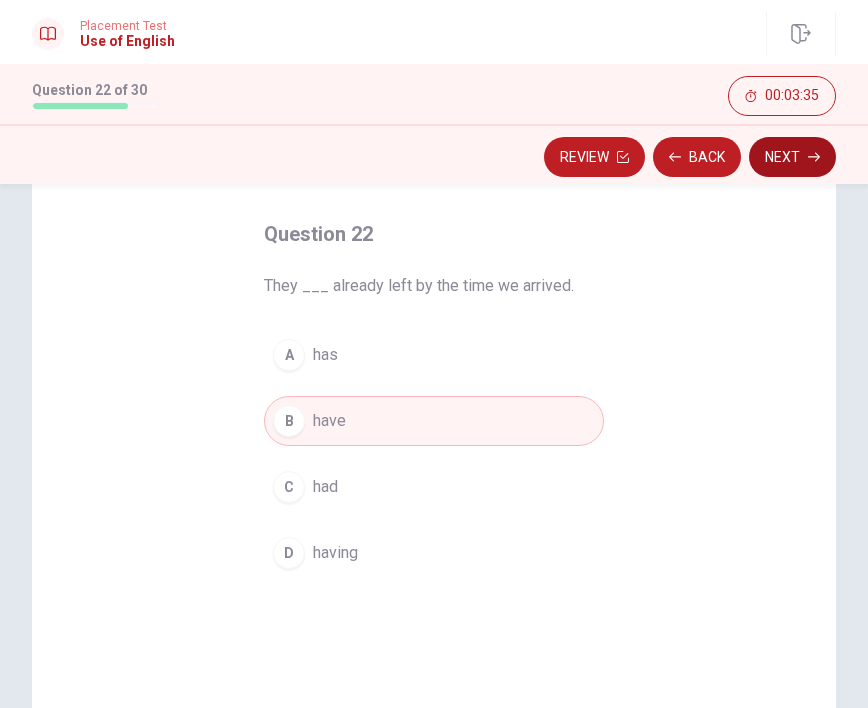 click on "Next" at bounding box center [792, 157] 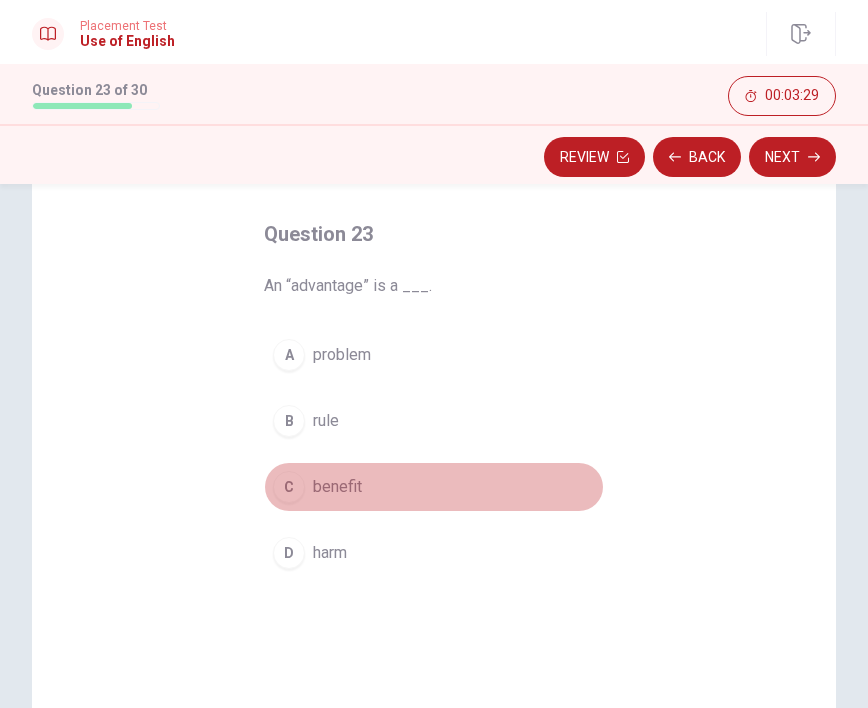 click on "benefit" at bounding box center [337, 487] 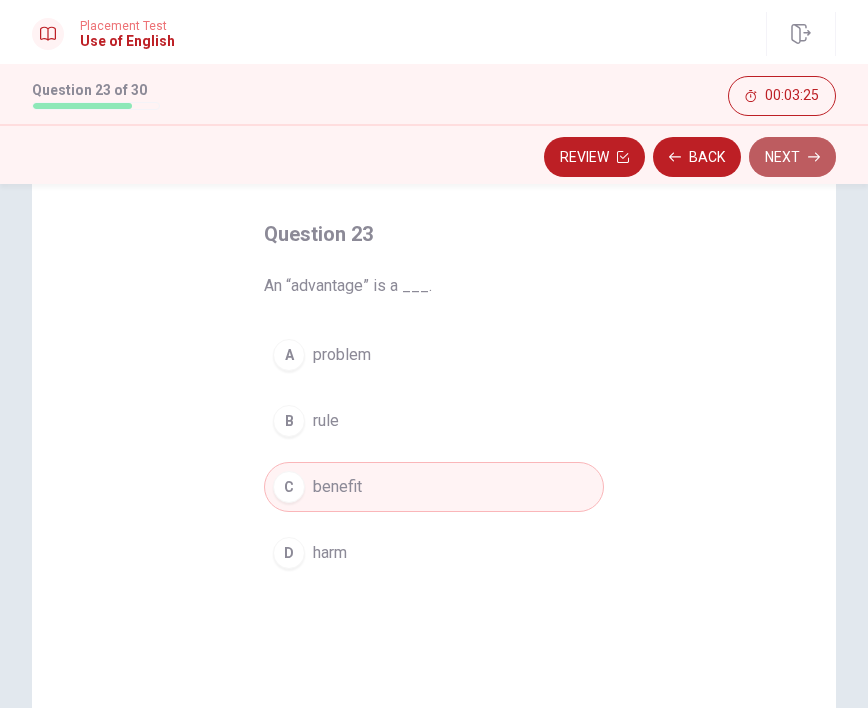click on "Next" at bounding box center [792, 157] 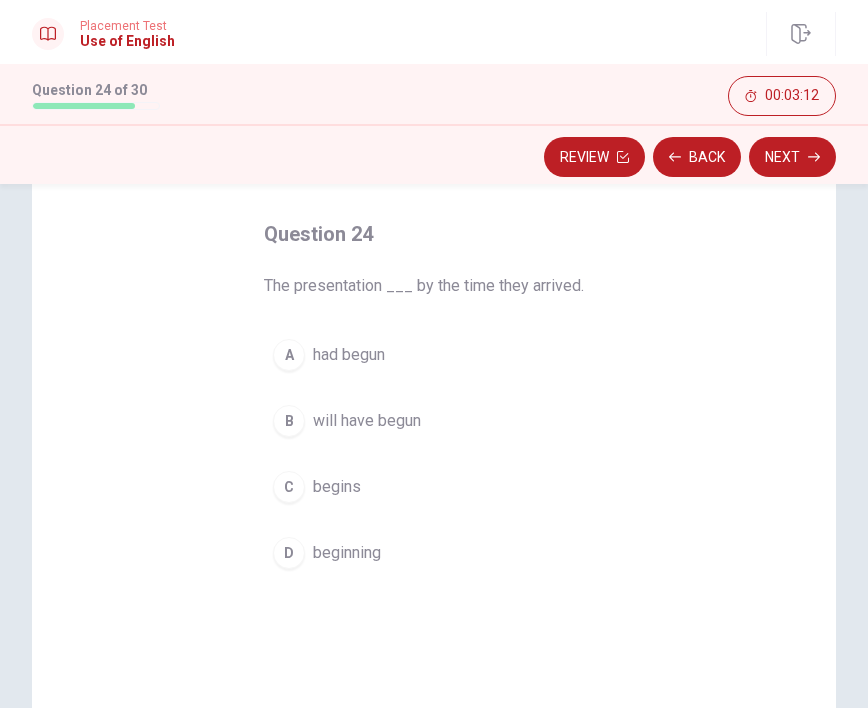 click on "had begun" at bounding box center (349, 355) 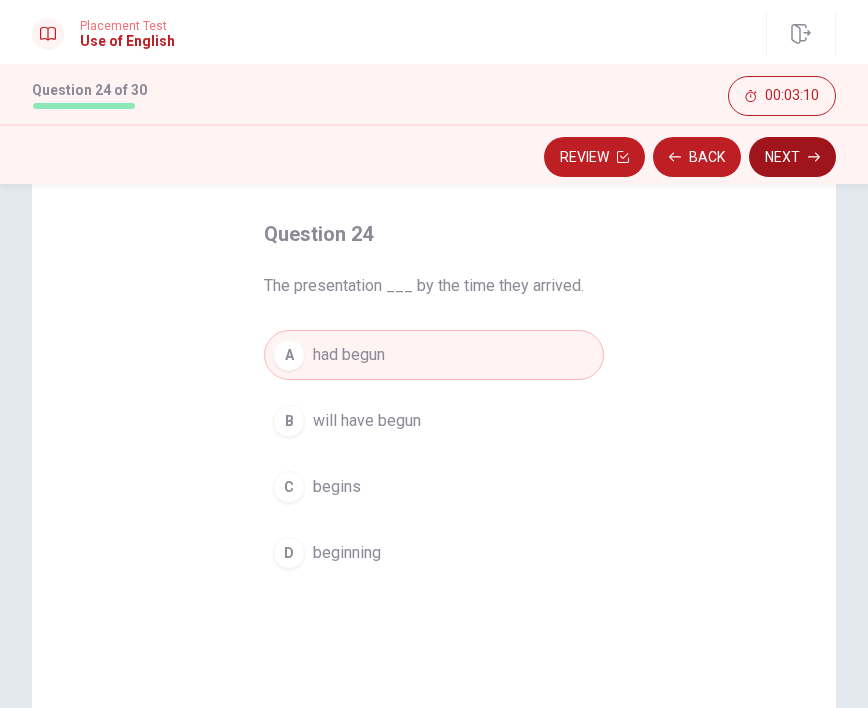 click on "Next" at bounding box center [792, 157] 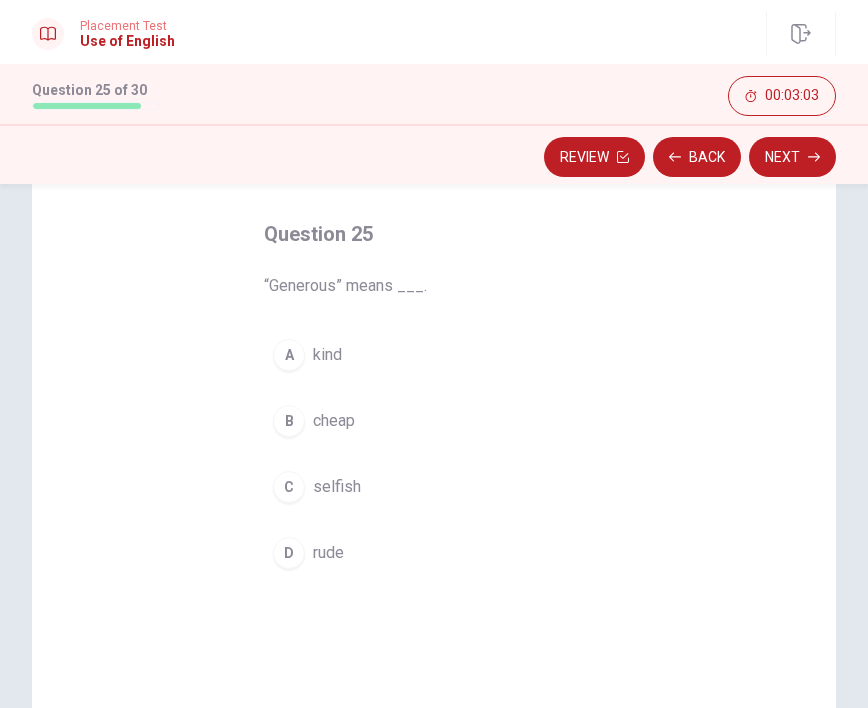 click on "kind" at bounding box center (327, 355) 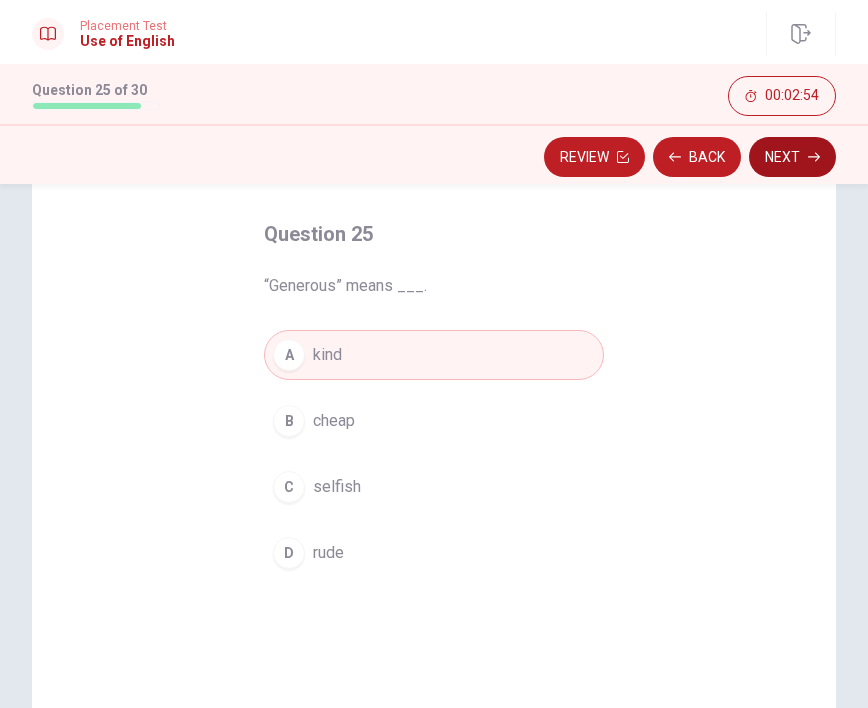click on "Next" at bounding box center [792, 157] 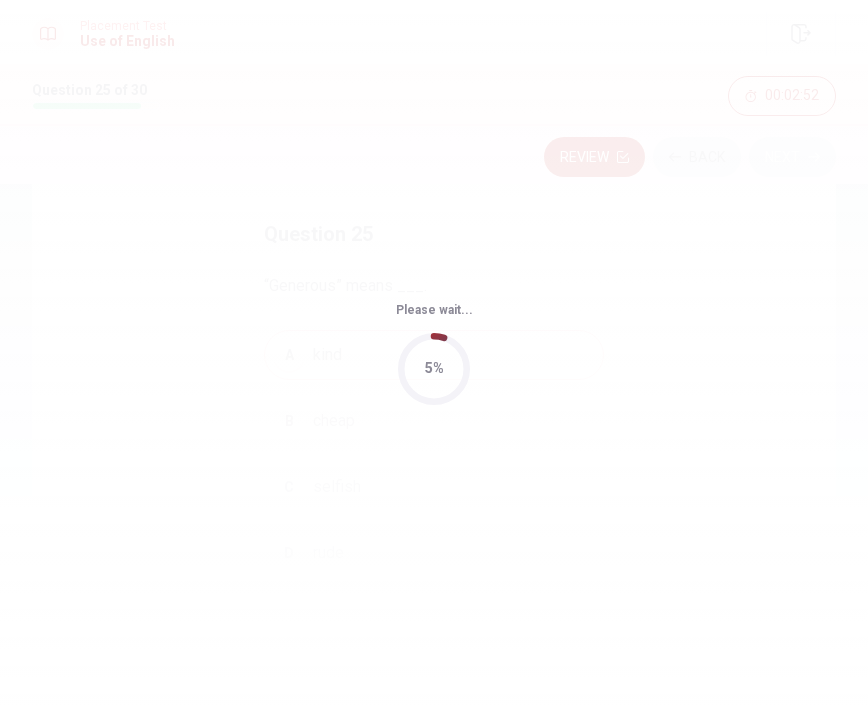 scroll, scrollTop: 0, scrollLeft: 0, axis: both 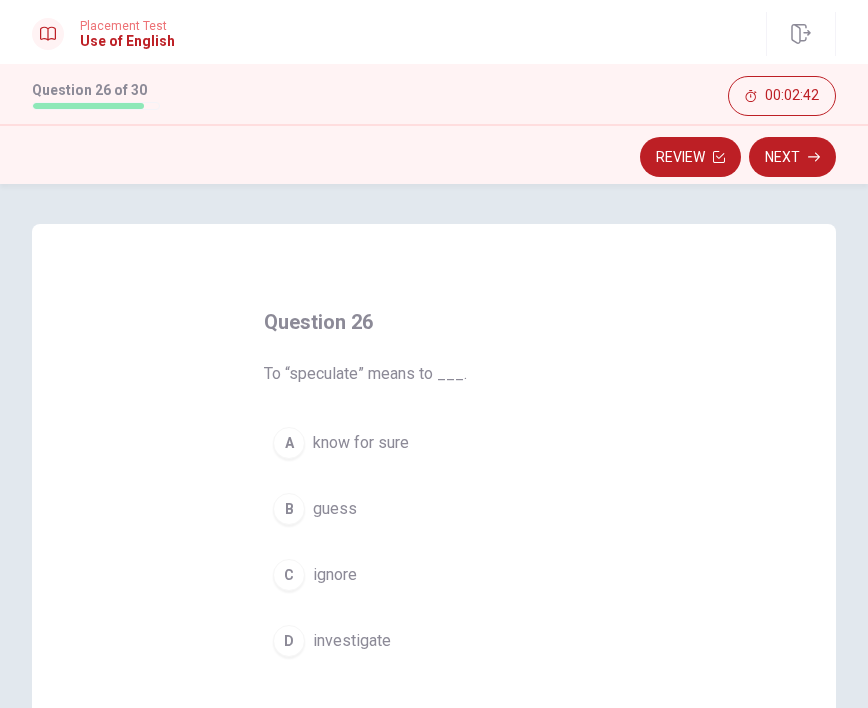 click on "guess" at bounding box center [335, 509] 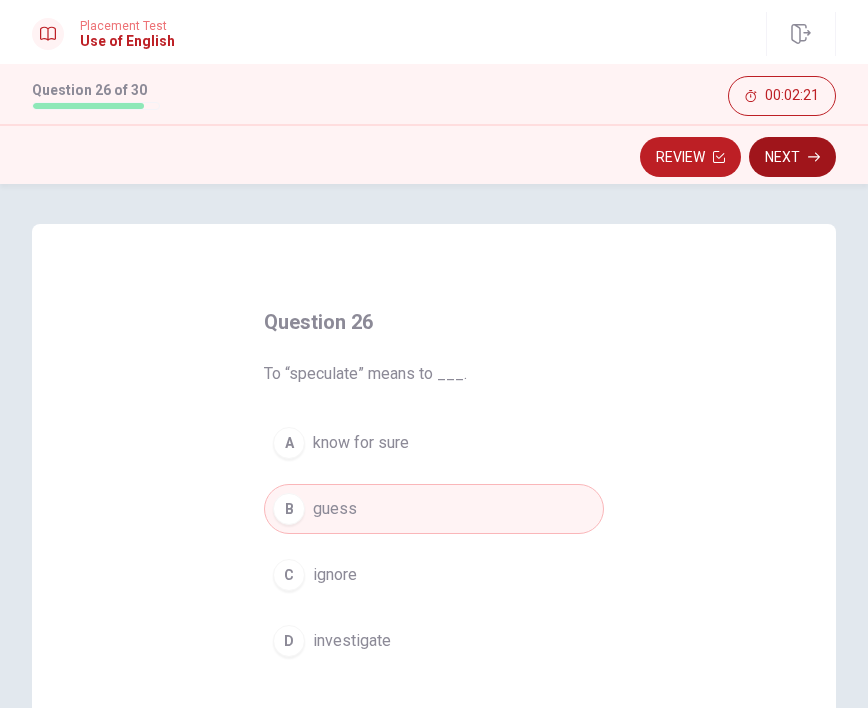 click on "Next" at bounding box center (792, 157) 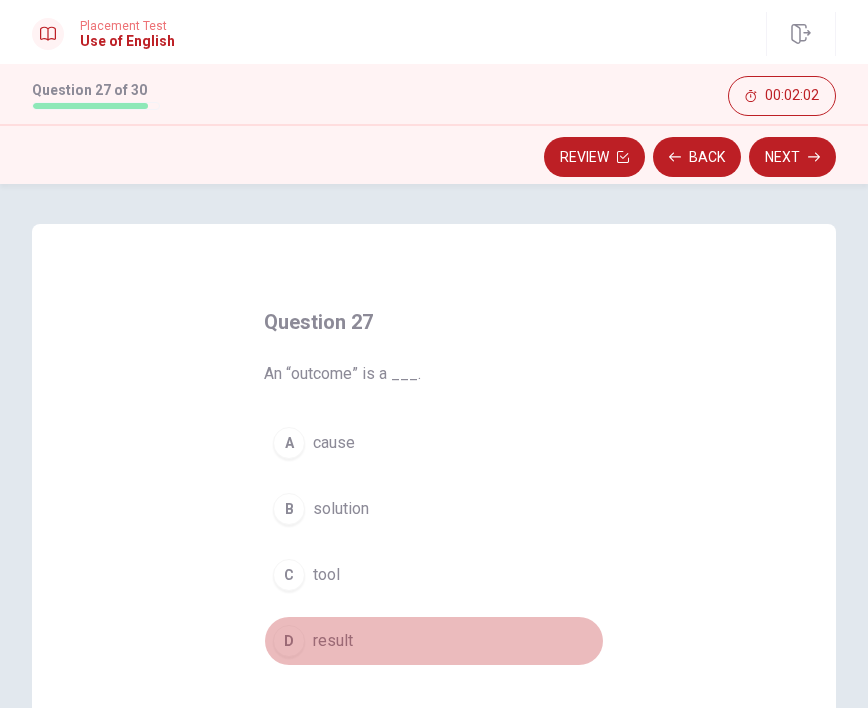 click on "result" at bounding box center (333, 641) 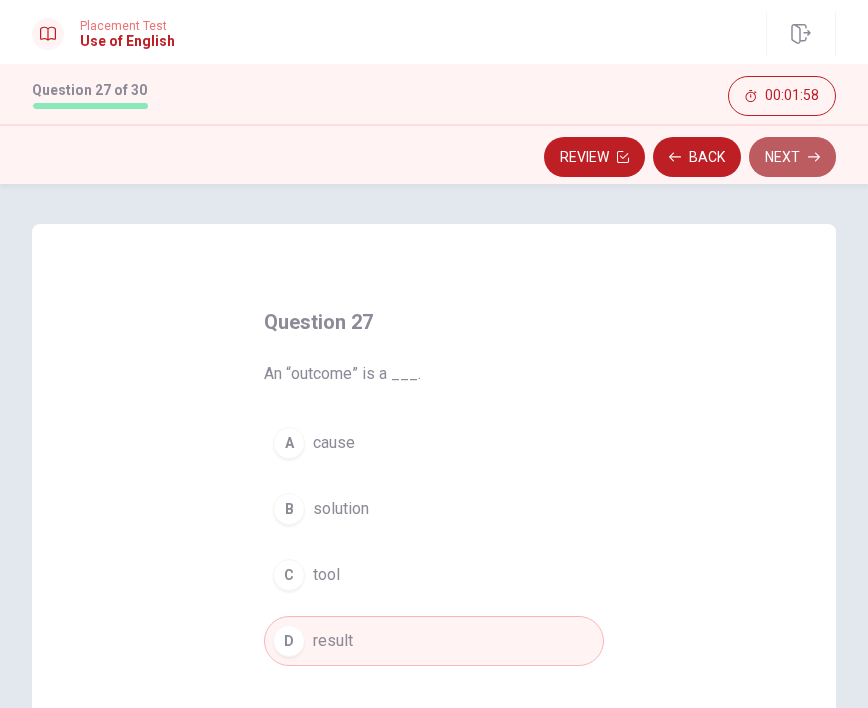 click on "Next" at bounding box center [792, 157] 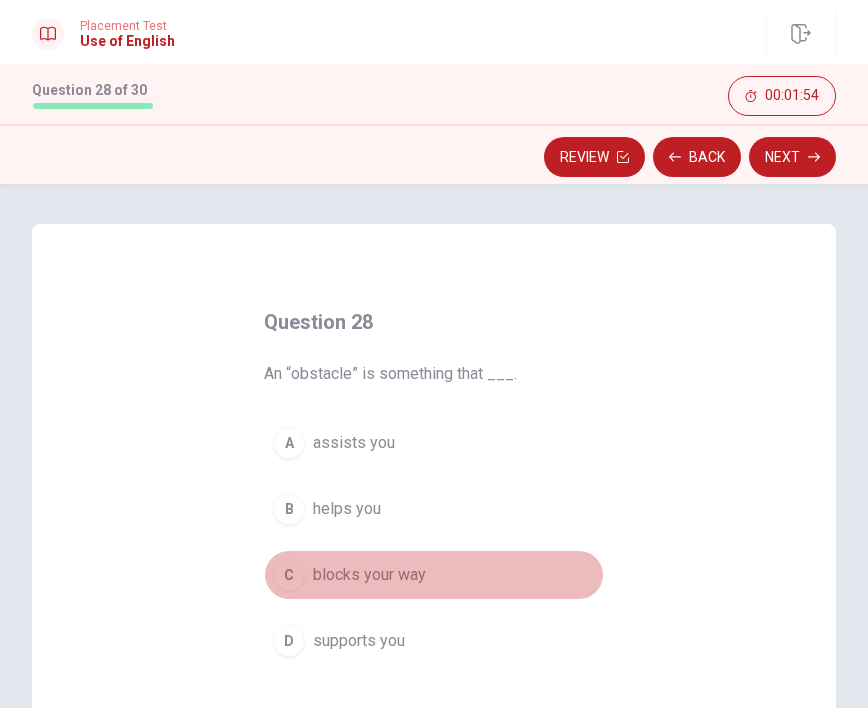 click on "blocks your way" at bounding box center [369, 575] 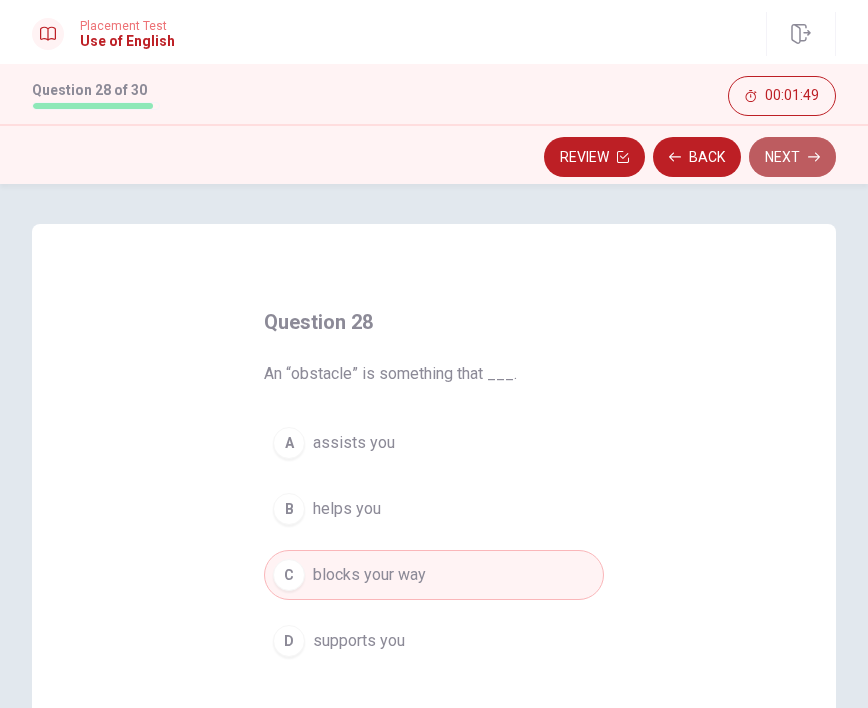 click on "Next" at bounding box center (792, 157) 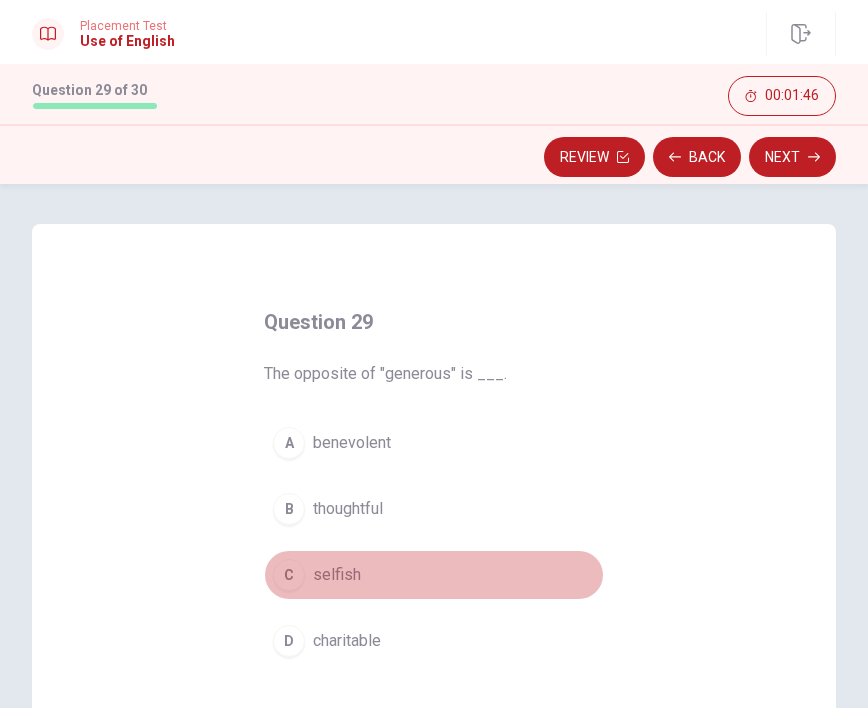 click on "selfish" at bounding box center (337, 575) 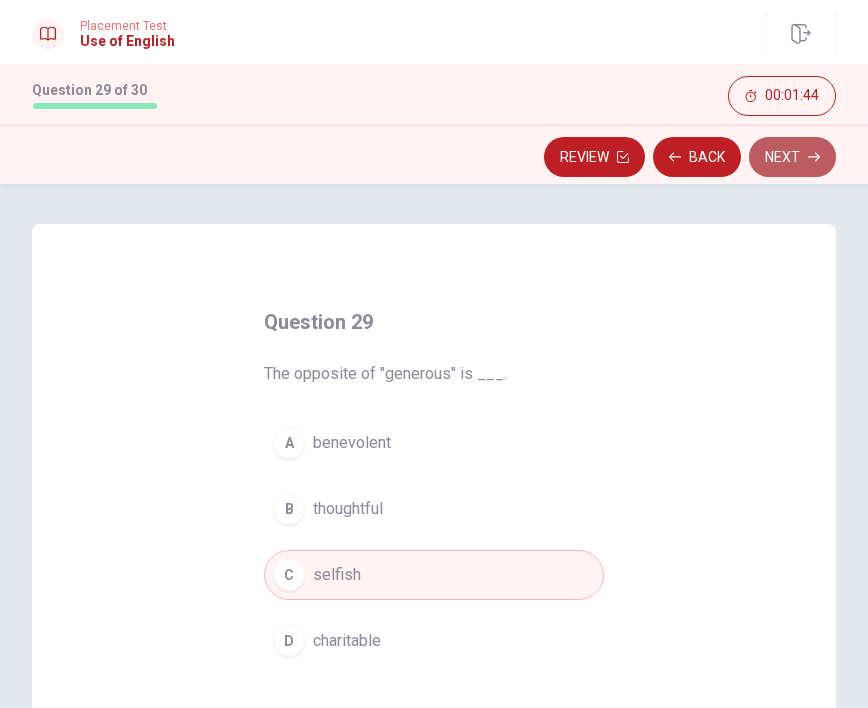 click on "Next" at bounding box center [792, 157] 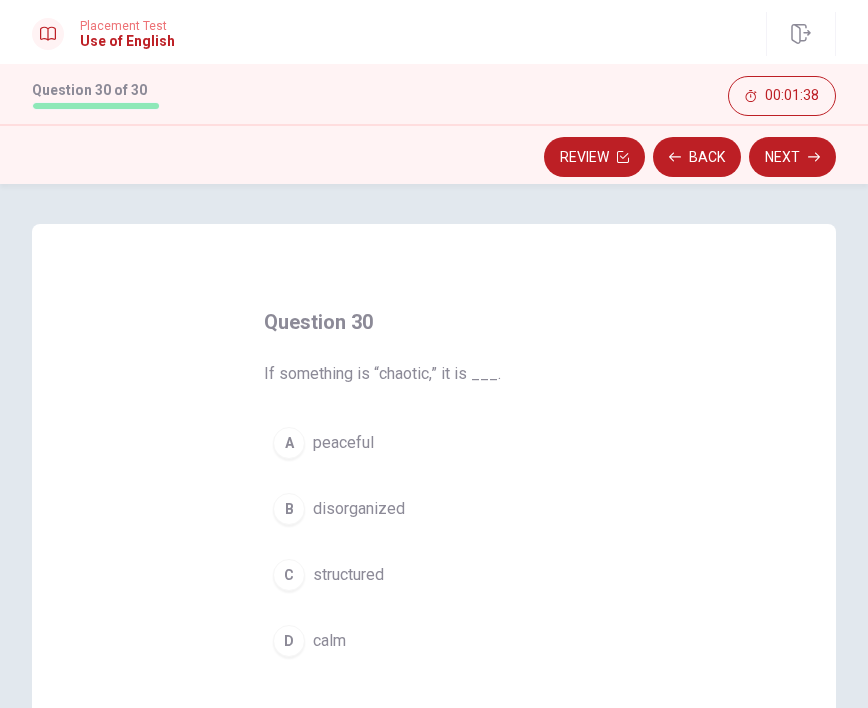 click on "disorganized" at bounding box center [359, 509] 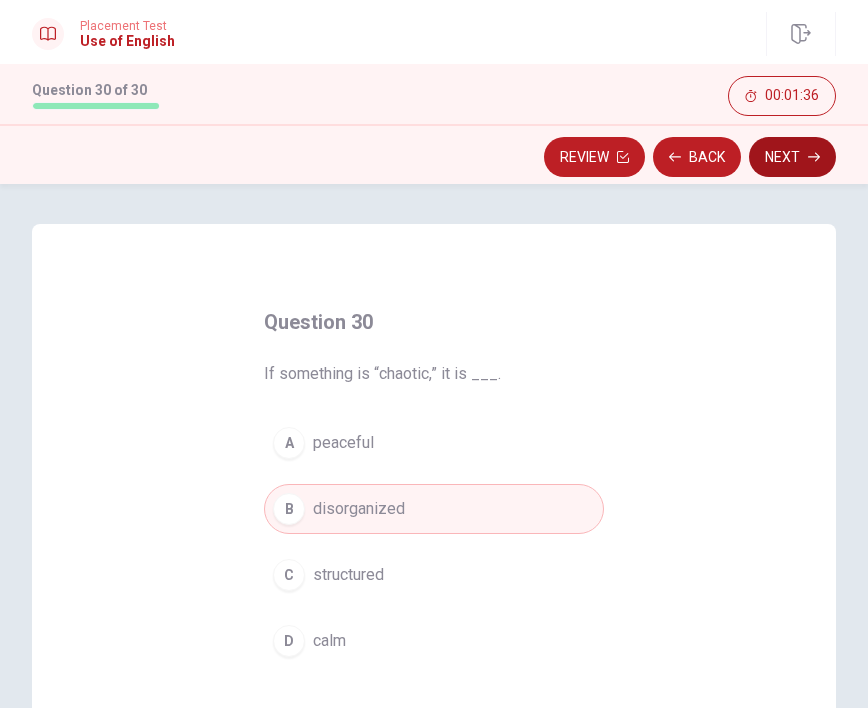 click on "Next" at bounding box center [792, 157] 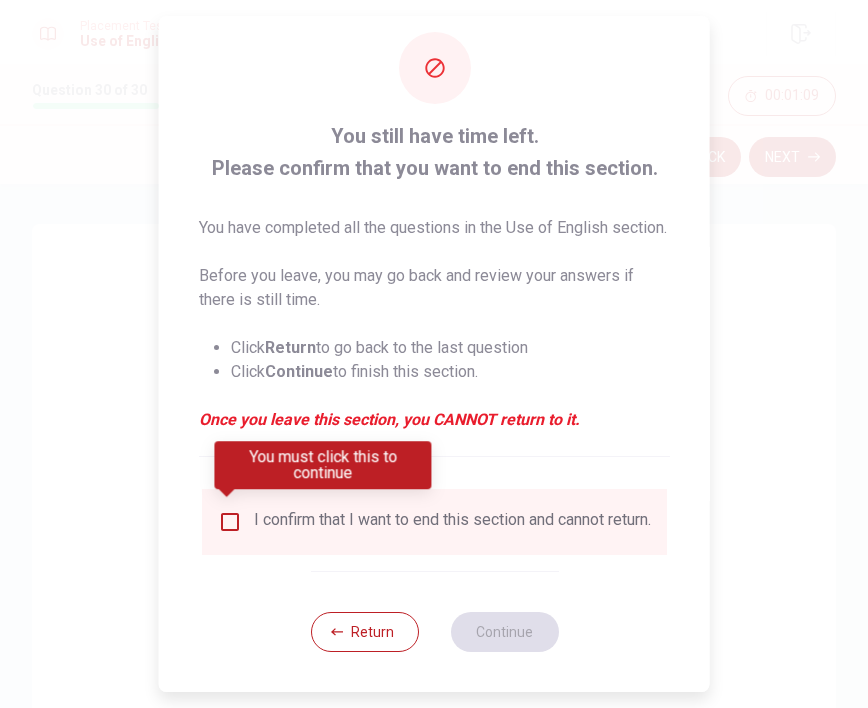 scroll, scrollTop: 54, scrollLeft: 0, axis: vertical 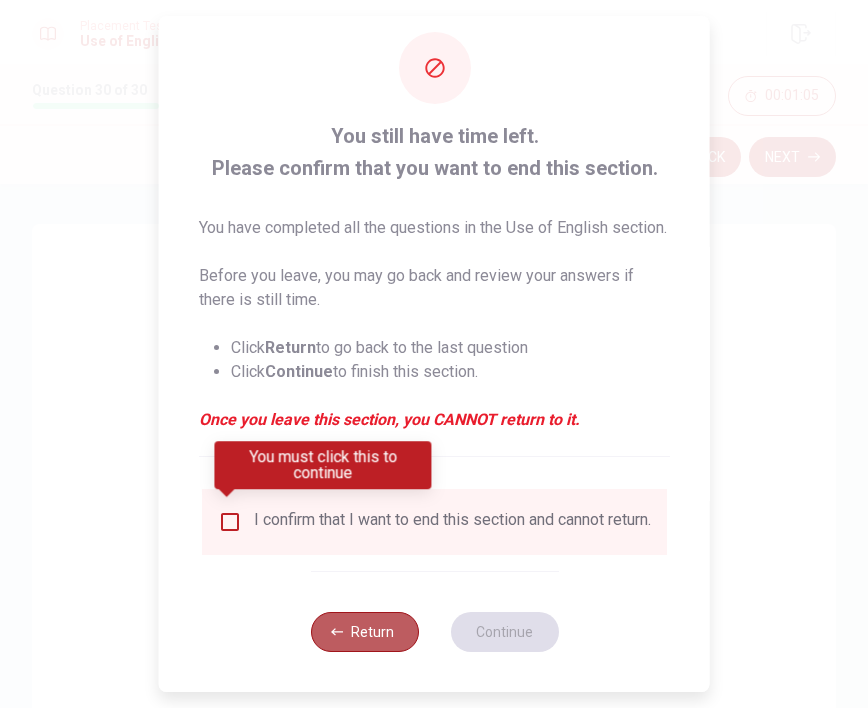 click on "Return" at bounding box center (364, 632) 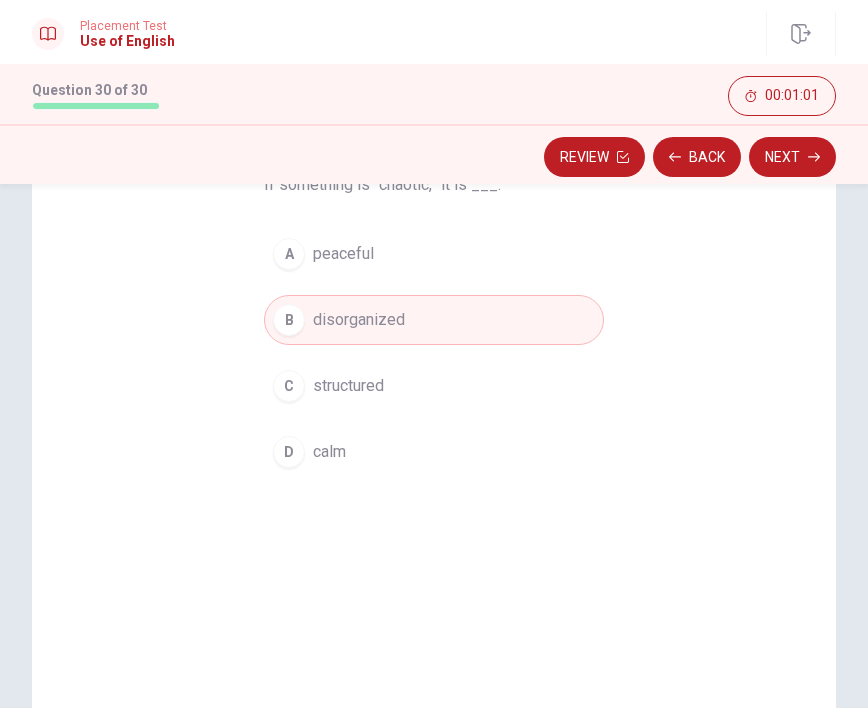 scroll, scrollTop: 194, scrollLeft: 0, axis: vertical 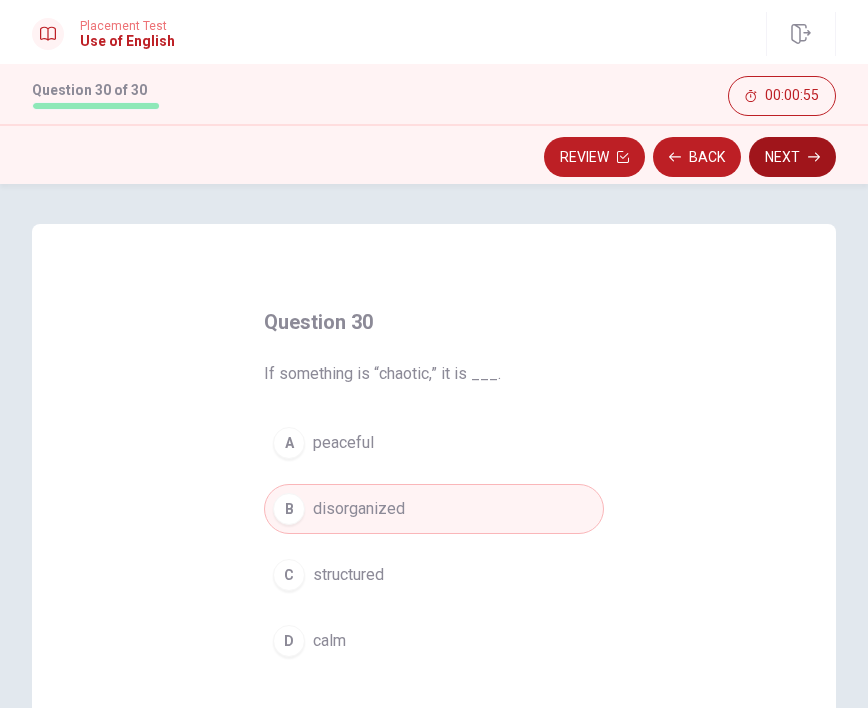 click on "Next" at bounding box center [792, 157] 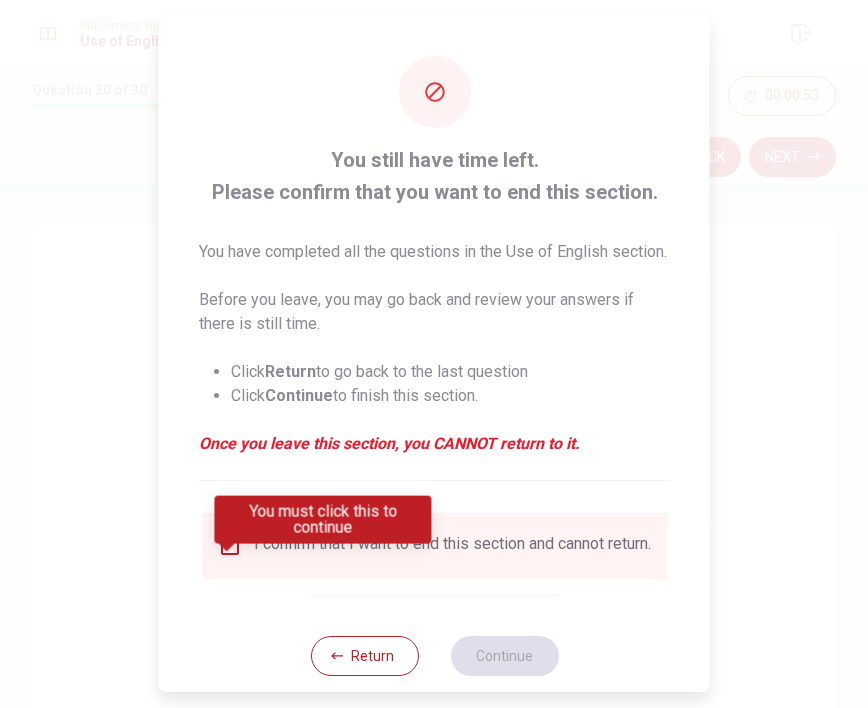 click on "I confirm that I want to end this section and cannot return." at bounding box center [434, 546] 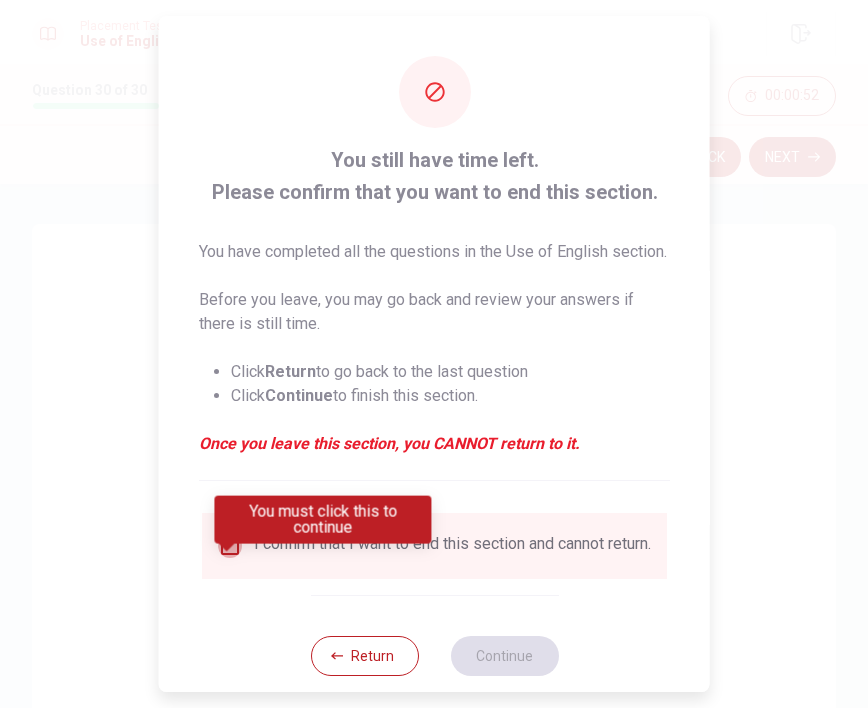 click at bounding box center [230, 546] 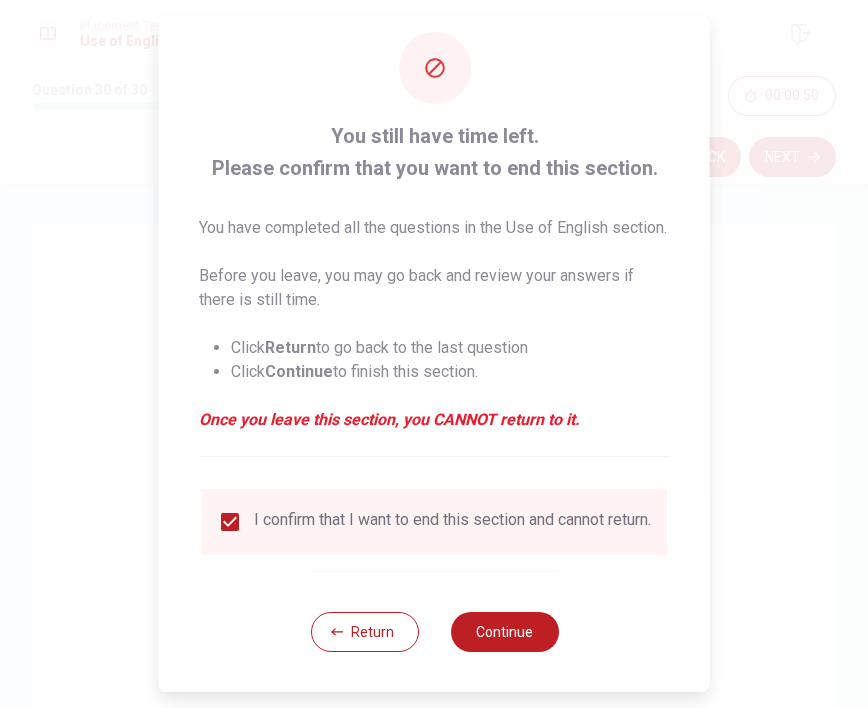 scroll, scrollTop: 61, scrollLeft: 0, axis: vertical 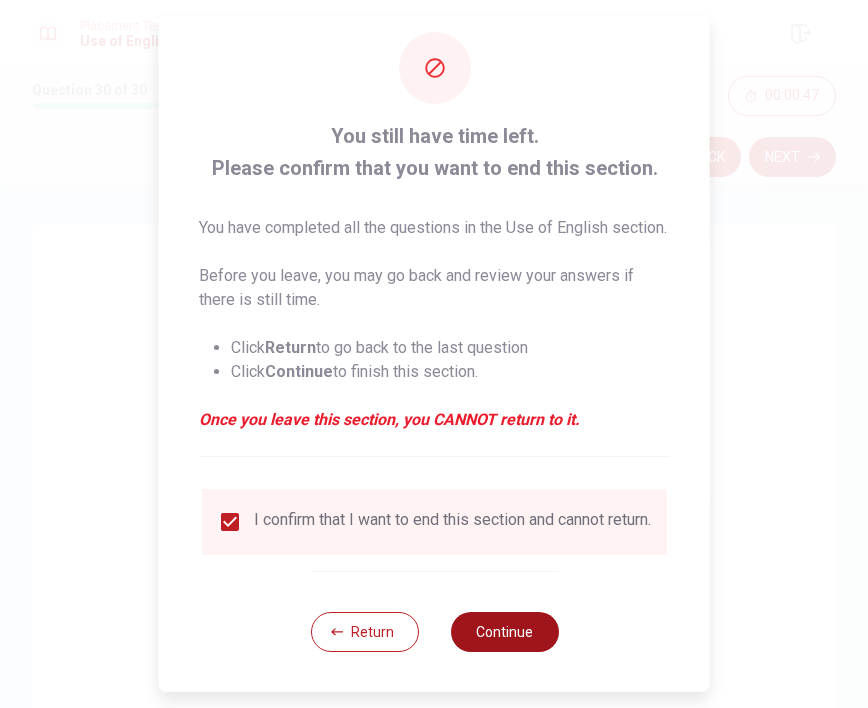 click on "Continue" at bounding box center [504, 632] 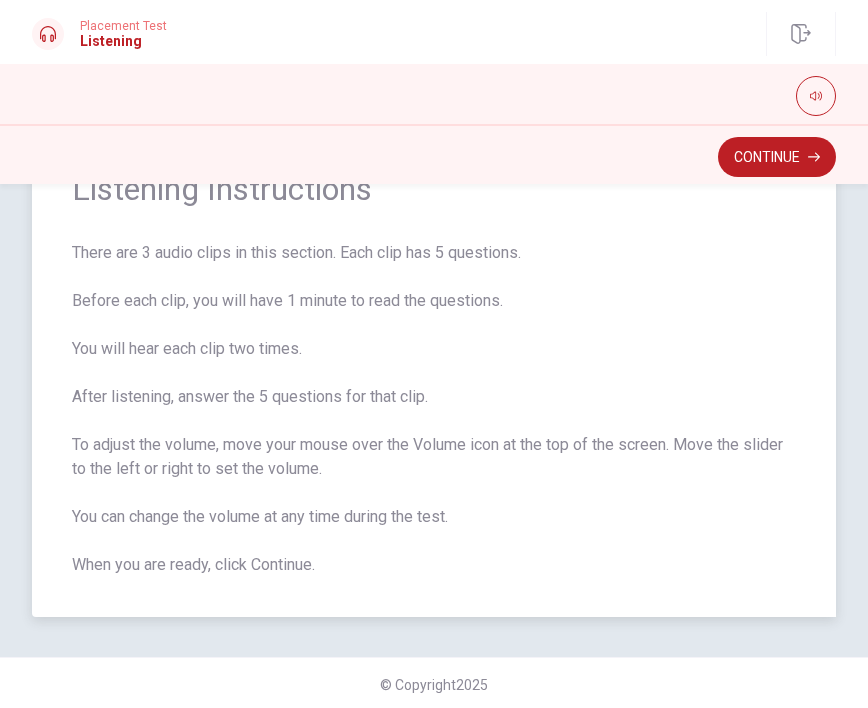 scroll, scrollTop: 99, scrollLeft: 0, axis: vertical 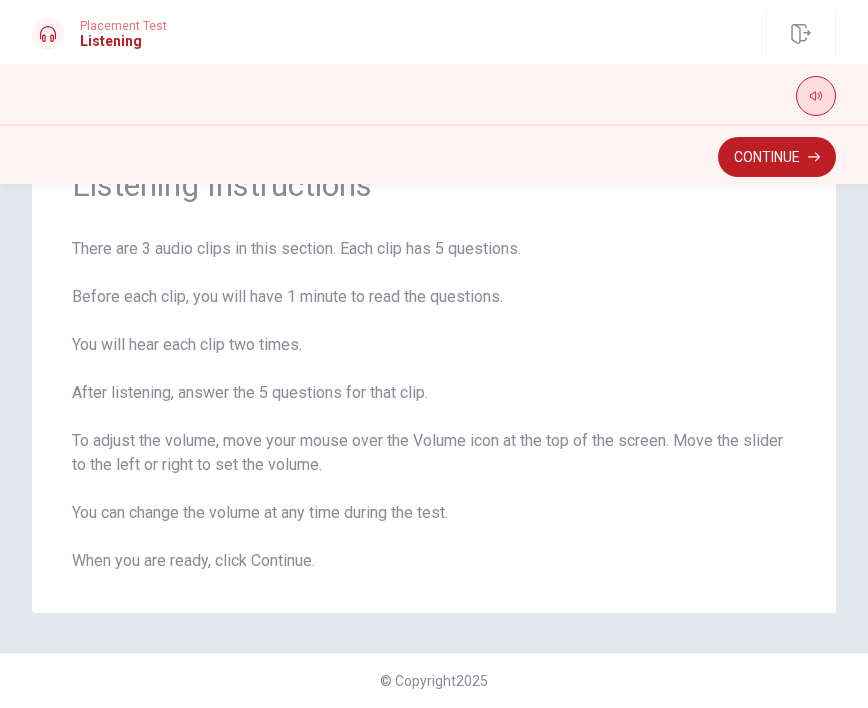 click at bounding box center [816, 96] 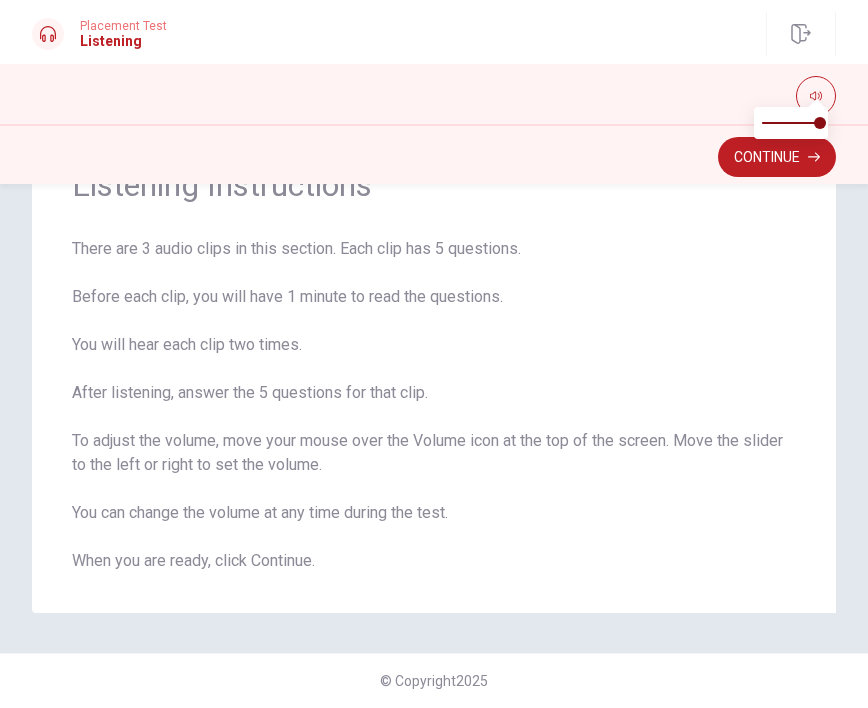 click at bounding box center [816, 101] 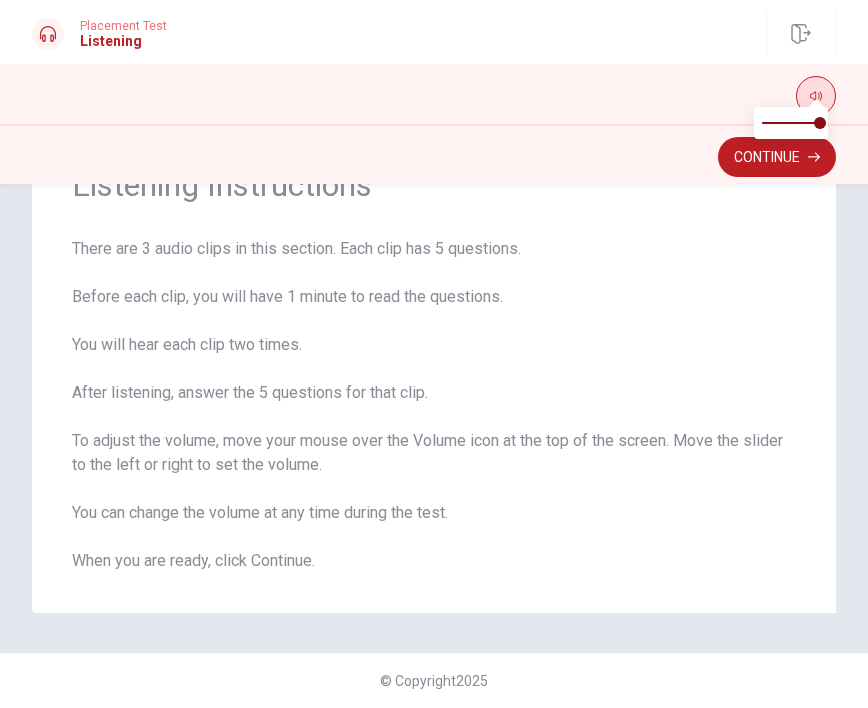 click 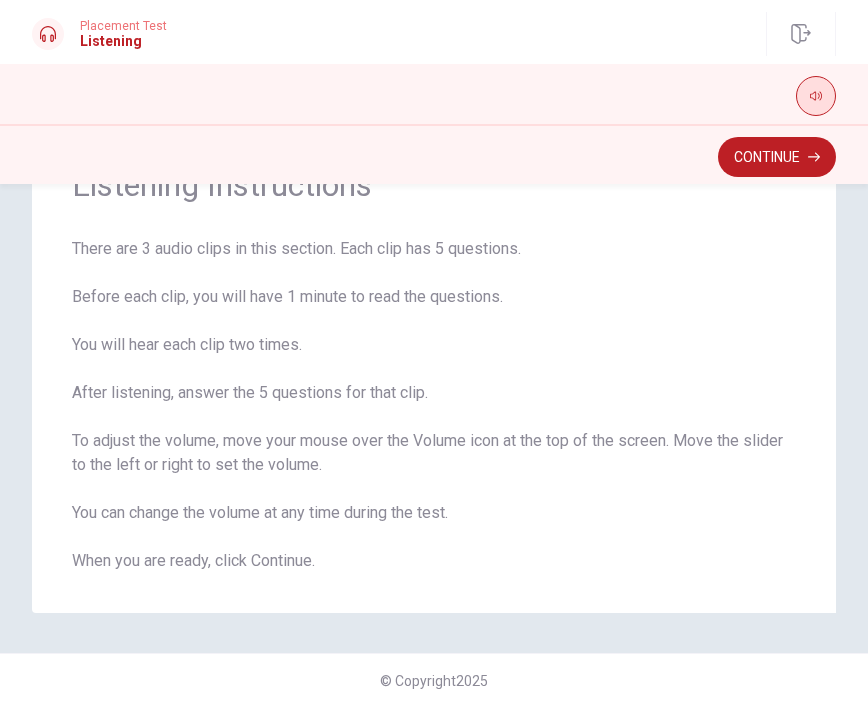 click 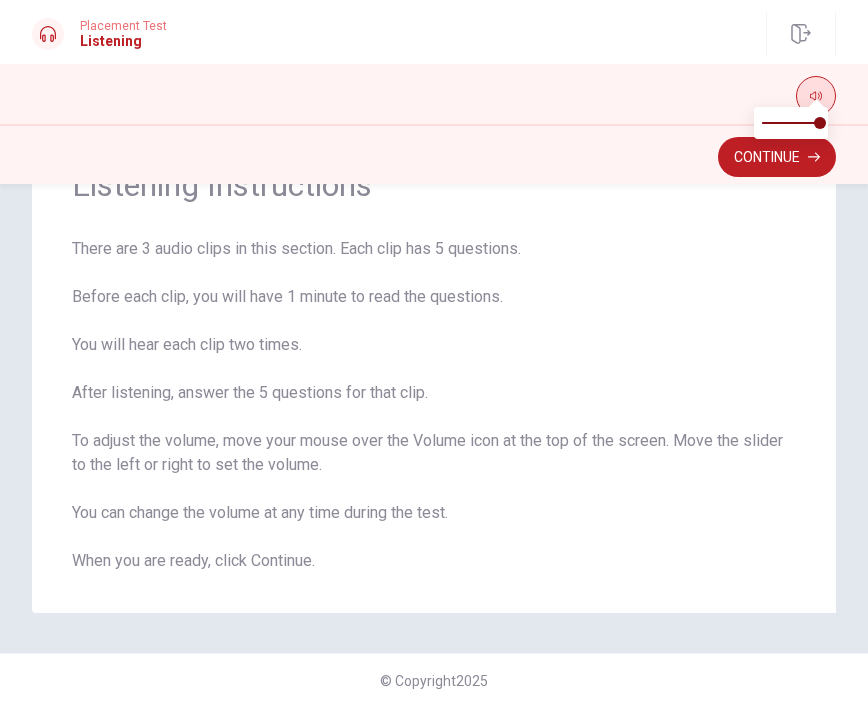 type 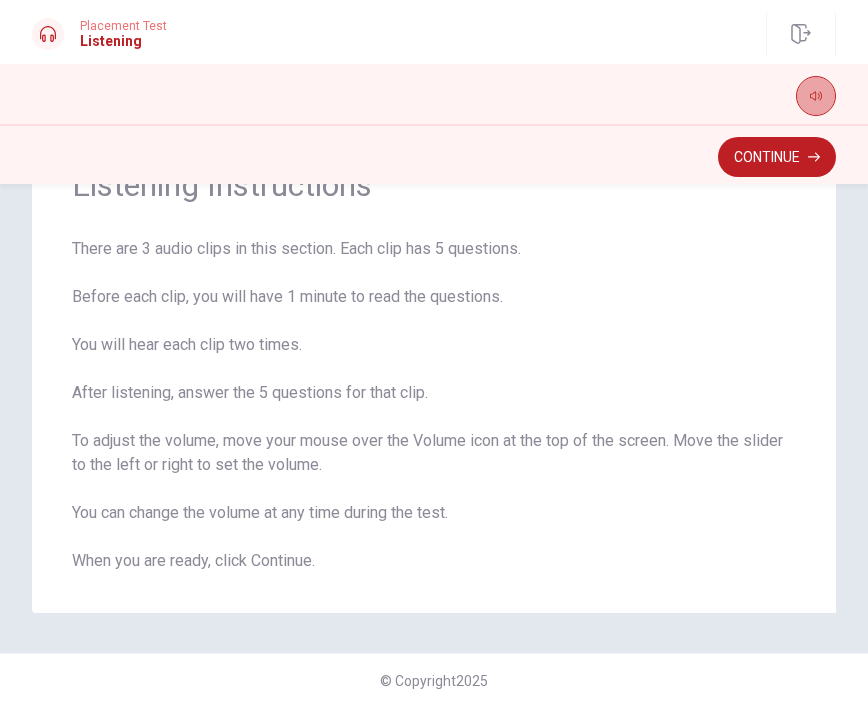 click 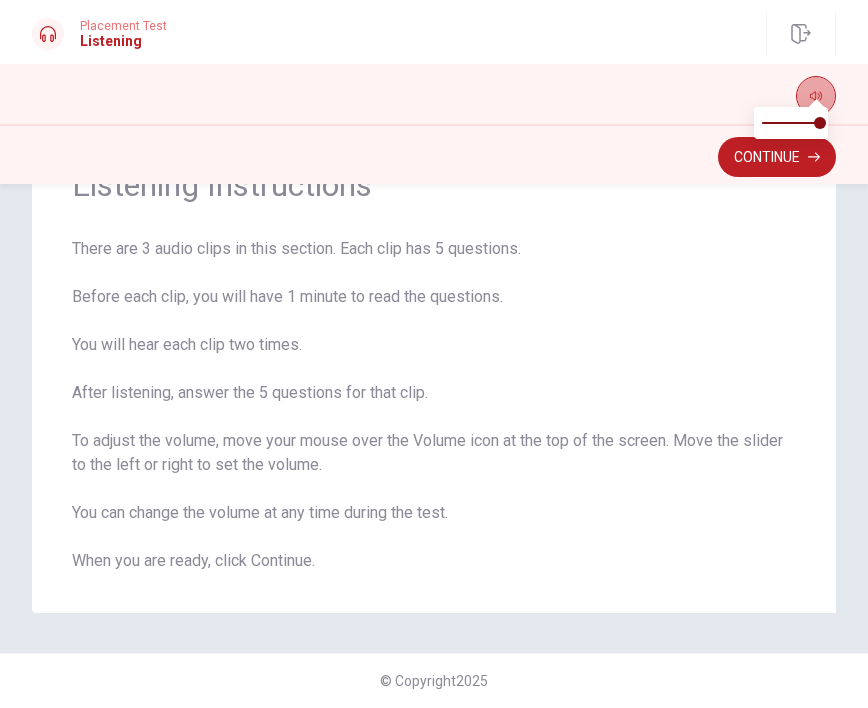 click 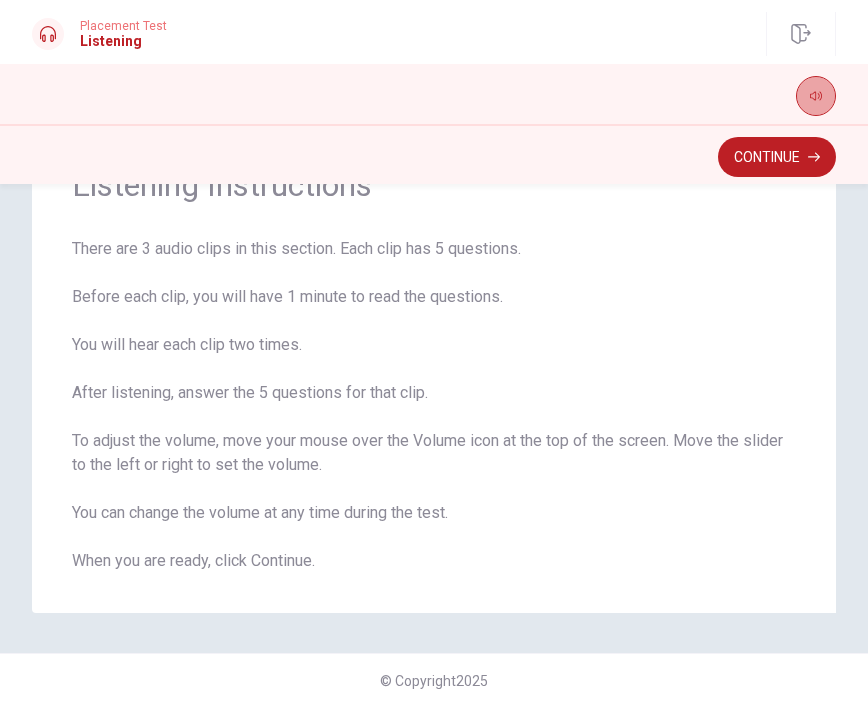 click 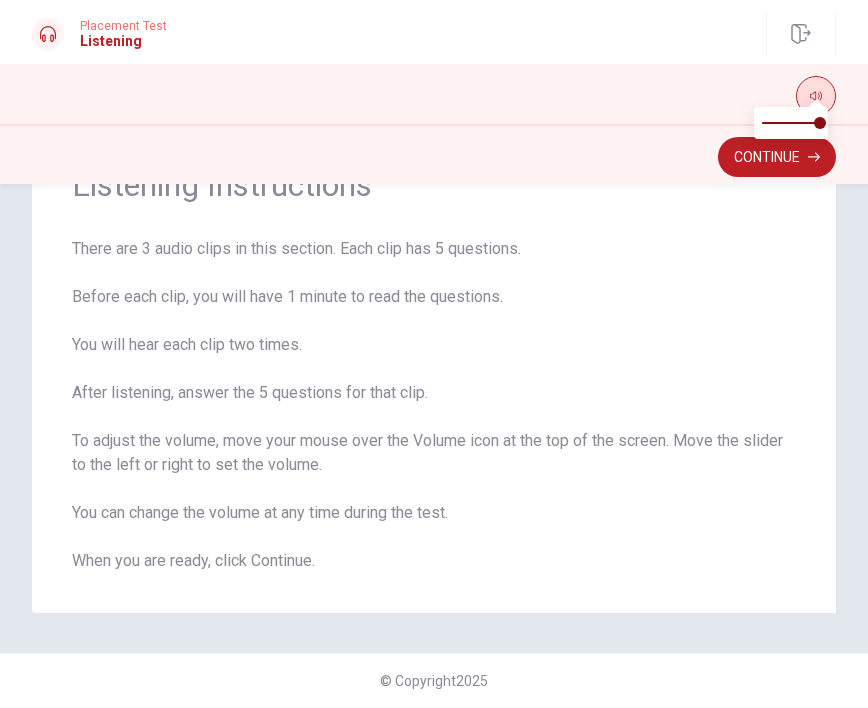 click 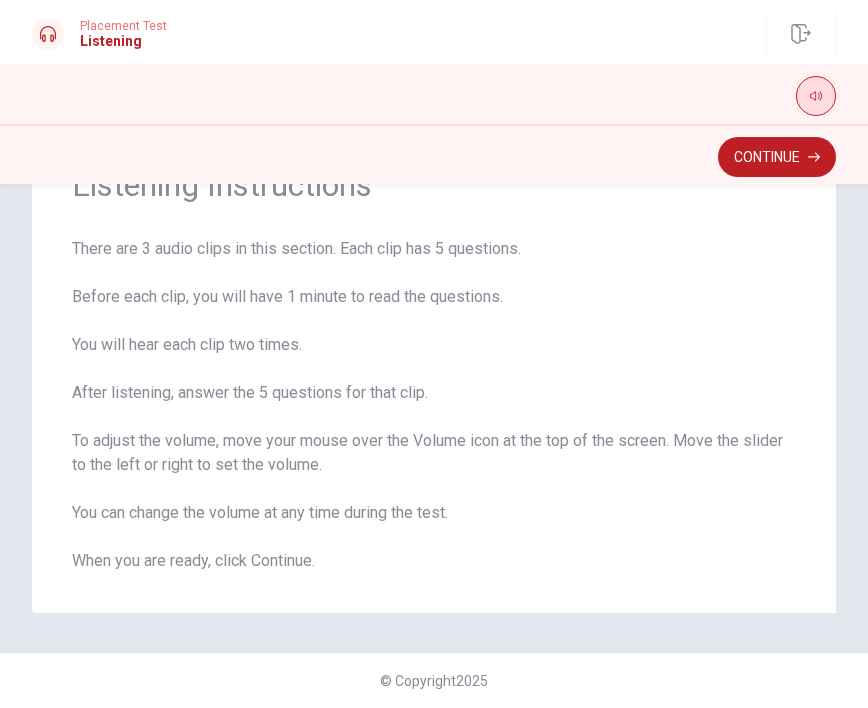 click 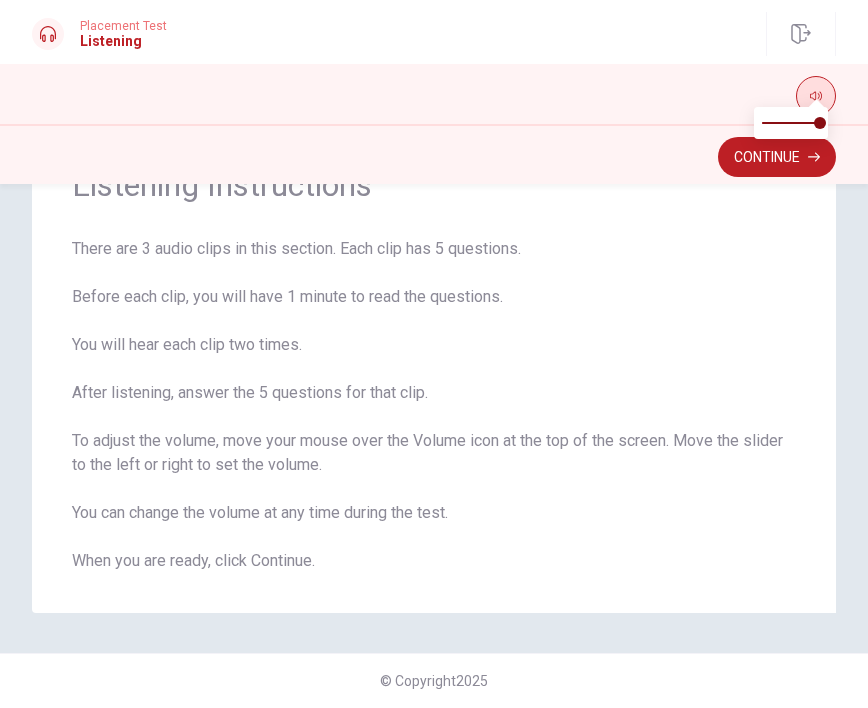 click 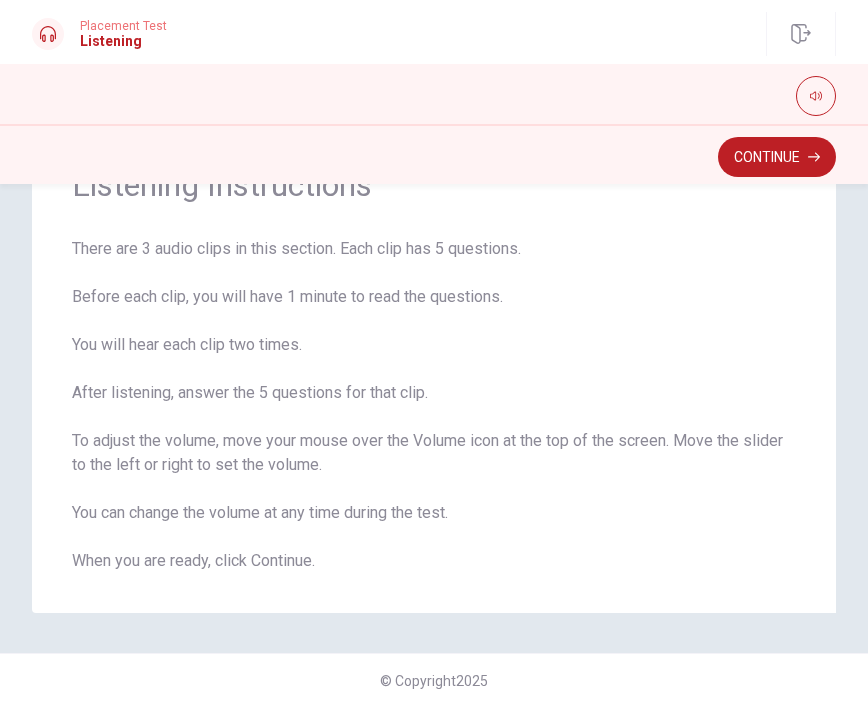 click on "Listening Instructions
There are 3 audio clips in this section. Each clip has 5 questions.
Before each clip, you will have 1 minute to read the questions.
You will hear each clip two times.
After listening, answer the 5 questions for that clip.
To adjust the volume, move your mouse over the Volume icon at the top of the screen. Move the slider to the left or right to set the volume.
You can change the volume at any time during the test.
When you are ready, click Continue. © Copyright  2025" at bounding box center (434, 446) 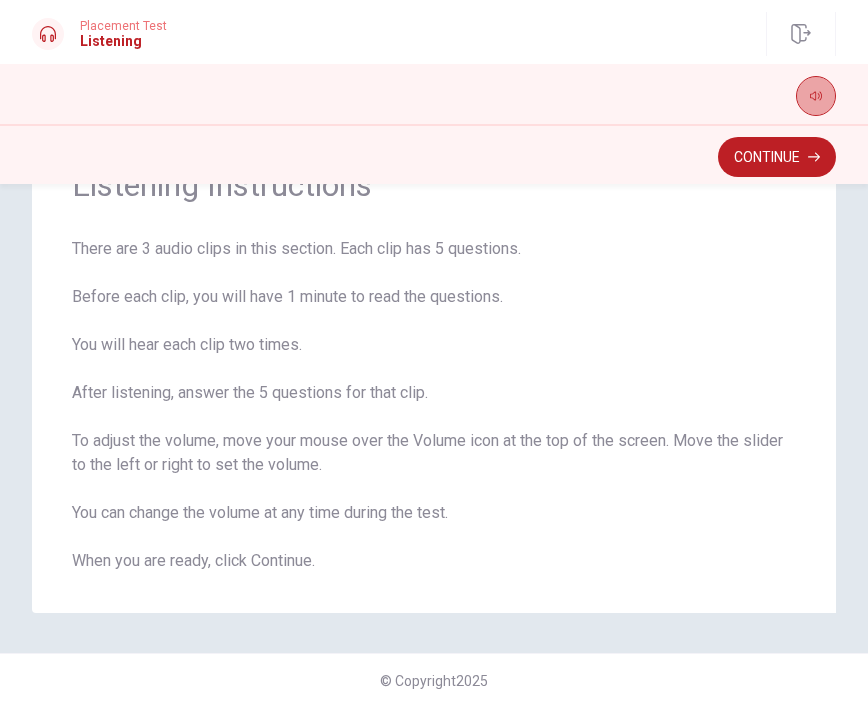 click at bounding box center [816, 96] 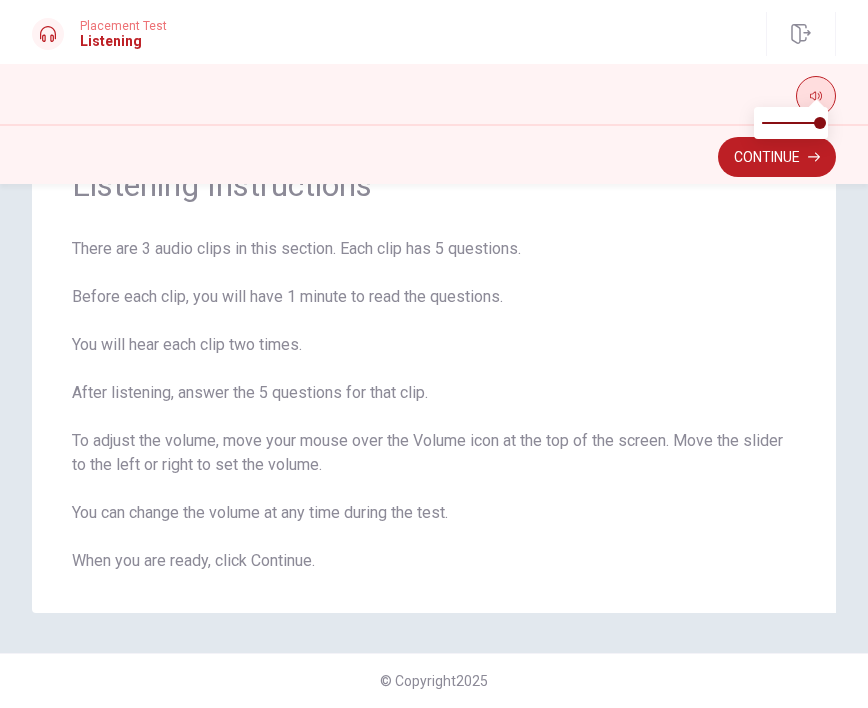 click at bounding box center [816, 96] 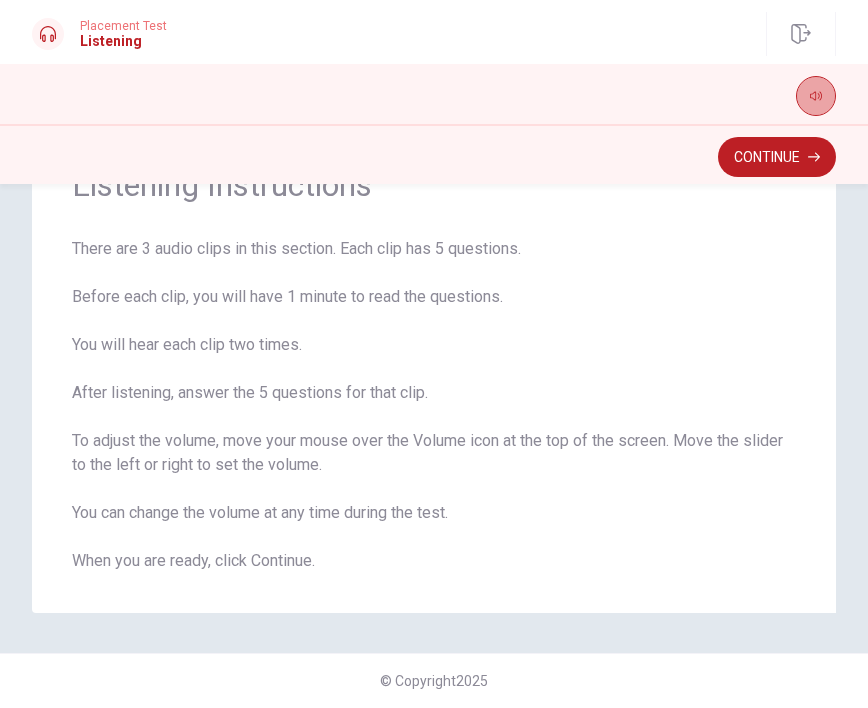 click at bounding box center (816, 96) 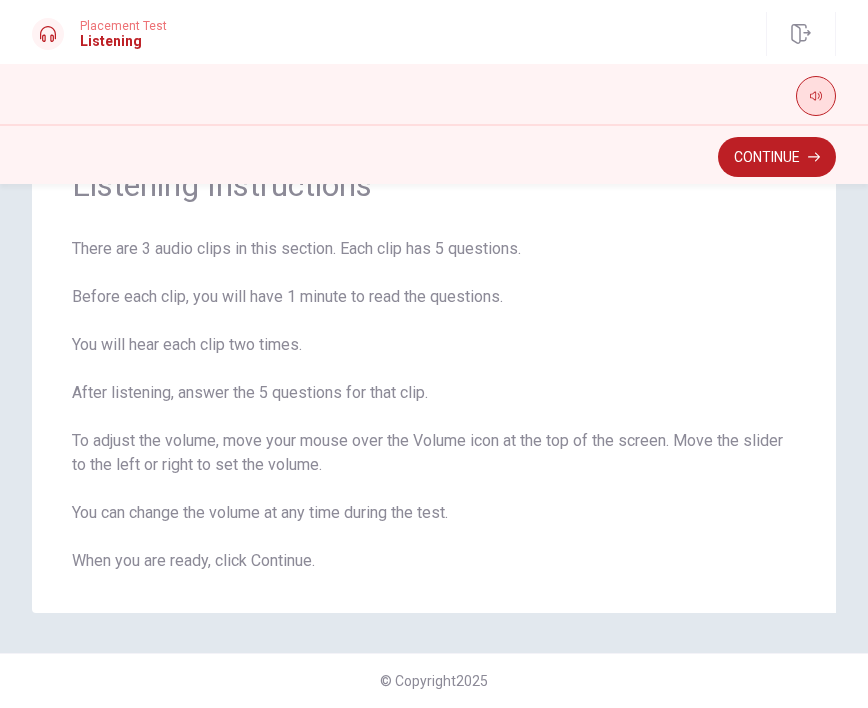 click at bounding box center [816, 96] 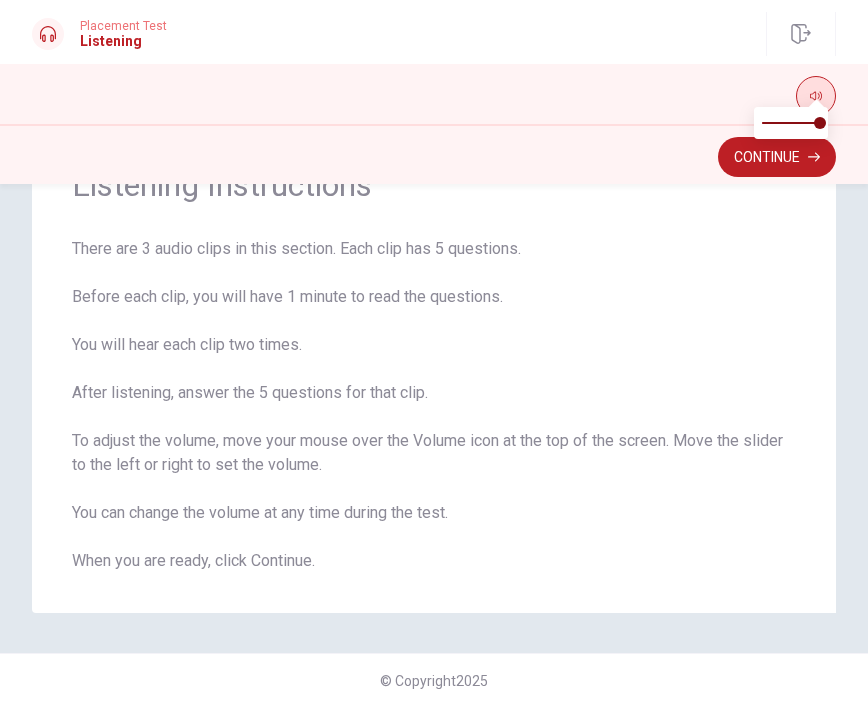 click at bounding box center [816, 96] 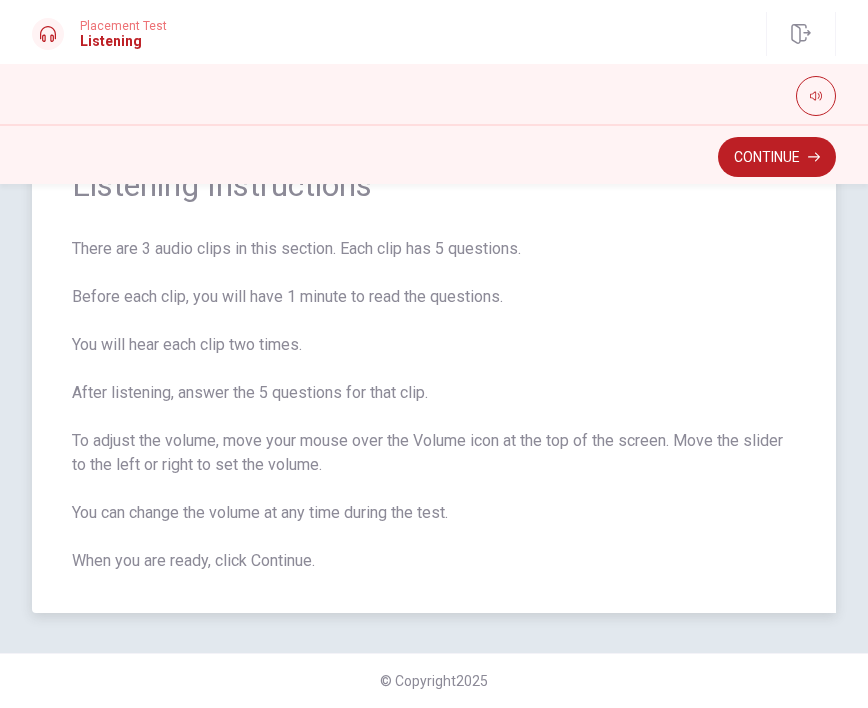 click on "There are 3 audio clips in this section. Each clip has 5 questions.
Before each clip, you will have 1 minute to read the questions.
You will hear each clip two times.
After listening, answer the 5 questions for that clip.
To adjust the volume, move your mouse over the Volume icon at the top of the screen. Move the slider to the left or right to set the volume.
You can change the volume at any time during the test.
When you are ready, click Continue." at bounding box center [434, 405] 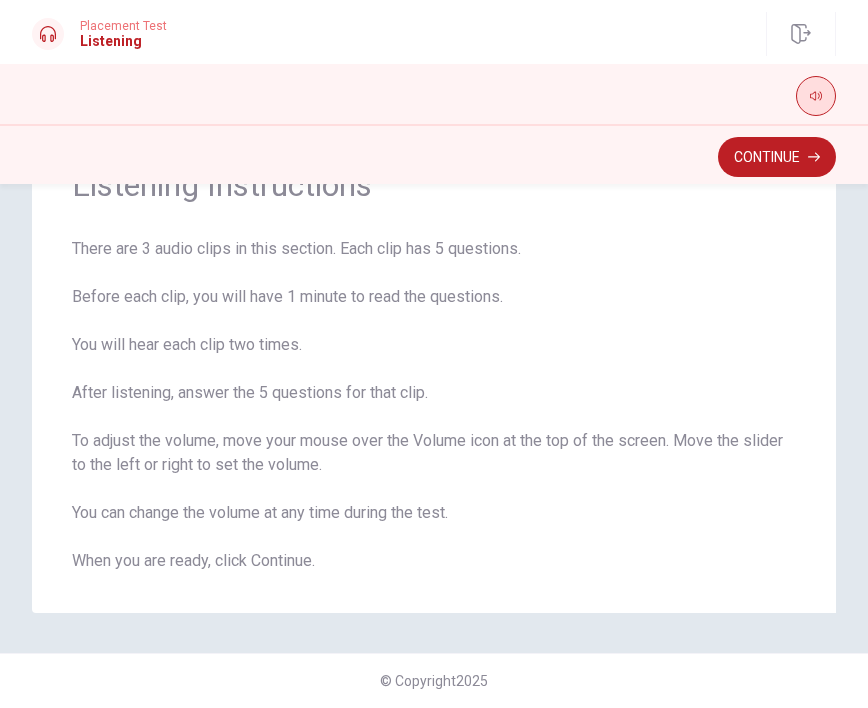 click at bounding box center [816, 96] 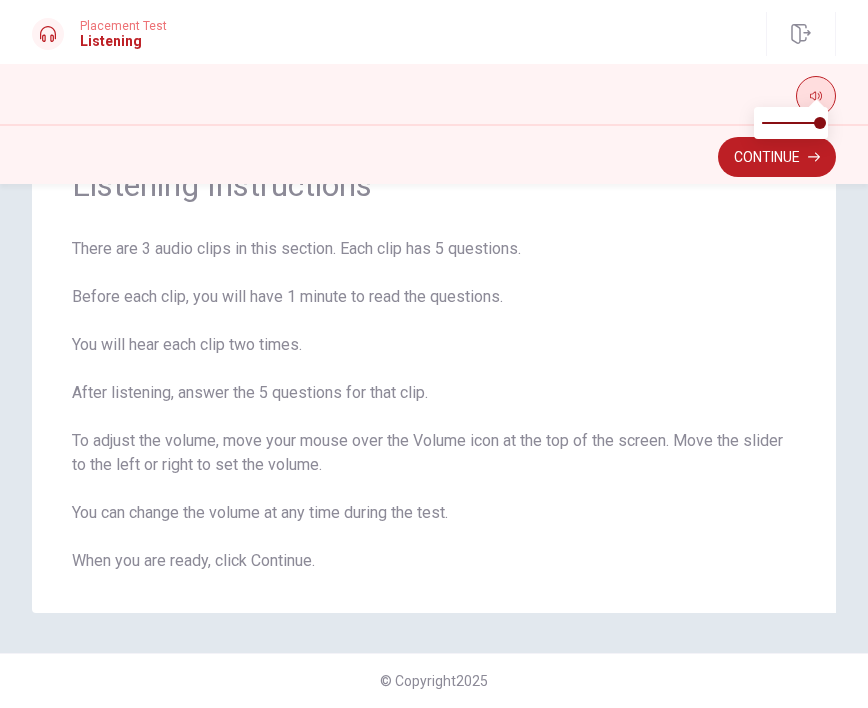 click at bounding box center (816, 101) 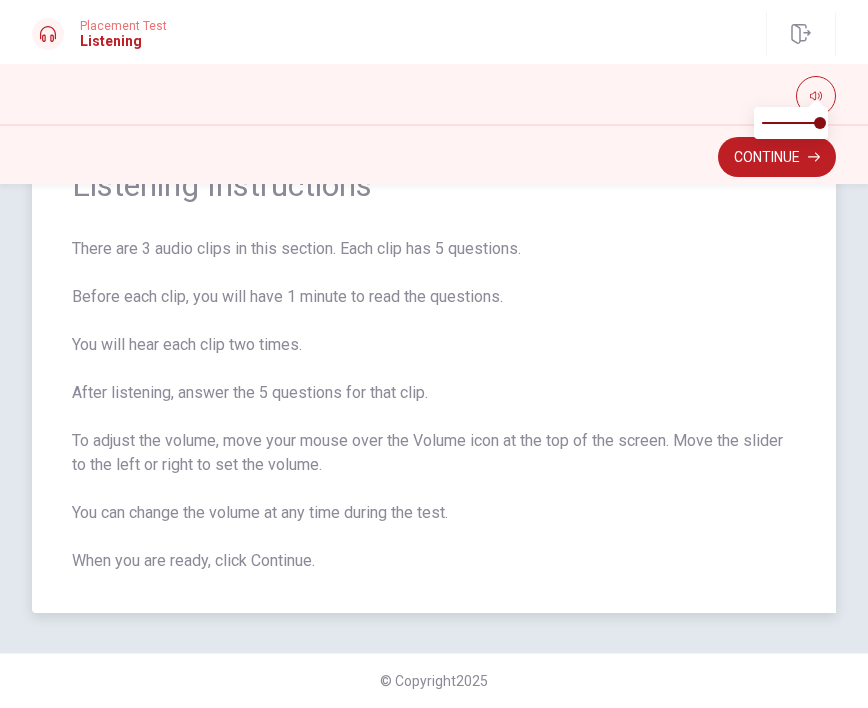 click on "There are 3 audio clips in this section. Each clip has 5 questions.
Before each clip, you will have 1 minute to read the questions.
You will hear each clip two times.
After listening, answer the 5 questions for that clip.
To adjust the volume, move your mouse over the Volume icon at the top of the screen. Move the slider to the left or right to set the volume.
You can change the volume at any time during the test.
When you are ready, click Continue." at bounding box center (434, 405) 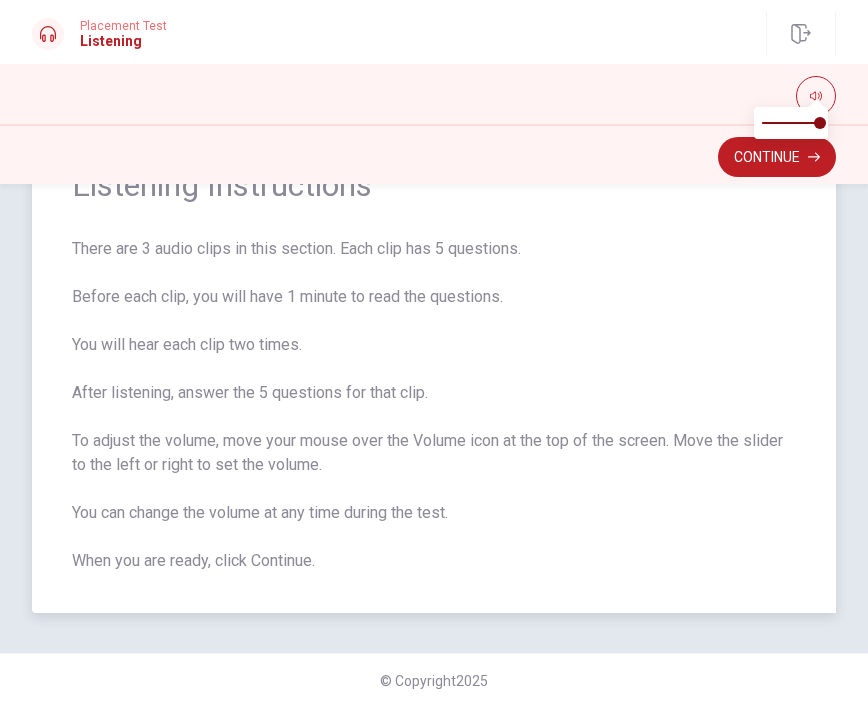 click on "Listening Instructions
There are 3 audio clips in this section. Each clip has 5 questions.
Before each clip, you will have 1 minute to read the questions.
You will hear each clip two times.
After listening, answer the 5 questions for that clip.
To adjust the volume, move your mouse over the Volume icon at the top of the screen. Move the slider to the left or right to set the volume.
You can change the volume at any time during the test.
When you are ready, click Continue." at bounding box center (434, 369) 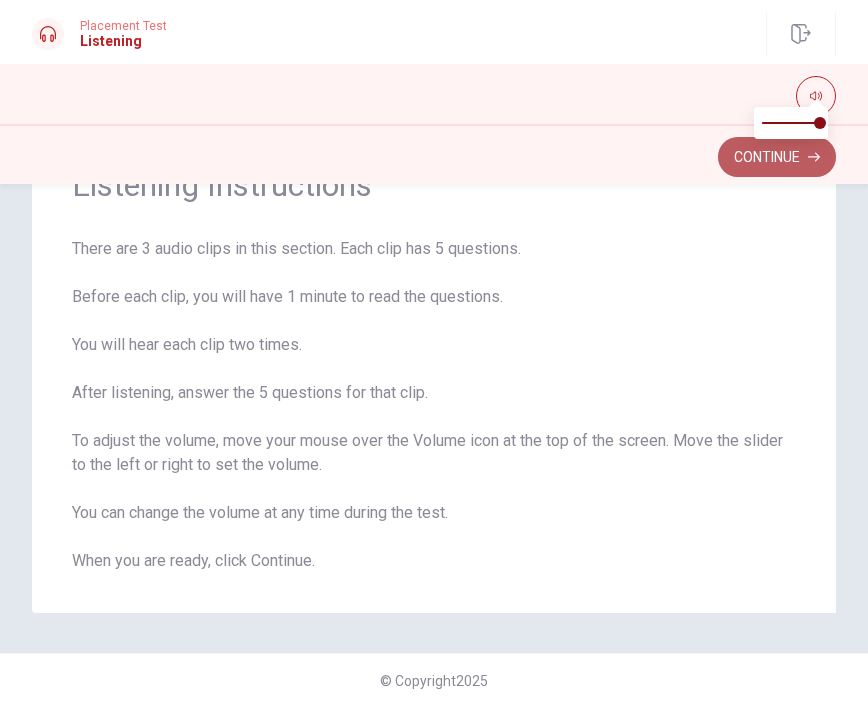 click on "Continue" at bounding box center (777, 157) 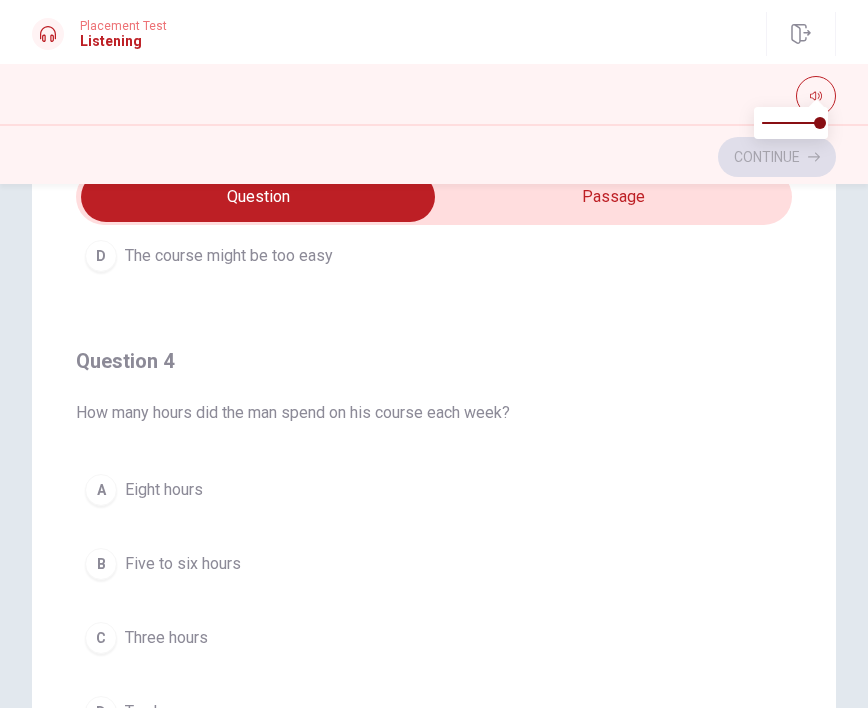 scroll, scrollTop: 1282, scrollLeft: 0, axis: vertical 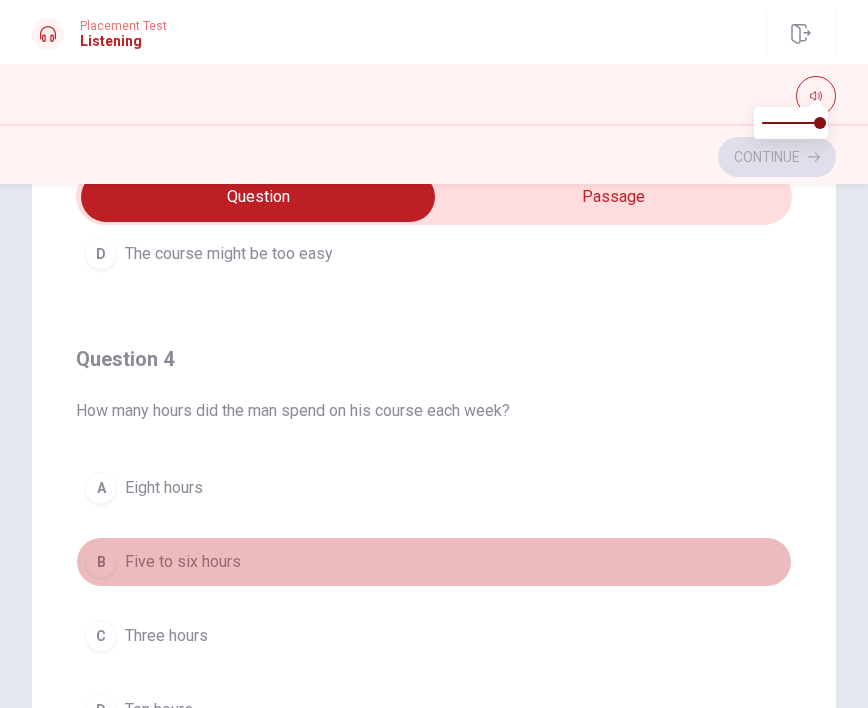 click on "B Five to six hours" at bounding box center (434, 562) 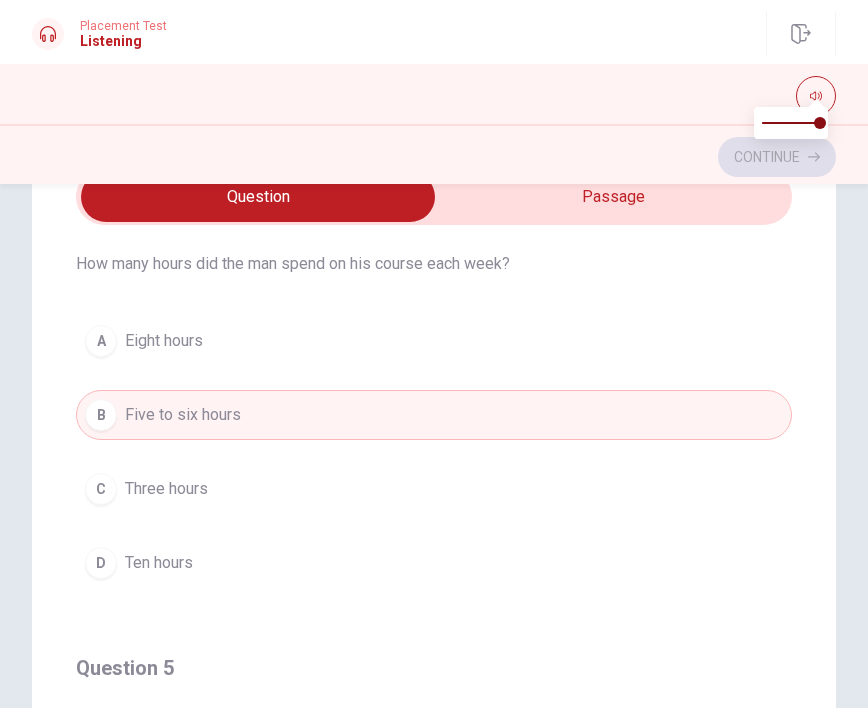 scroll, scrollTop: 1327, scrollLeft: 0, axis: vertical 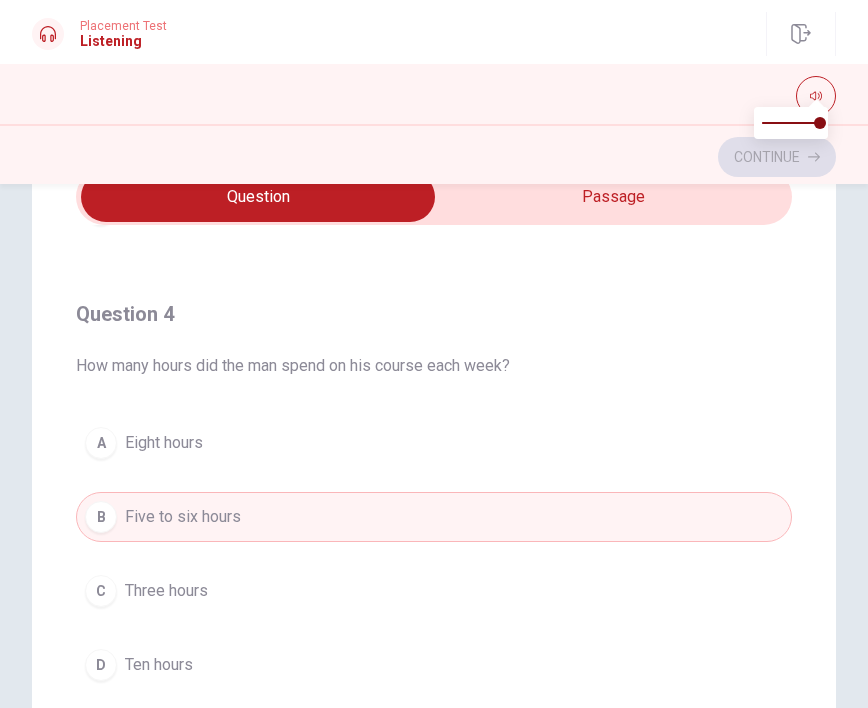 click on "How many hours did the man spend on his course each week?" at bounding box center (434, 366) 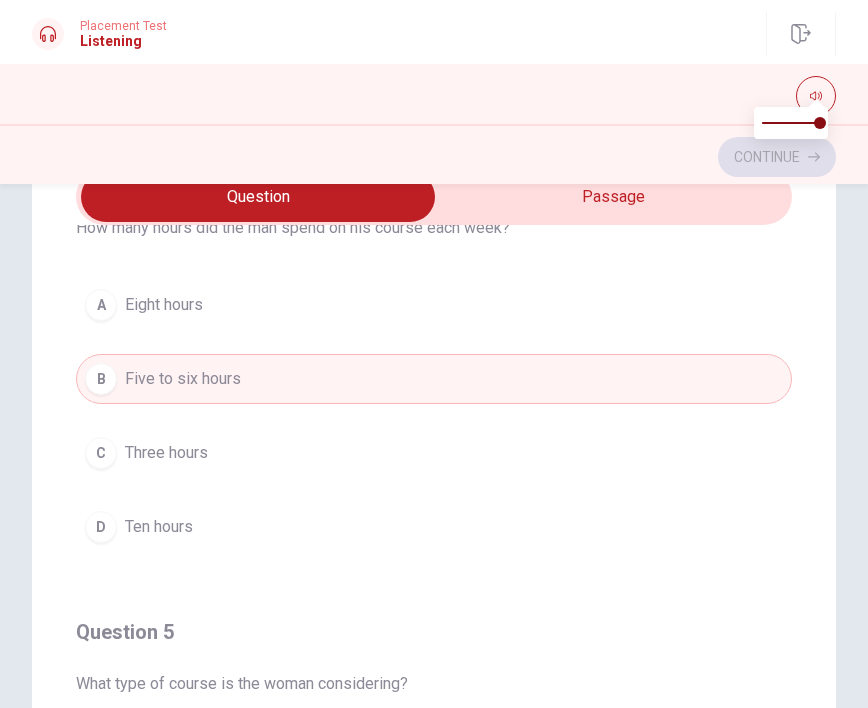 scroll, scrollTop: 1612, scrollLeft: 0, axis: vertical 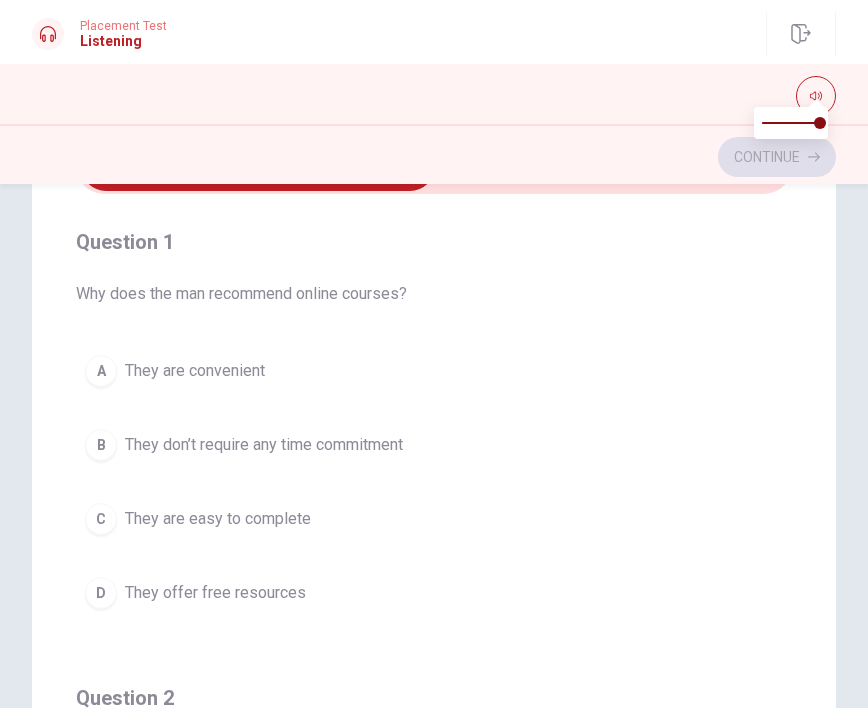 click on "A They are convenient" at bounding box center (434, 371) 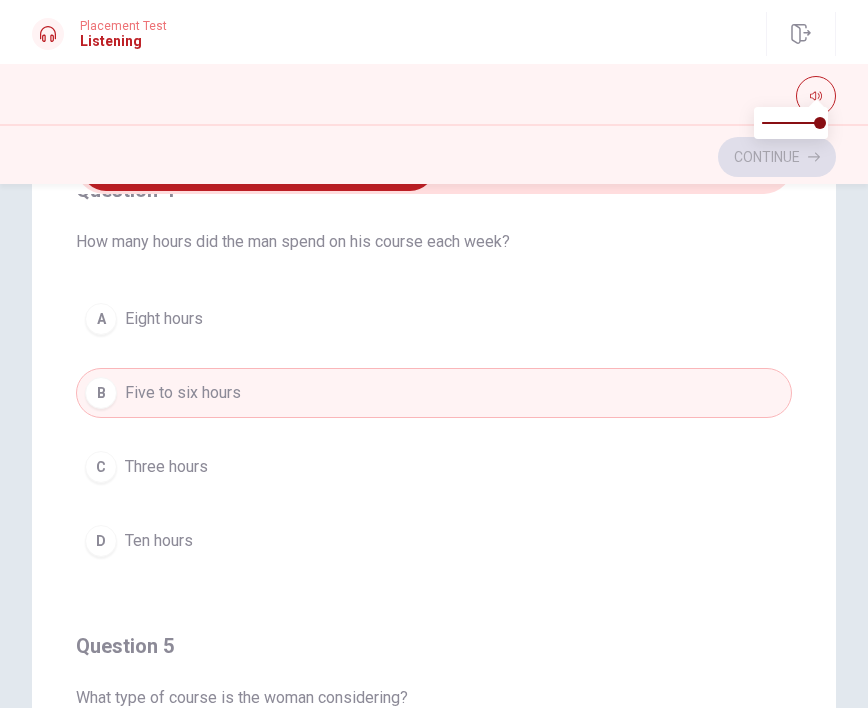 scroll, scrollTop: 1612, scrollLeft: 0, axis: vertical 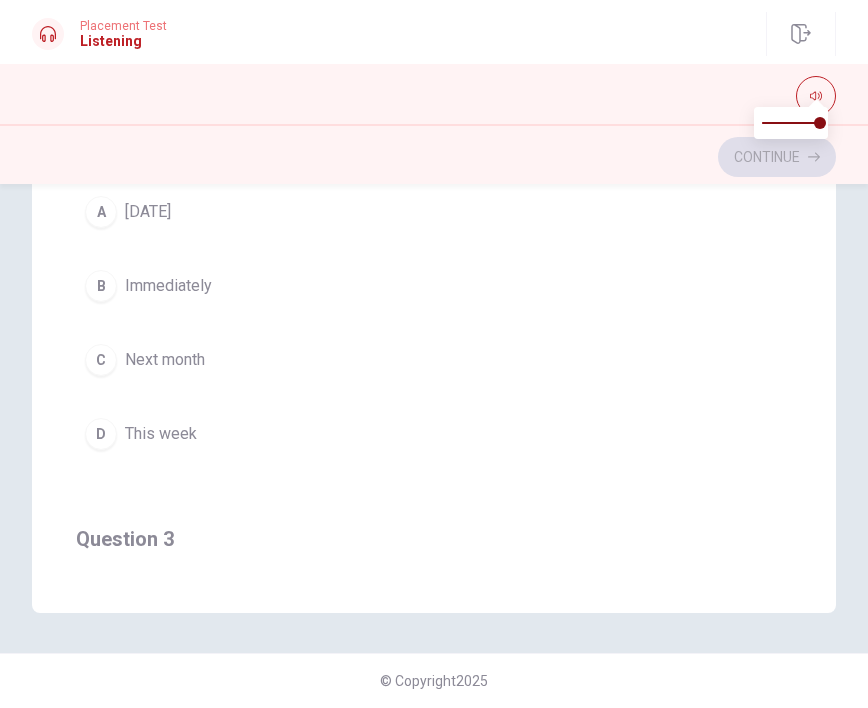 click on "Next month" at bounding box center [165, 360] 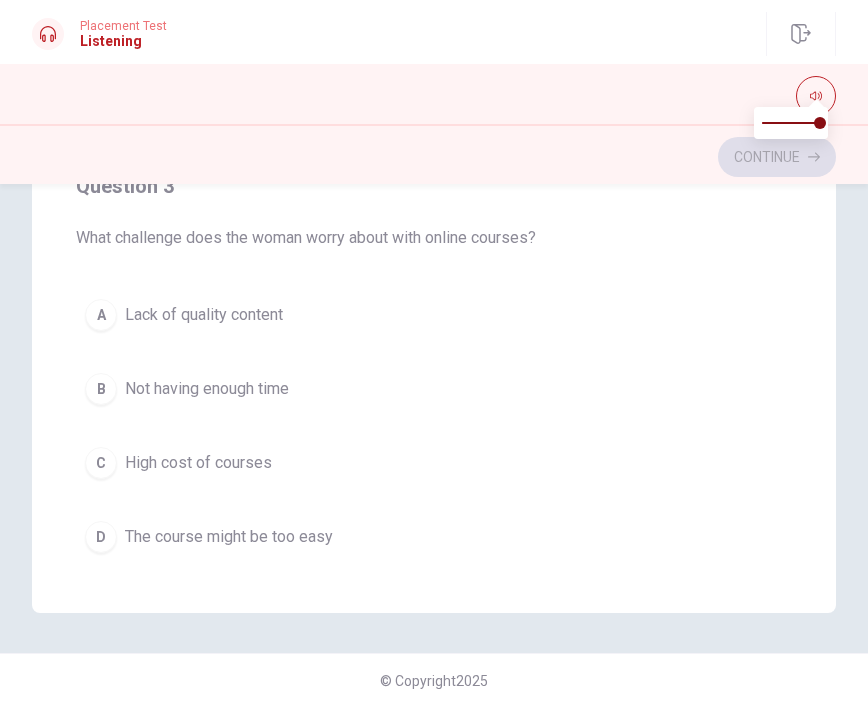 scroll, scrollTop: 675, scrollLeft: 0, axis: vertical 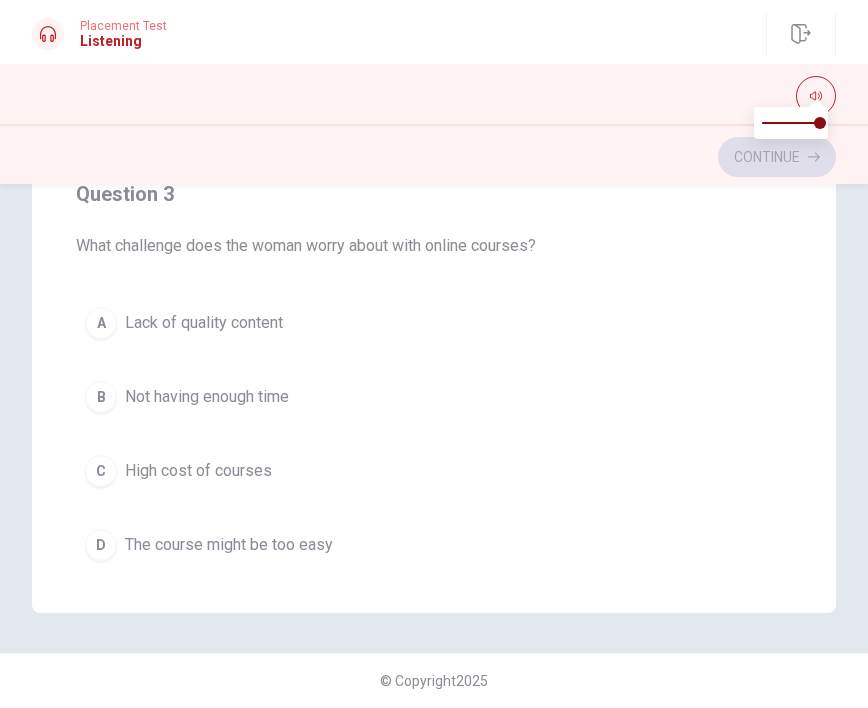 click on "Not having enough time" at bounding box center (207, 397) 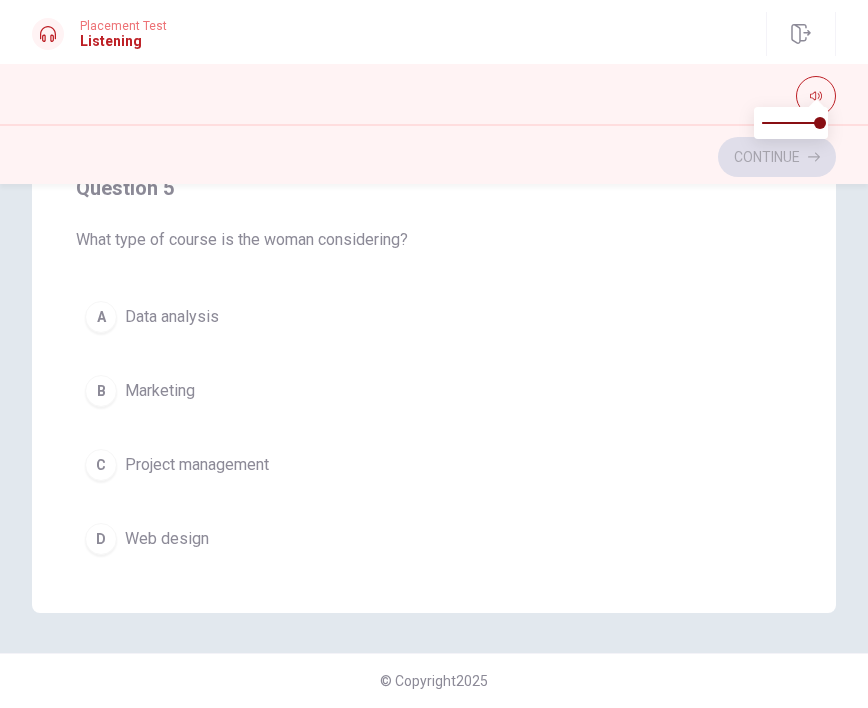 scroll, scrollTop: 1612, scrollLeft: 0, axis: vertical 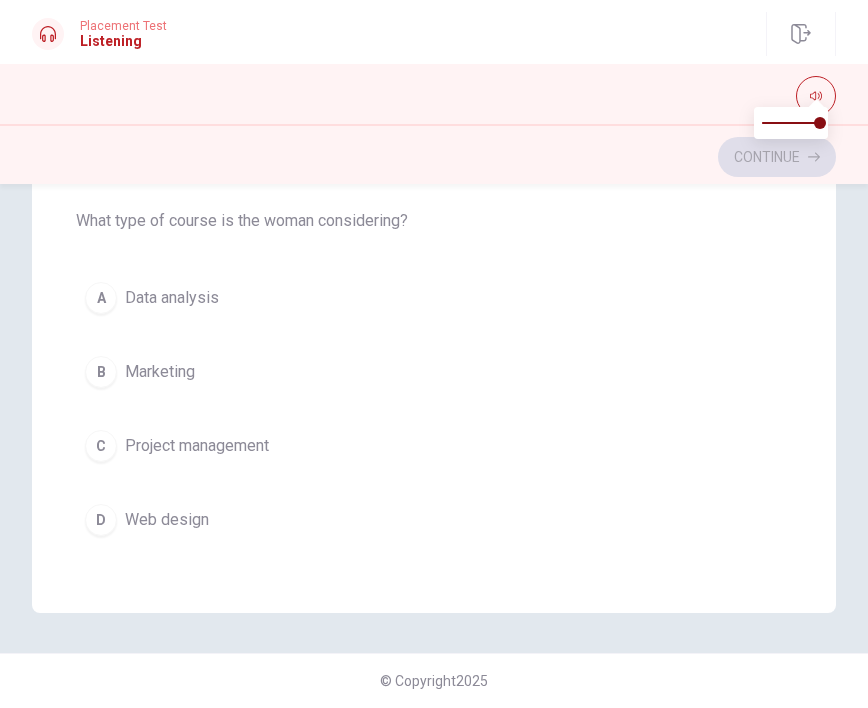 click on "Project management" at bounding box center [197, 446] 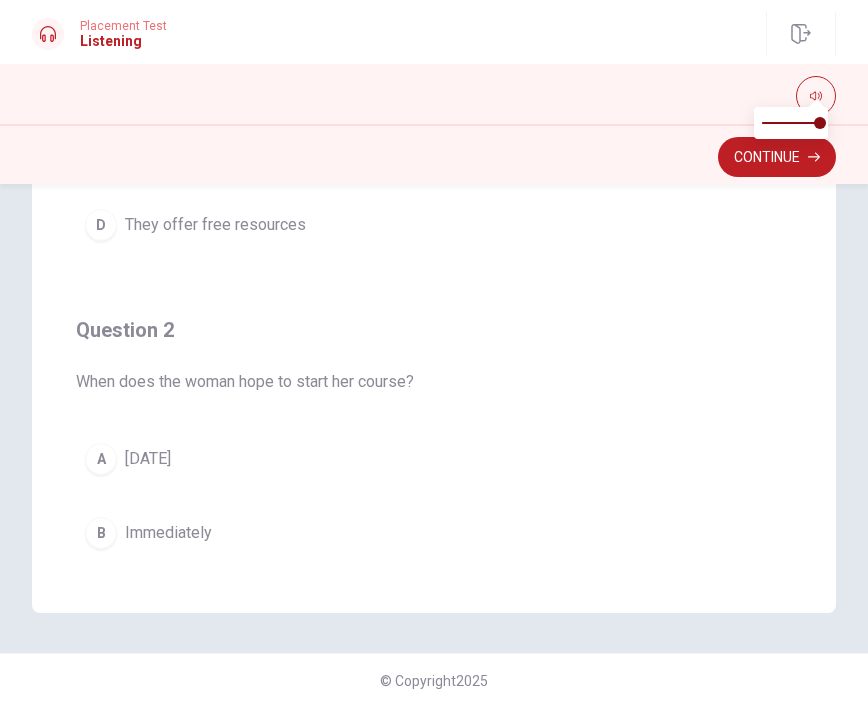 scroll, scrollTop: 0, scrollLeft: 0, axis: both 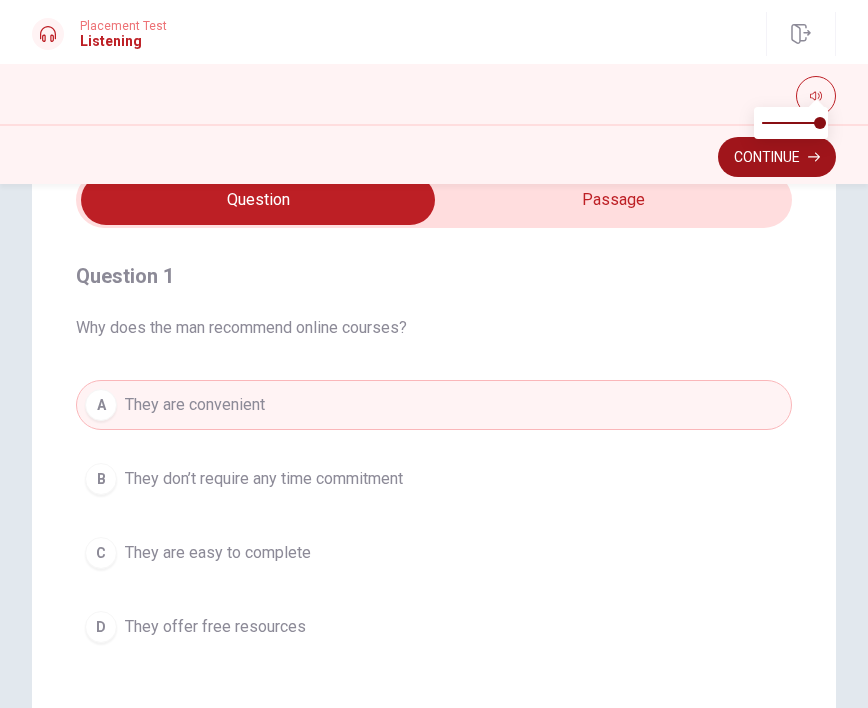 click on "Continue" at bounding box center [777, 157] 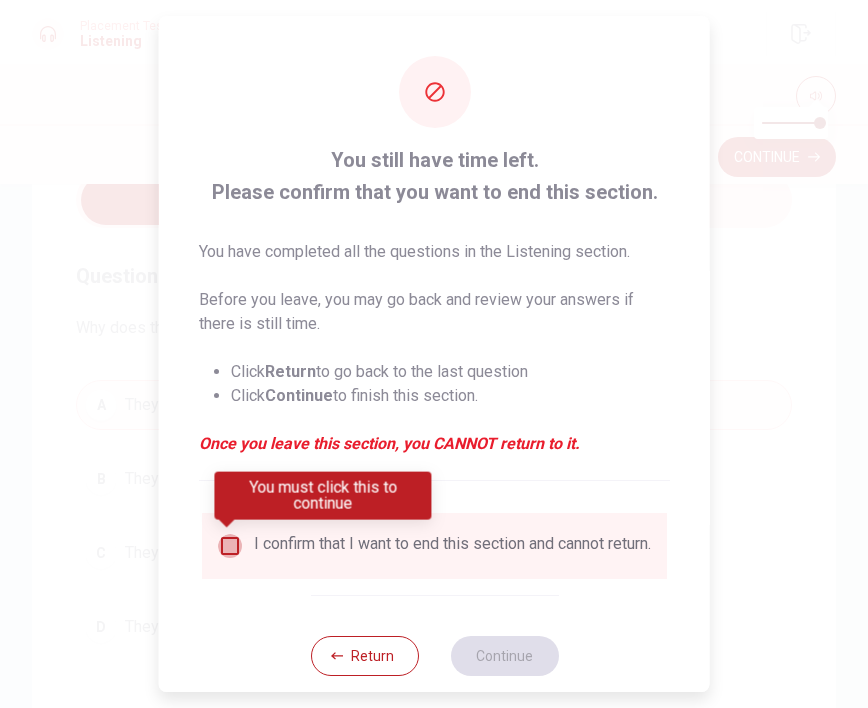 click at bounding box center [230, 546] 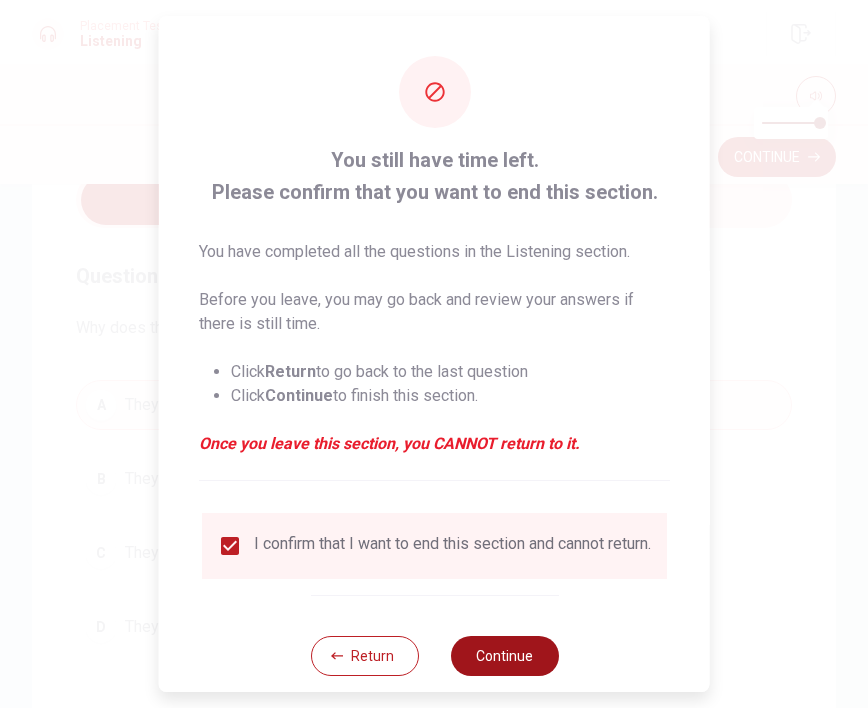 click on "Continue" at bounding box center [504, 656] 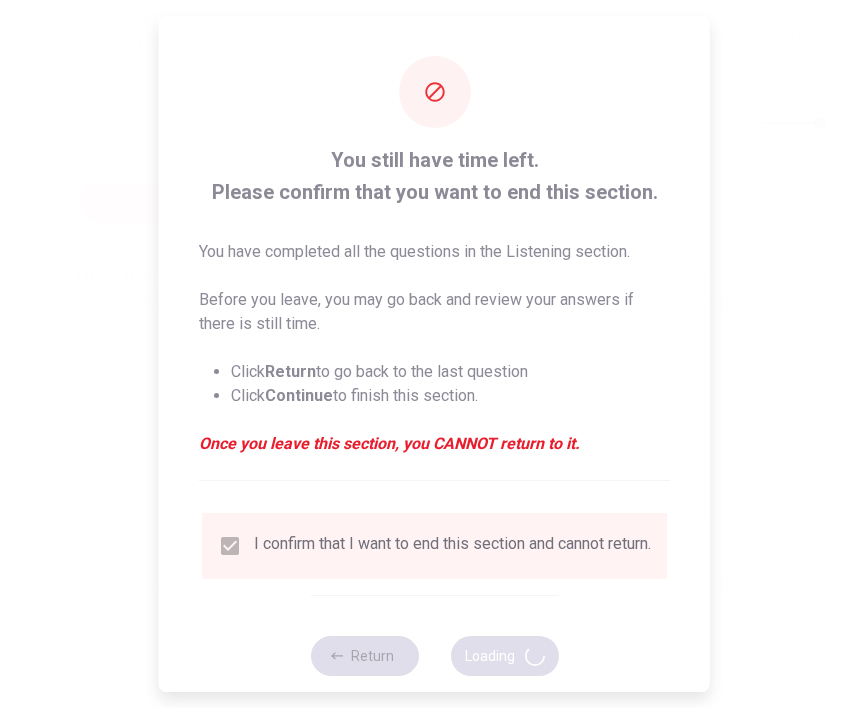 scroll, scrollTop: 0, scrollLeft: 0, axis: both 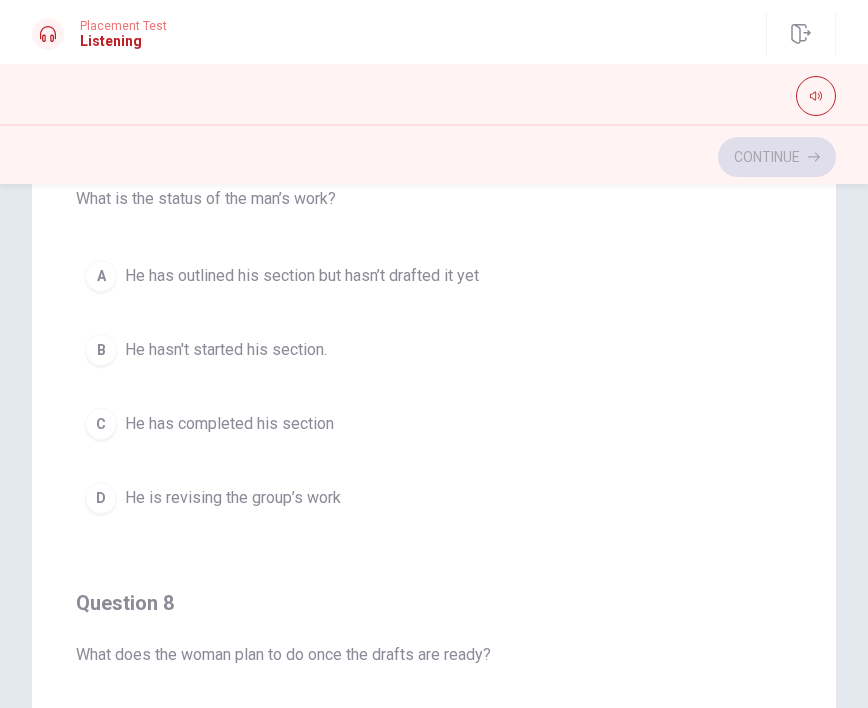 click on "He has outlined his section but hasn’t drafted it yet" at bounding box center [302, 276] 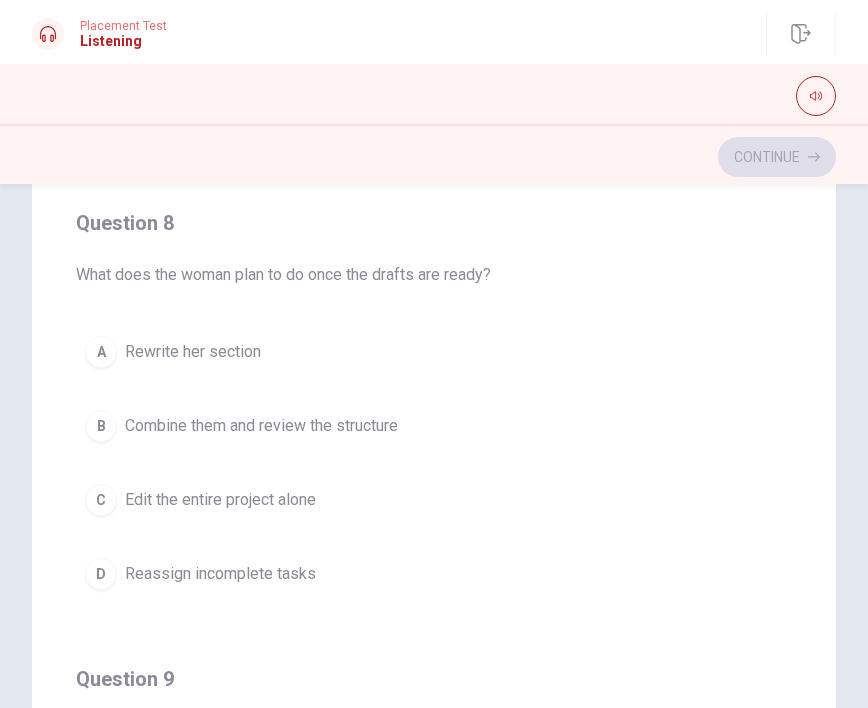 scroll, scrollTop: 905, scrollLeft: 0, axis: vertical 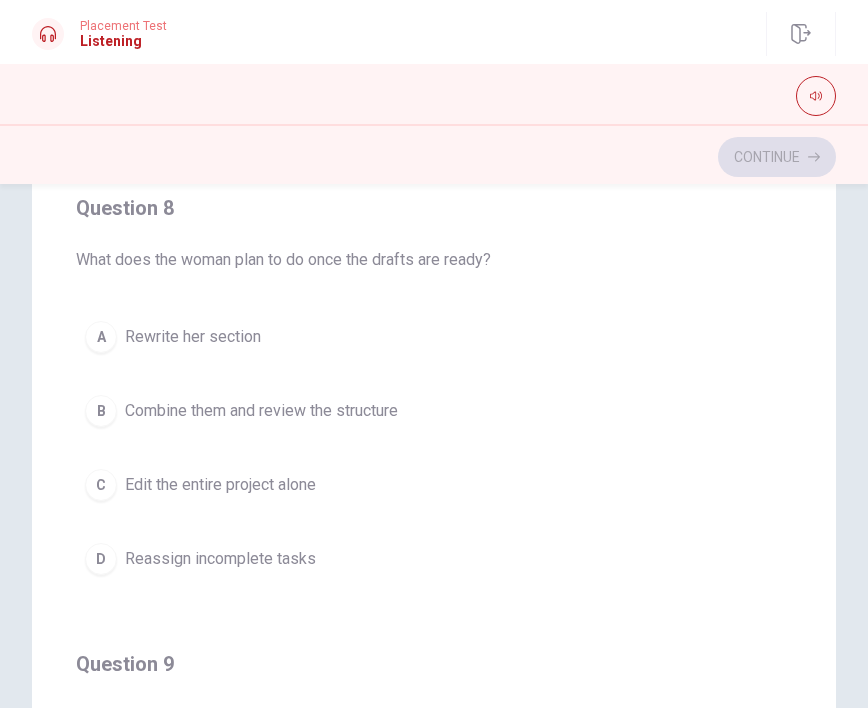 click on "Combine them and review the structure" at bounding box center [261, 411] 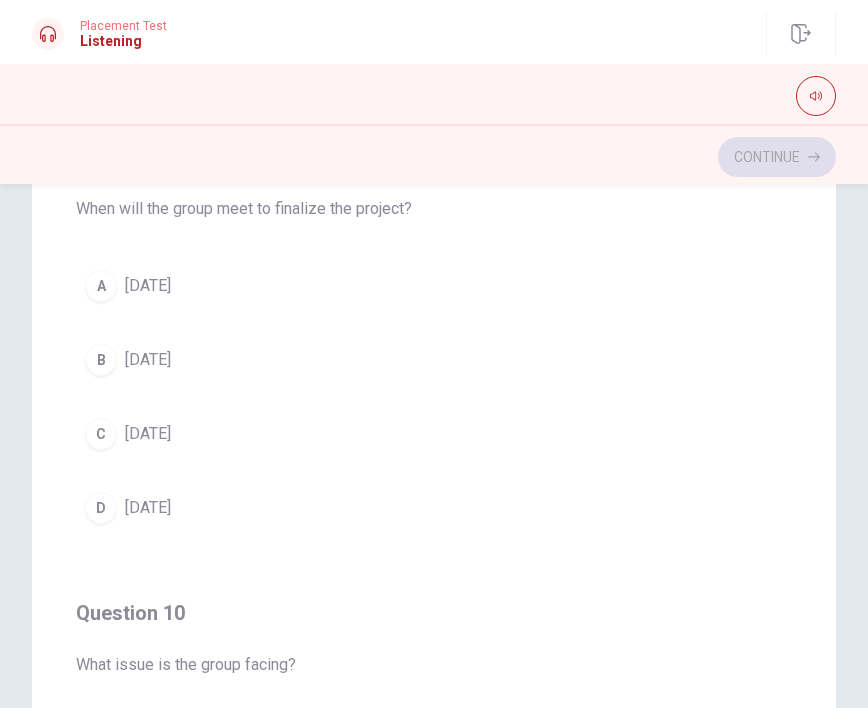 scroll, scrollTop: 1412, scrollLeft: 0, axis: vertical 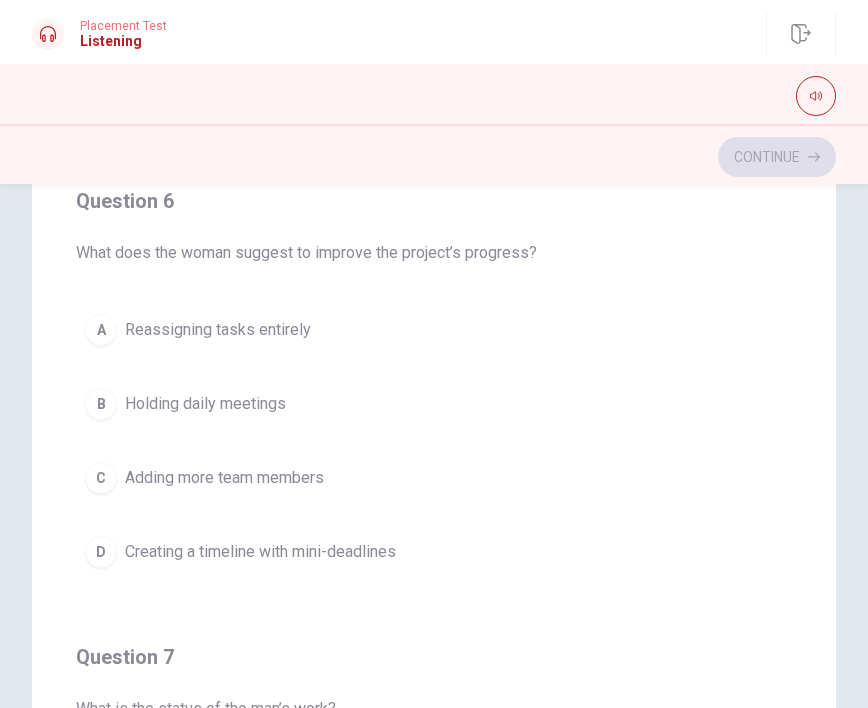 click on "D Creating a timeline with mini-deadlines" at bounding box center (434, 552) 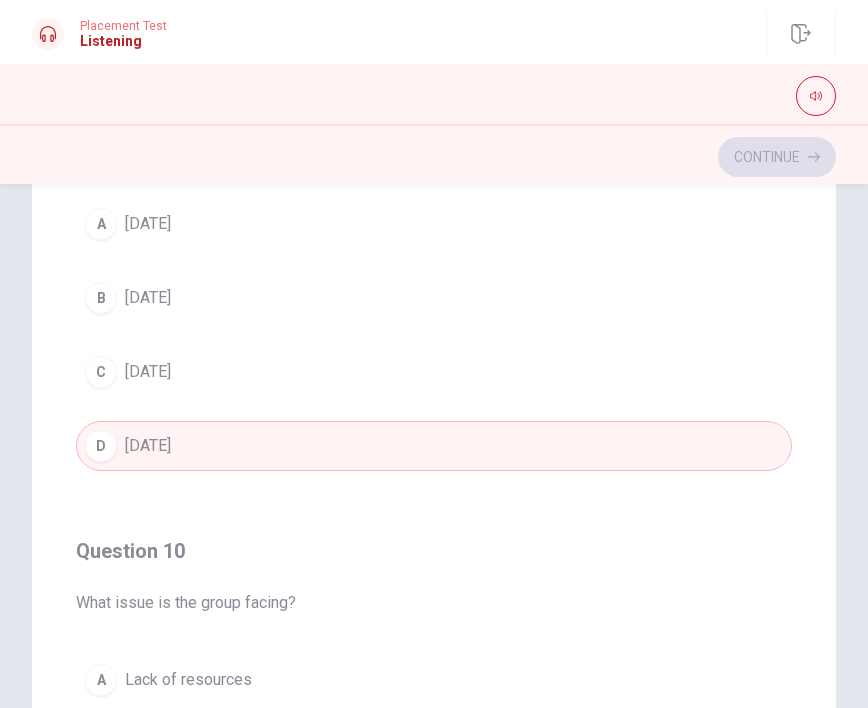 scroll, scrollTop: 1565, scrollLeft: 0, axis: vertical 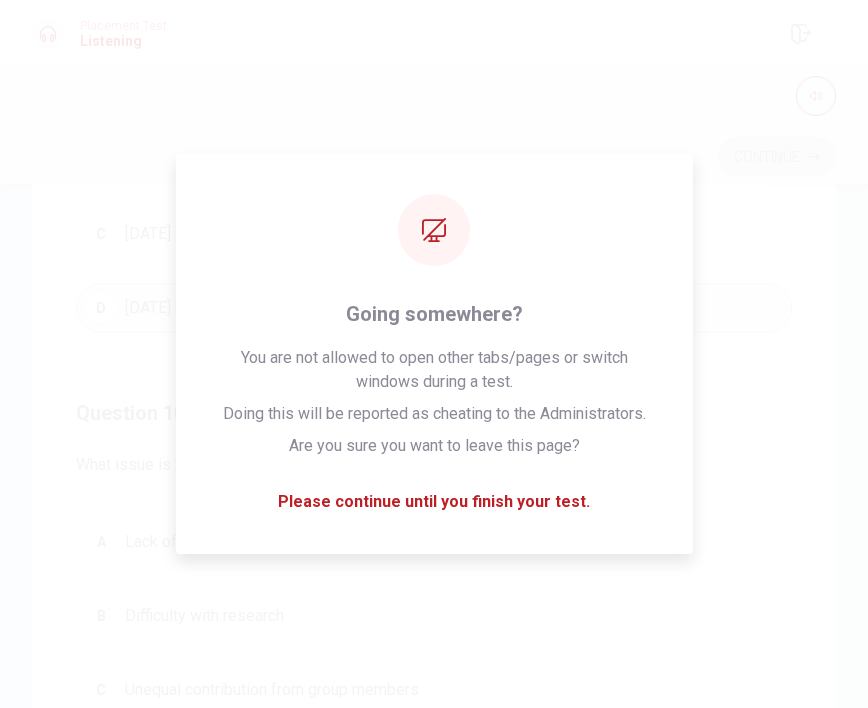 click on "C Unequal contribution from group members" at bounding box center [434, 690] 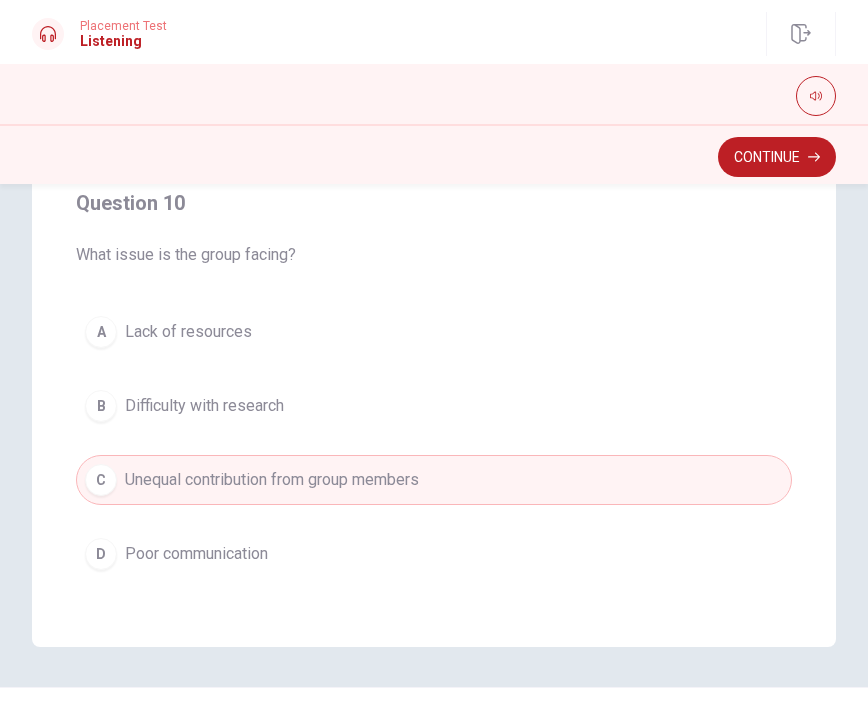 scroll, scrollTop: 415, scrollLeft: 0, axis: vertical 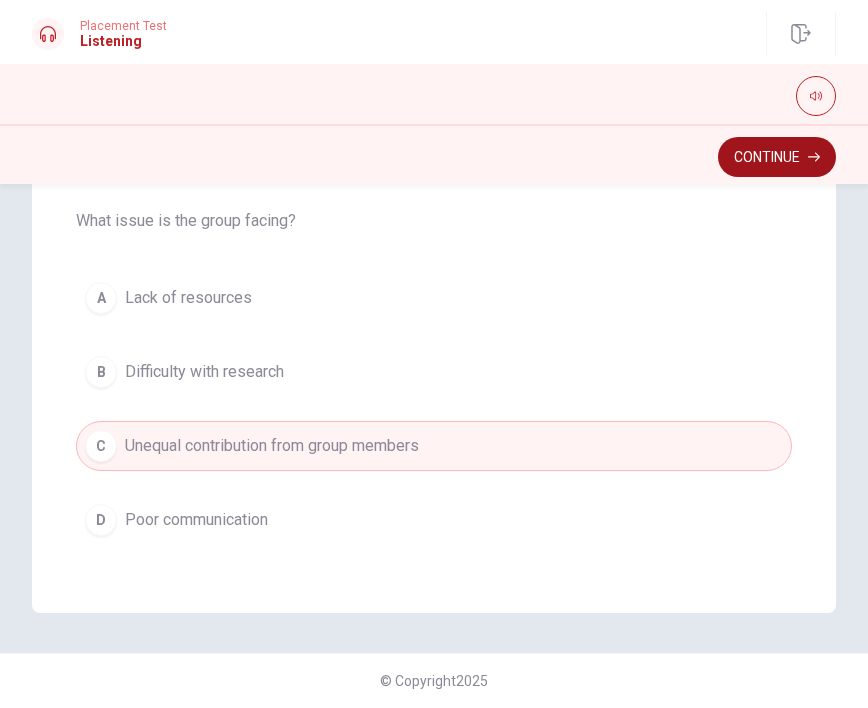 click on "Continue" at bounding box center [777, 157] 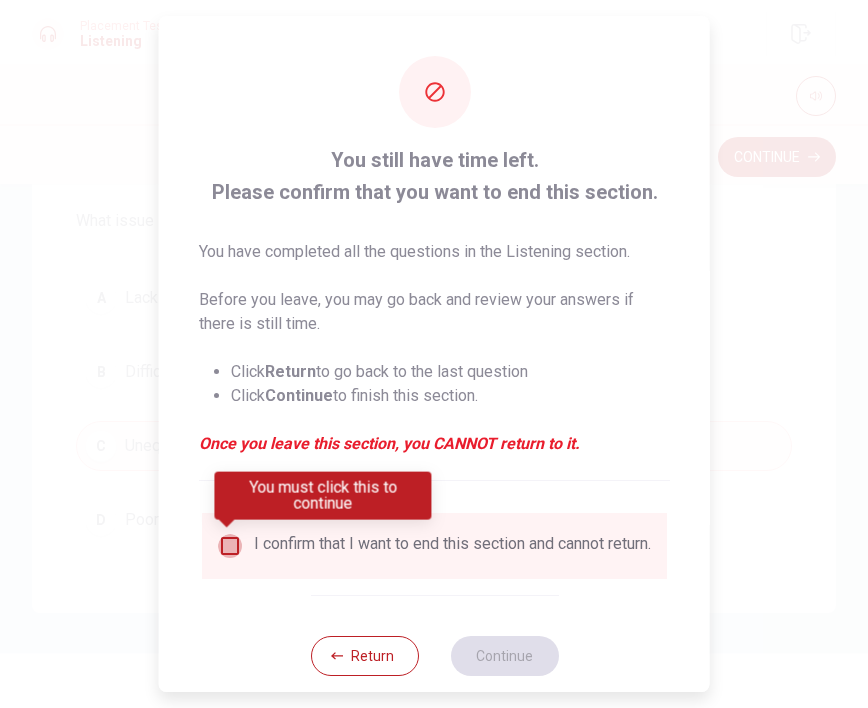 click at bounding box center [230, 546] 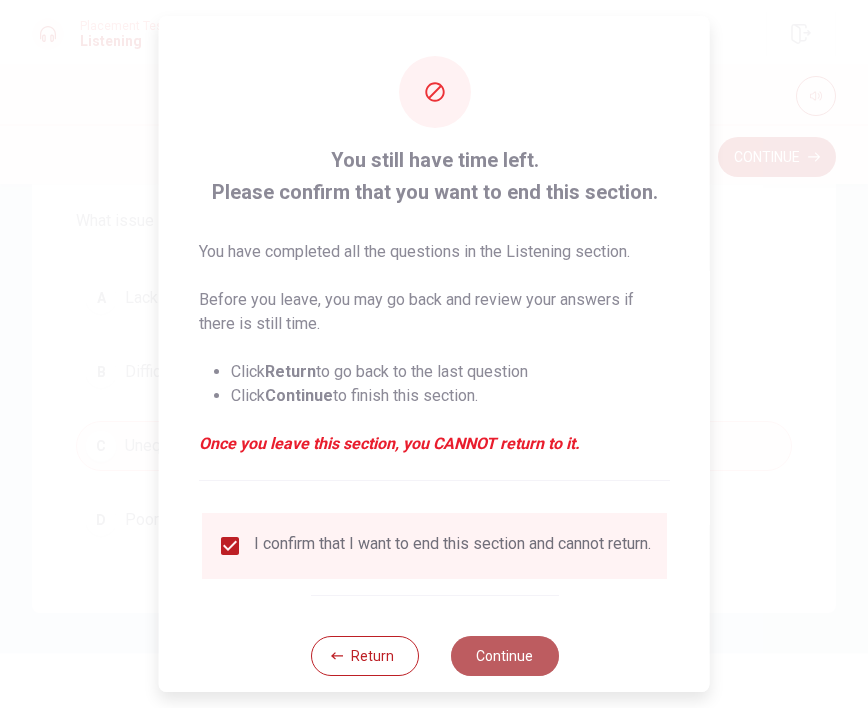 click on "Continue" at bounding box center (504, 656) 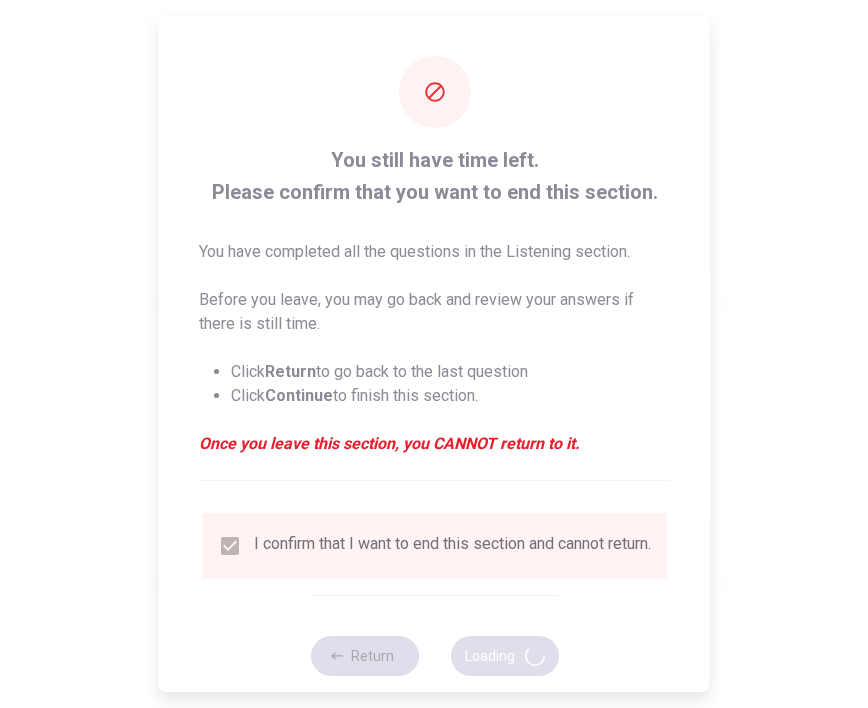 scroll, scrollTop: 0, scrollLeft: 0, axis: both 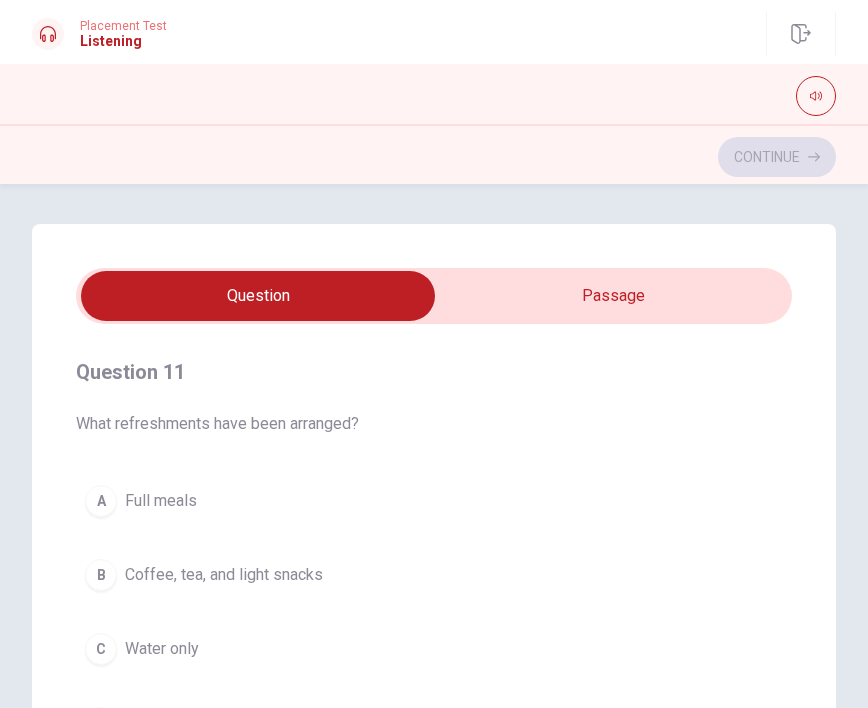 click on "Question Passage Question 11 What refreshments have been arranged? A Full meals B Coffee, tea, and light snacks C Water only D Sandwiches and drinks Question 12 What does the man plan to do about the remaining registration slots? A Offer discounts B Promote it online C Cancel them D Extend the deadline Question 13 What is the current status of registration? A All slots are open B All slots are full C Most slots are filled, but a few remain open D Registration is closed Question 14 What additional task does the woman remind the man to handle? A Confirming the venue B Organizing the speakers C Scheduling a rehearsal D Arranging parking for visitors Question 15 When is the community workshop scheduled? A The week after next B [DATE] C [DATE] D [DATE] Organizing a Community Workshop 04m 51s" at bounding box center [434, 626] 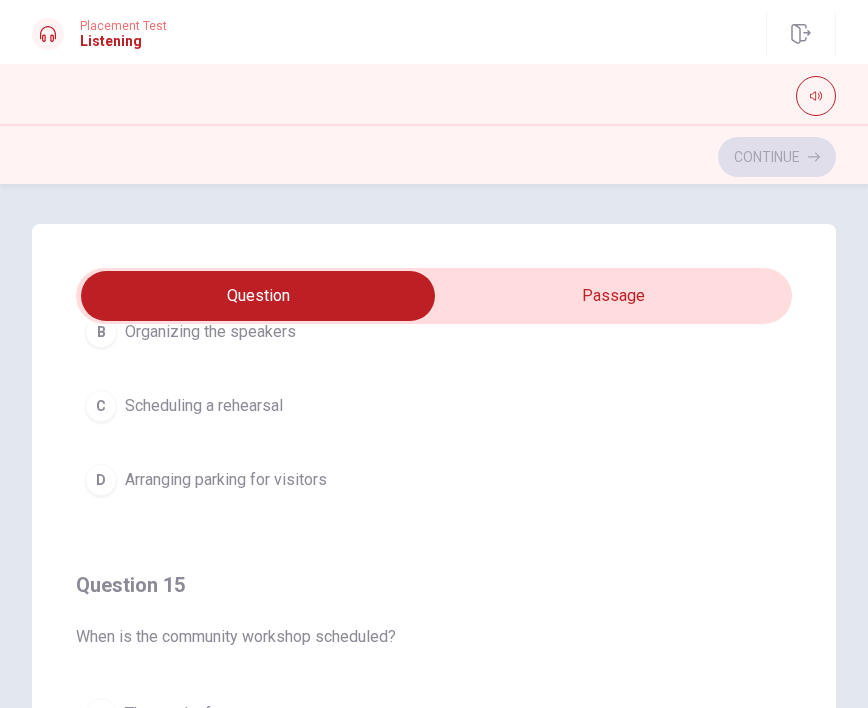 scroll, scrollTop: 1612, scrollLeft: 0, axis: vertical 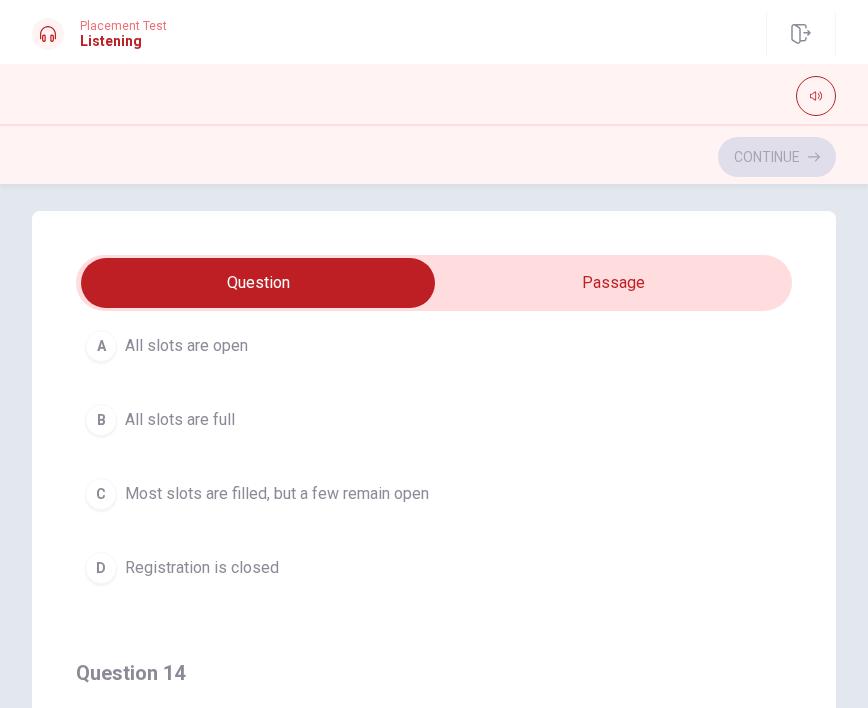 click on "Most slots are filled, but a few remain open" at bounding box center [277, 494] 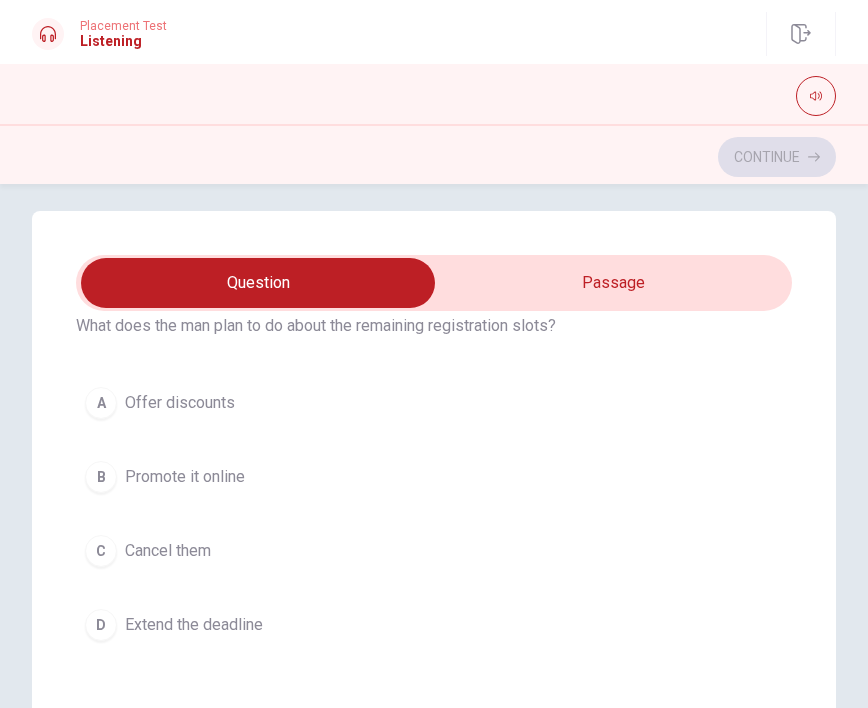 scroll, scrollTop: 544, scrollLeft: 0, axis: vertical 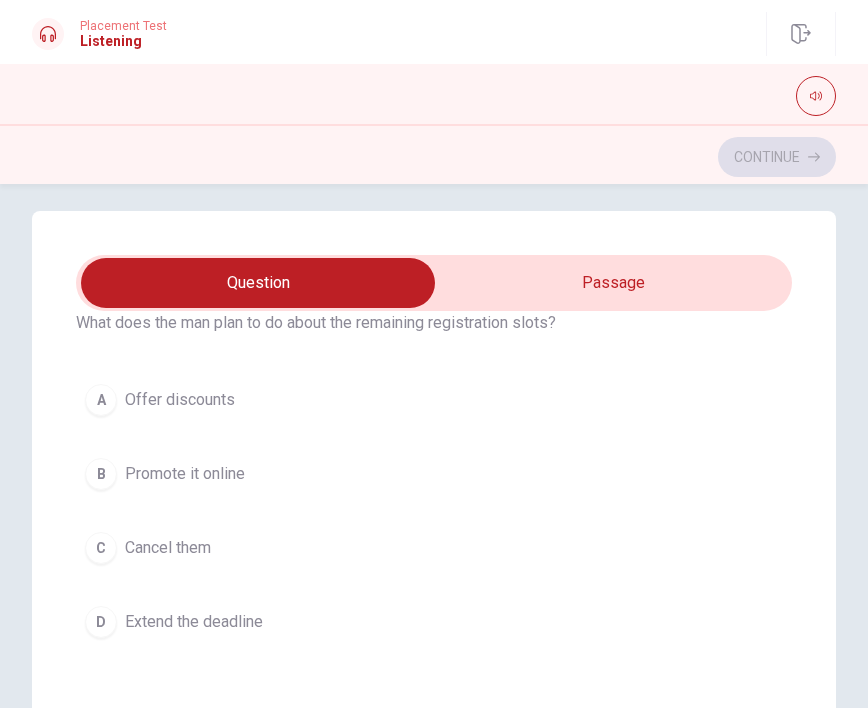 click on "B Promote it online" at bounding box center [434, 474] 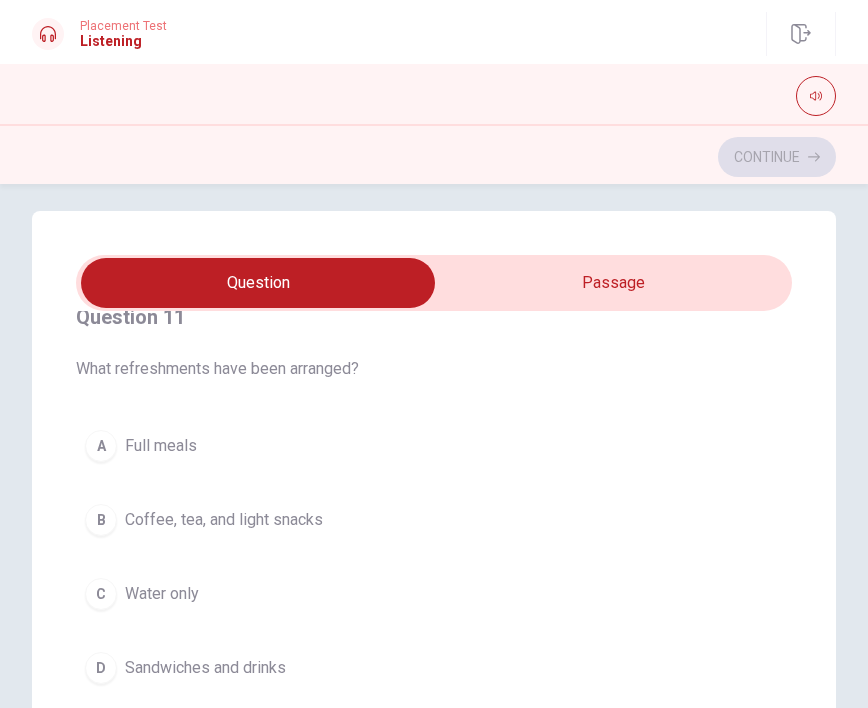 scroll, scrollTop: 41, scrollLeft: 0, axis: vertical 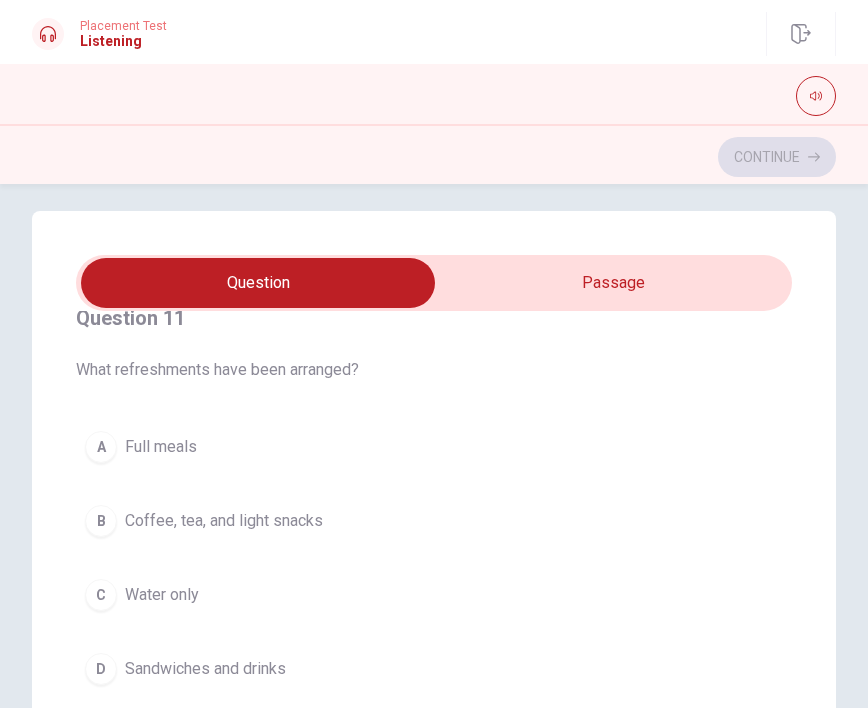 click on "Coffee, tea, and light snacks" at bounding box center (224, 521) 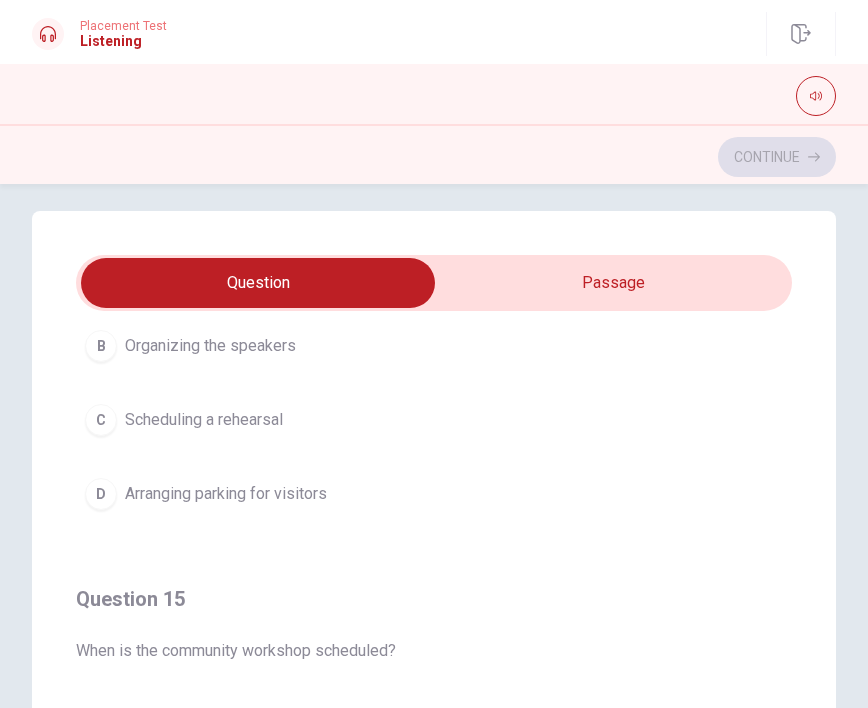 scroll, scrollTop: 1612, scrollLeft: 0, axis: vertical 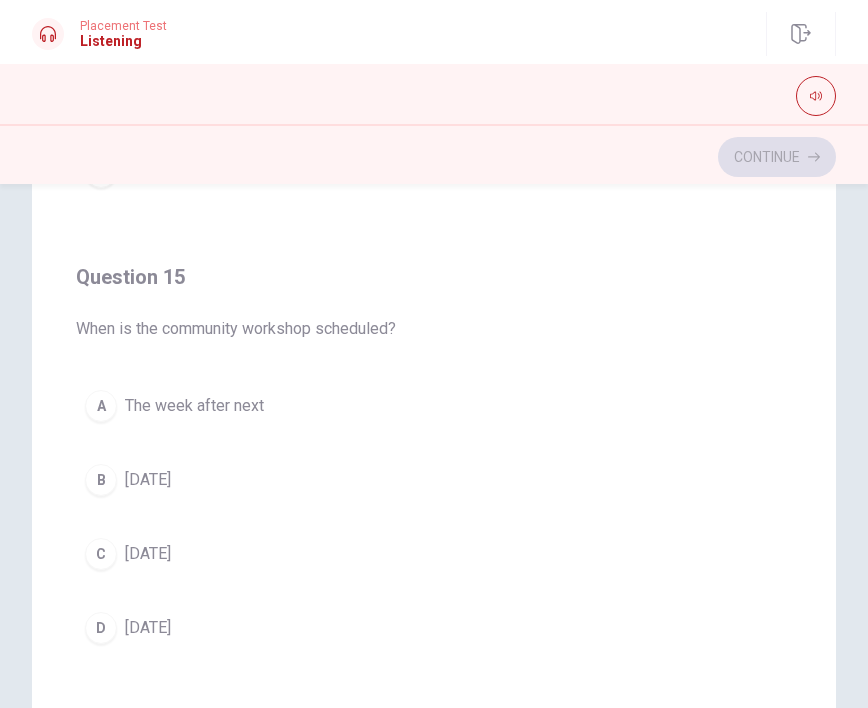 click on "[DATE]" at bounding box center [148, 628] 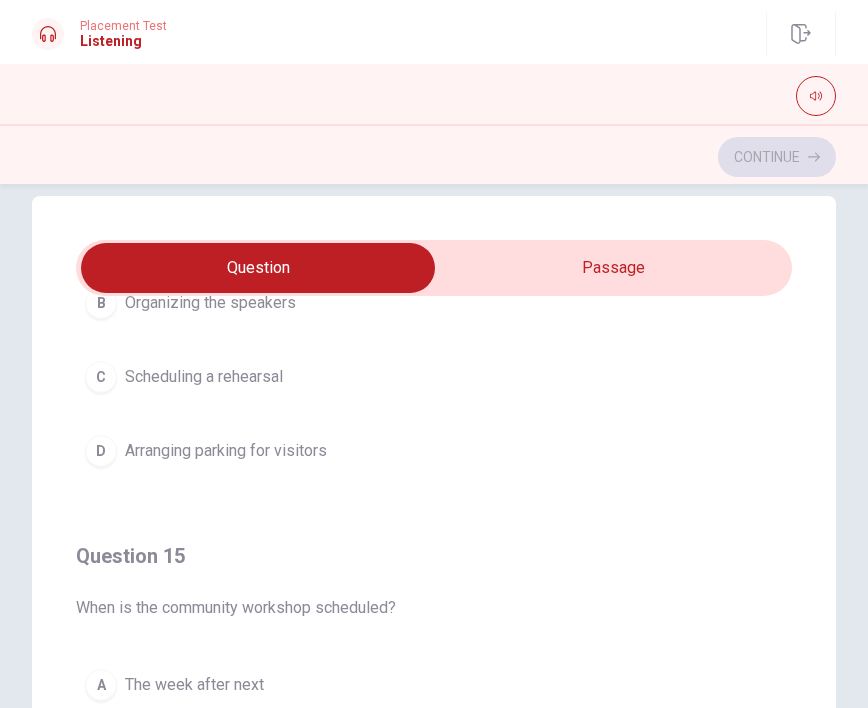 scroll, scrollTop: 14, scrollLeft: 0, axis: vertical 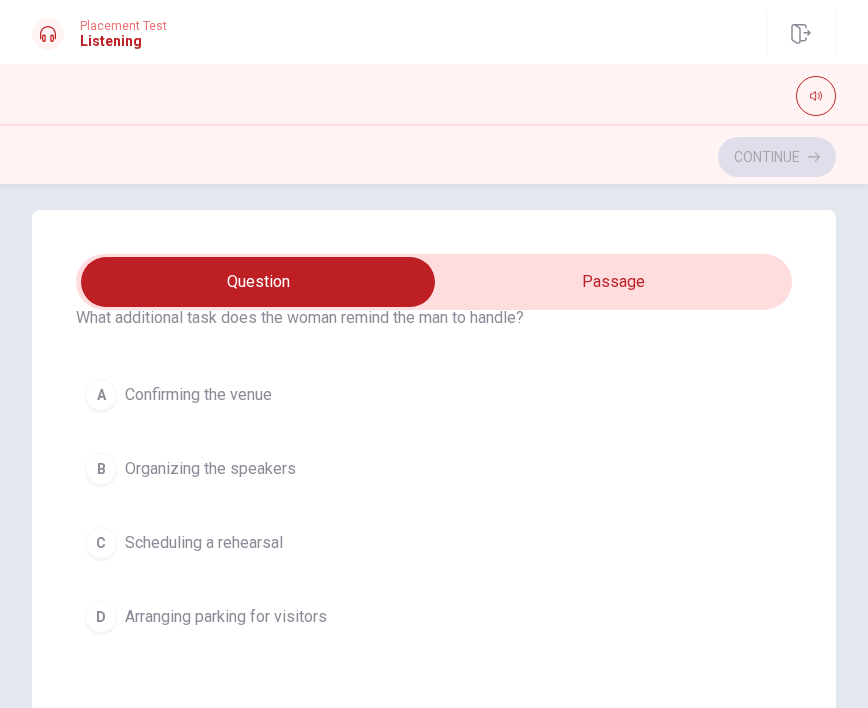 click on "Arranging parking for visitors" at bounding box center [226, 617] 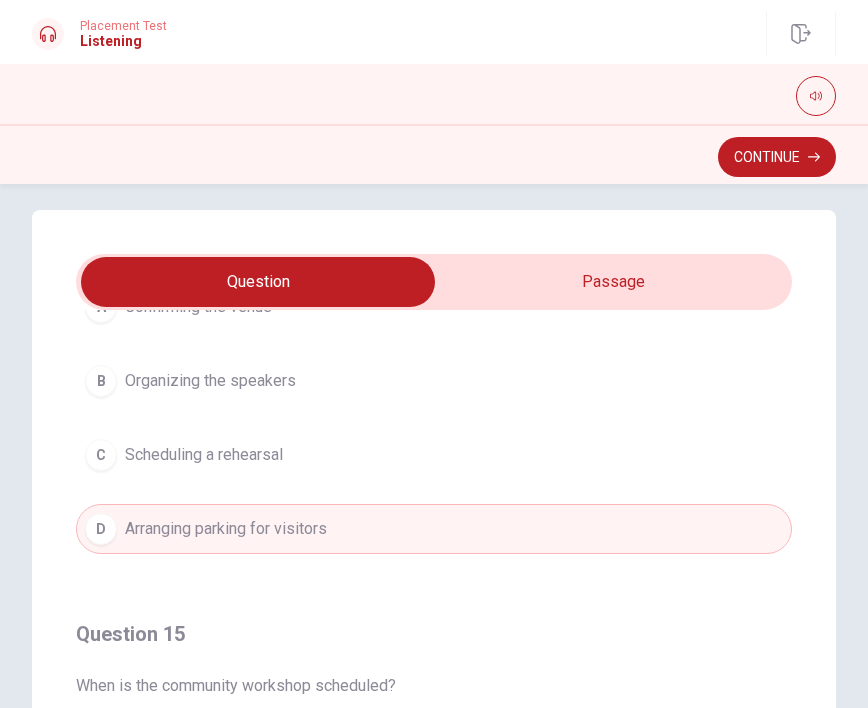 scroll, scrollTop: 1612, scrollLeft: 0, axis: vertical 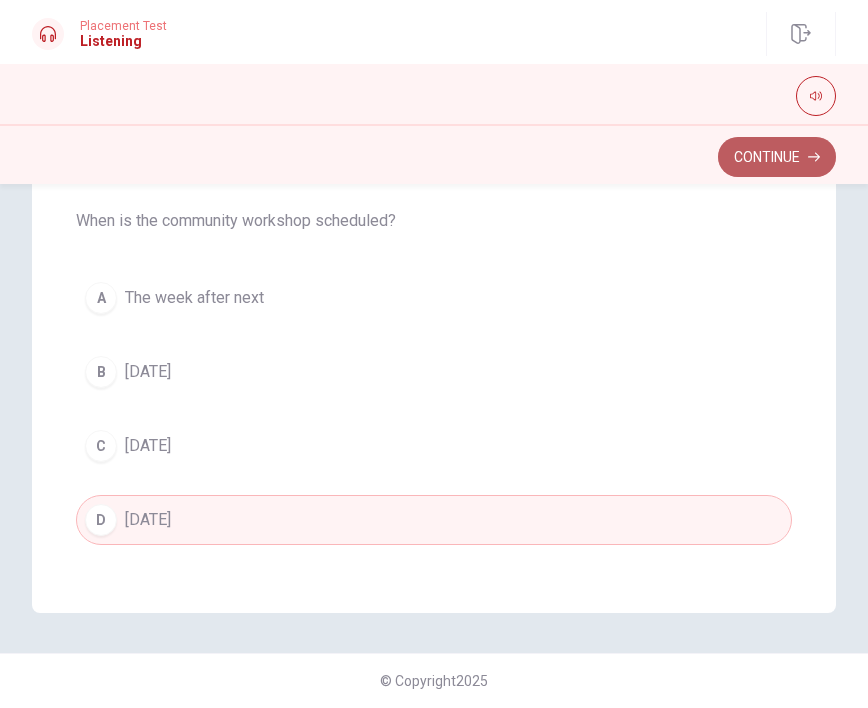 click on "Continue" at bounding box center [777, 157] 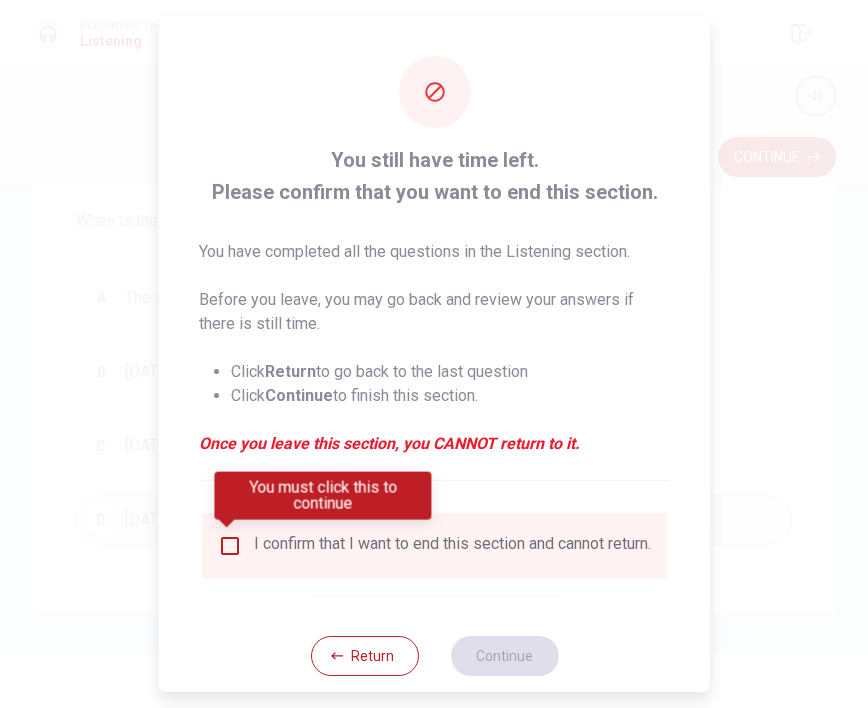 click at bounding box center [230, 546] 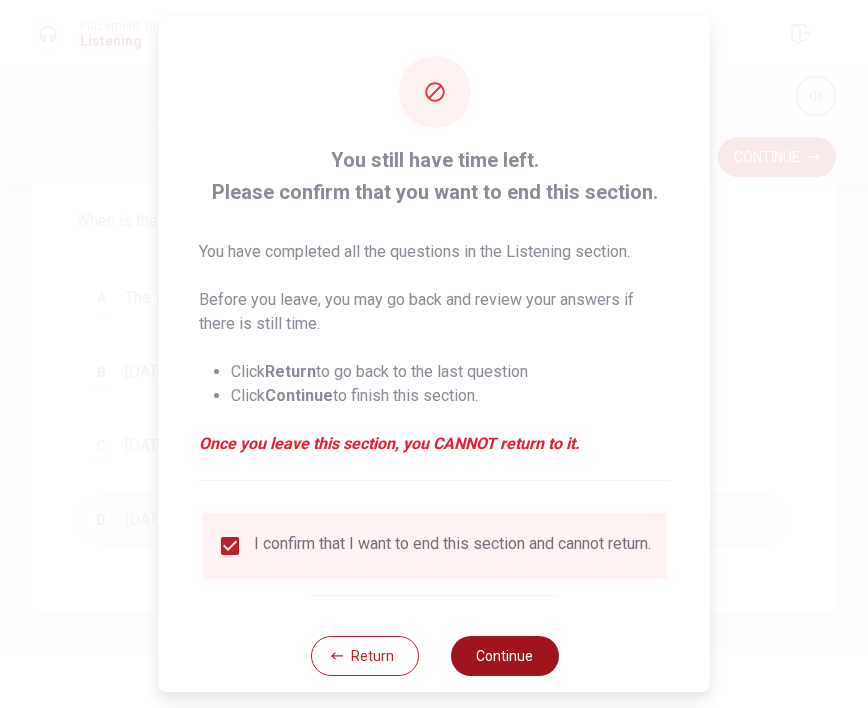 click on "Continue" at bounding box center (504, 656) 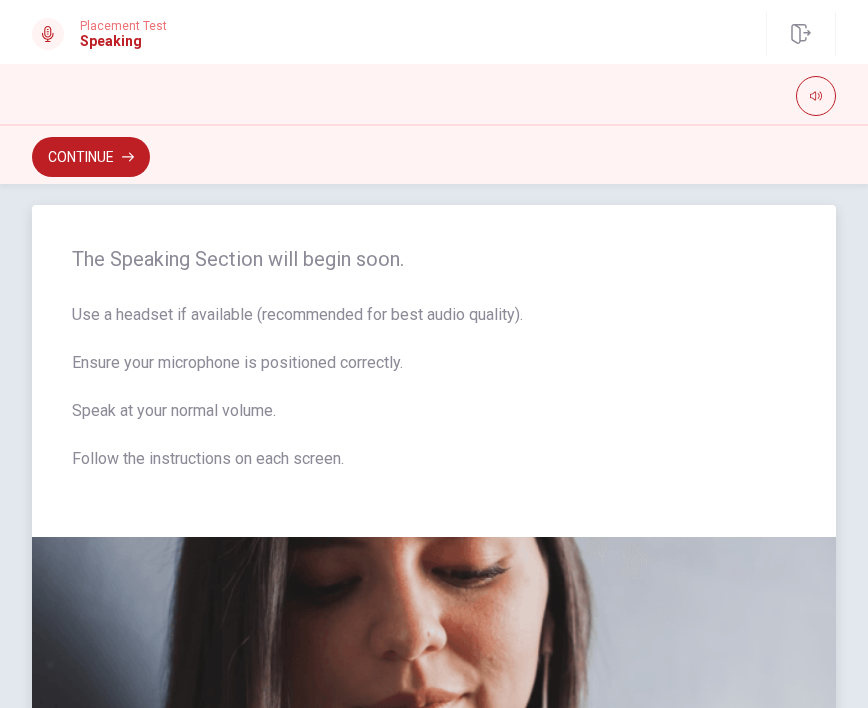 scroll, scrollTop: 7, scrollLeft: 0, axis: vertical 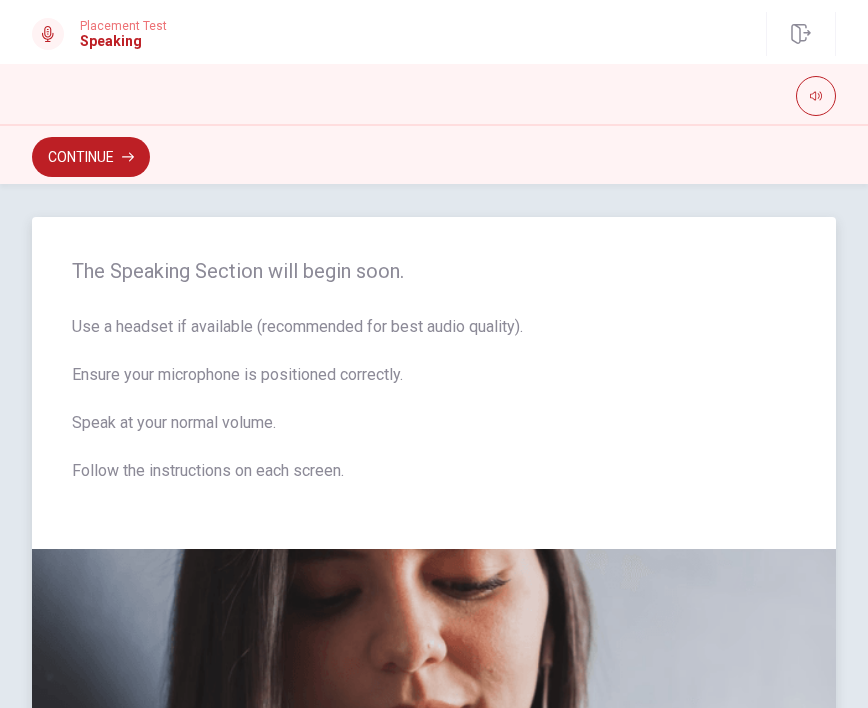 click on "Use a headset if available (recommended for best audio quality).
Ensure your microphone is positioned correctly.
Speak at your normal volume.
Follow the instructions on each screen." at bounding box center (434, 411) 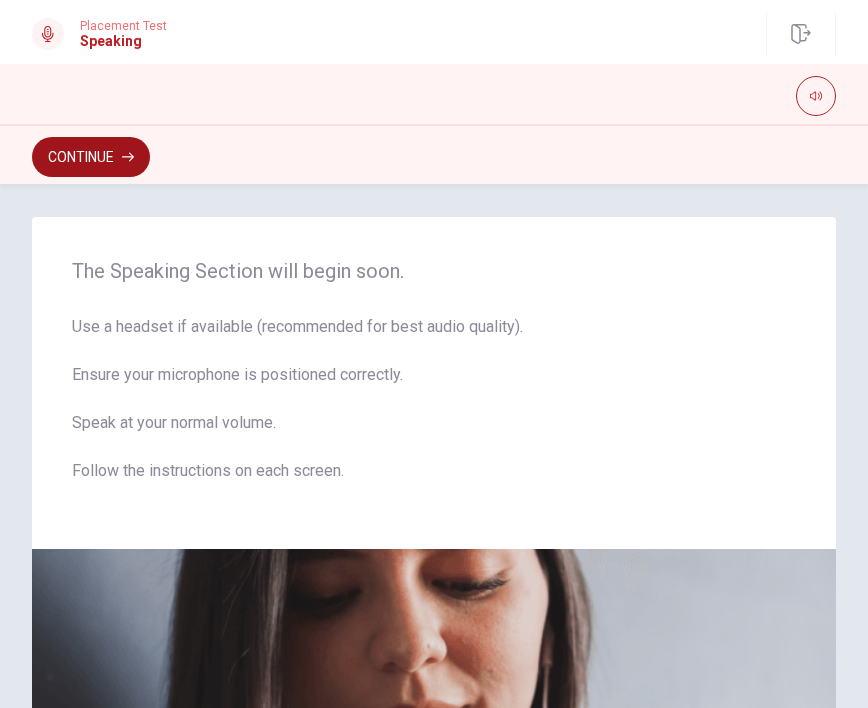 click on "Continue" at bounding box center (91, 157) 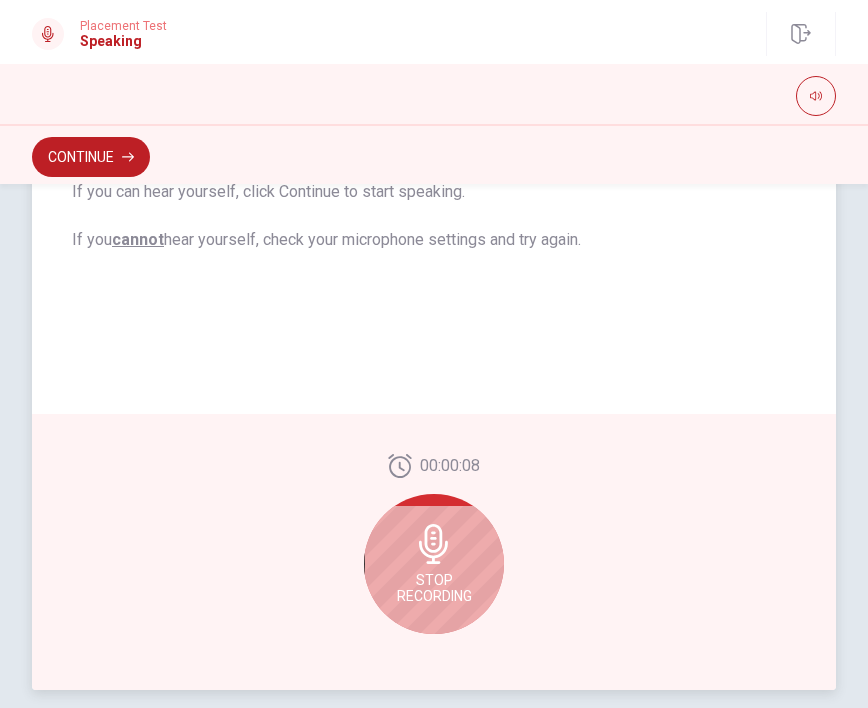 scroll, scrollTop: 419, scrollLeft: 0, axis: vertical 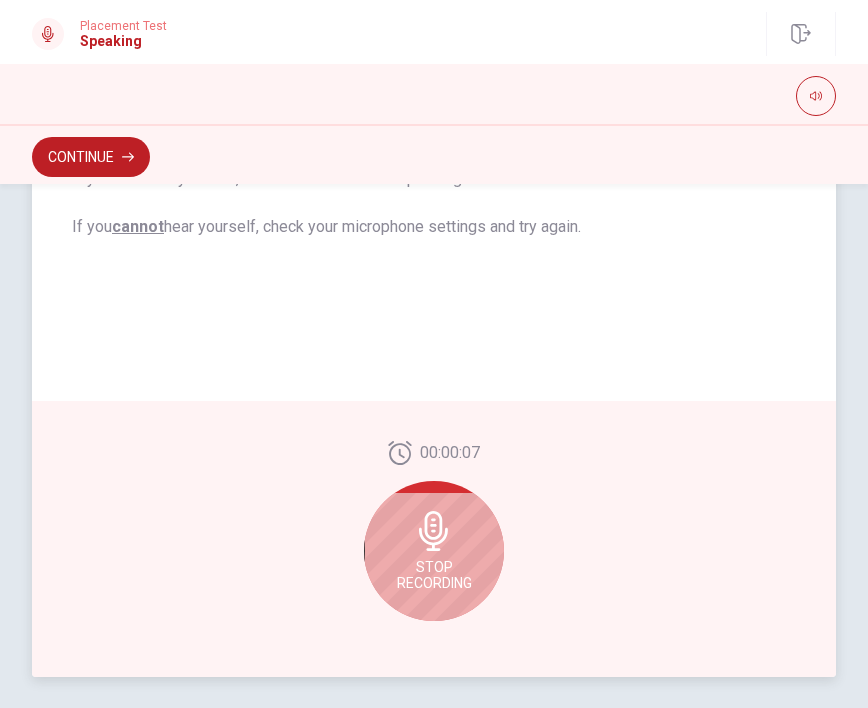 click on "Stop   Recording" at bounding box center [434, 575] 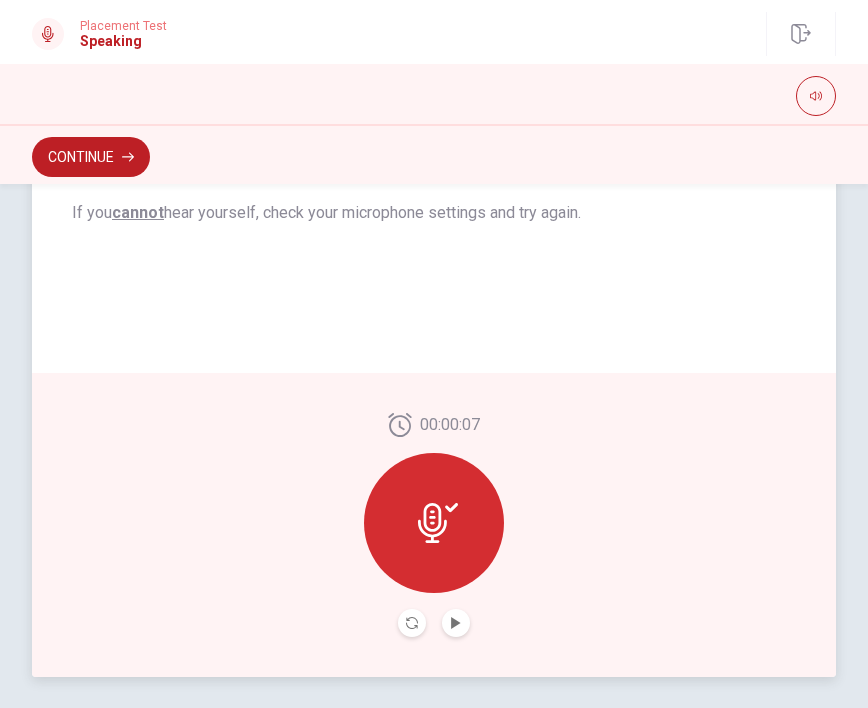scroll, scrollTop: 404, scrollLeft: 0, axis: vertical 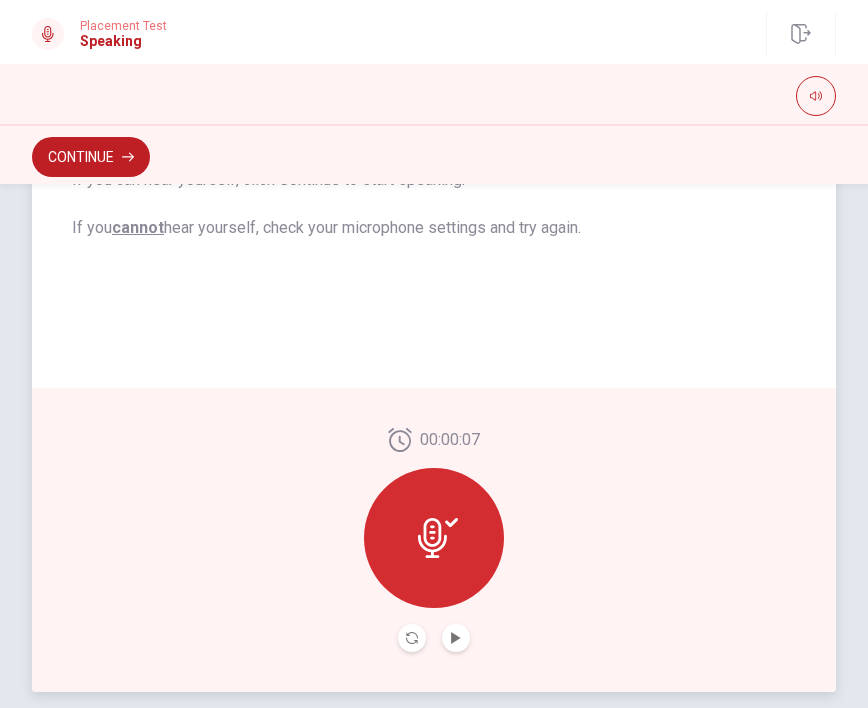 click 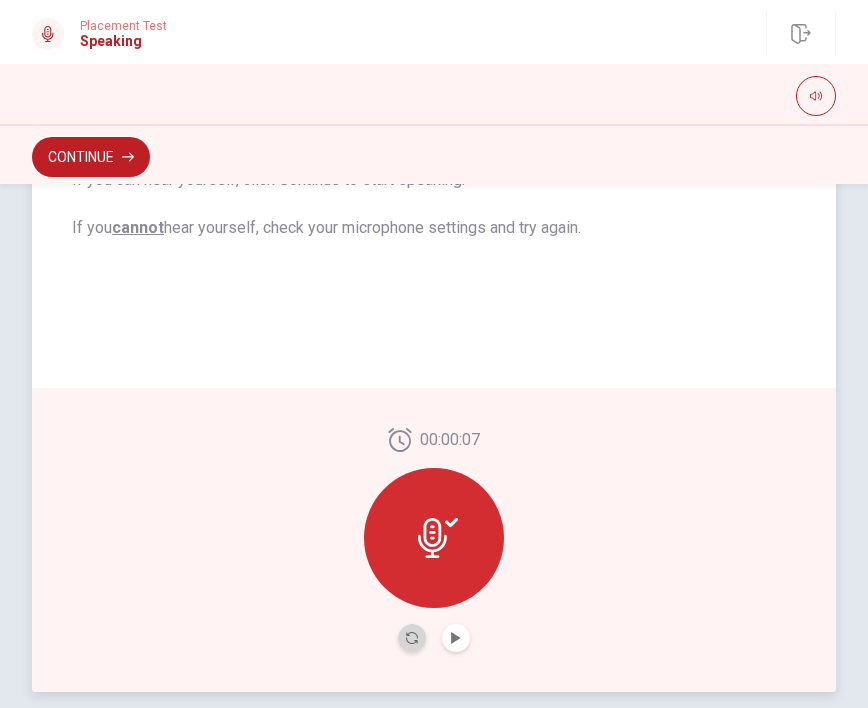 click at bounding box center [412, 638] 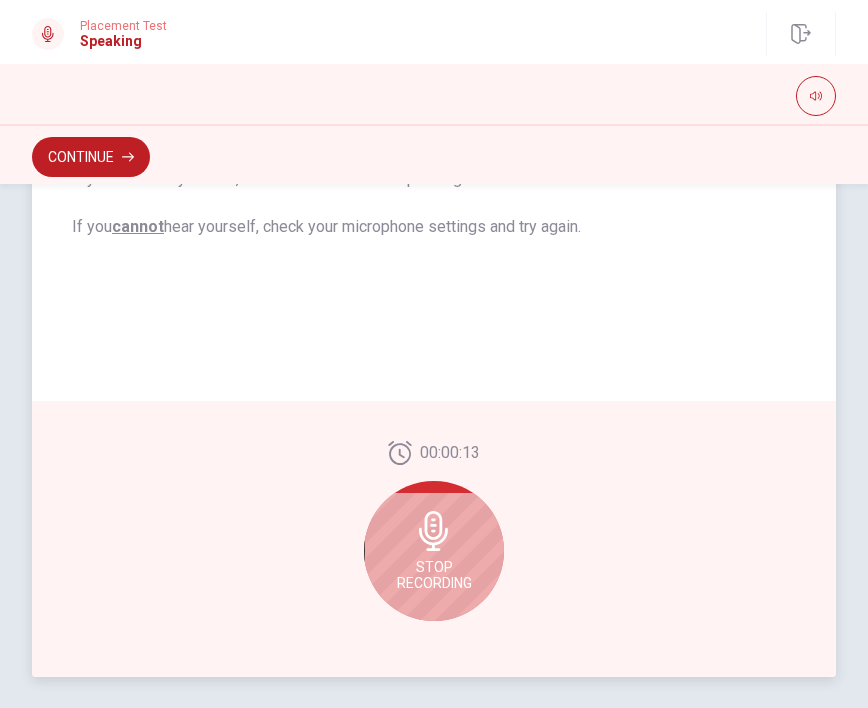 click on "Stop   Recording" at bounding box center [434, 551] 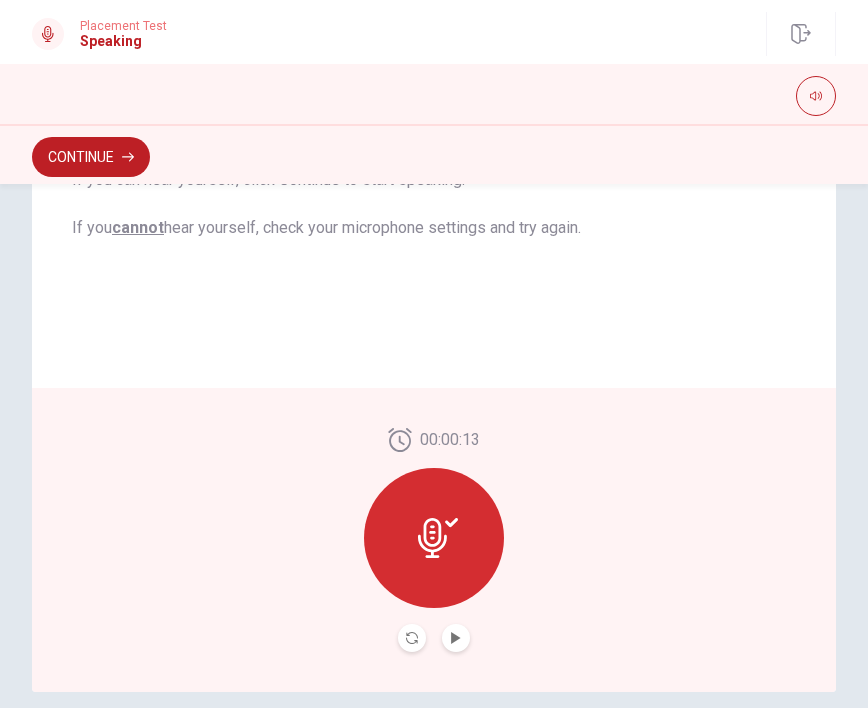 click at bounding box center [456, 638] 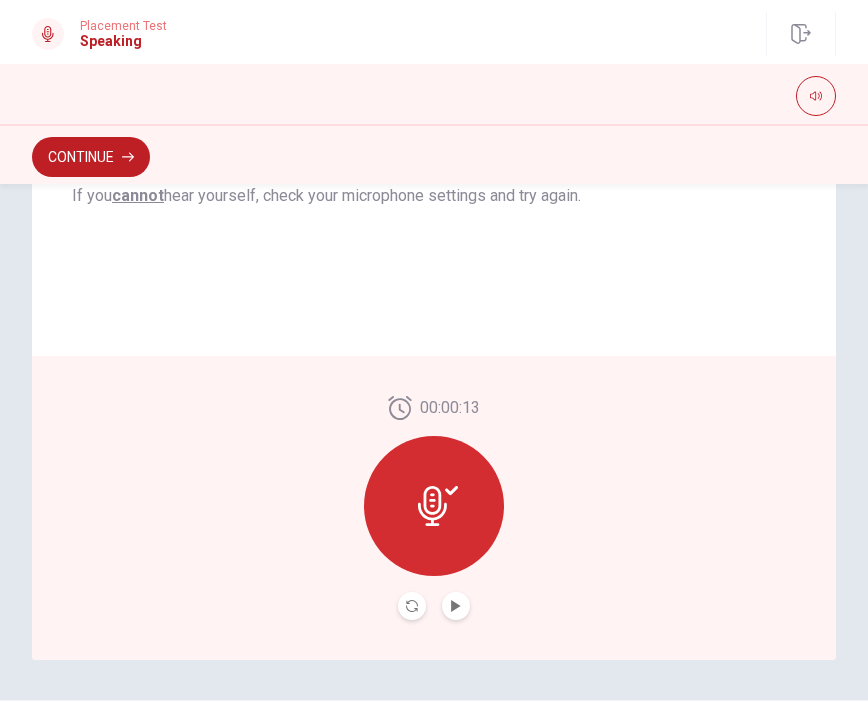 scroll, scrollTop: 483, scrollLeft: 0, axis: vertical 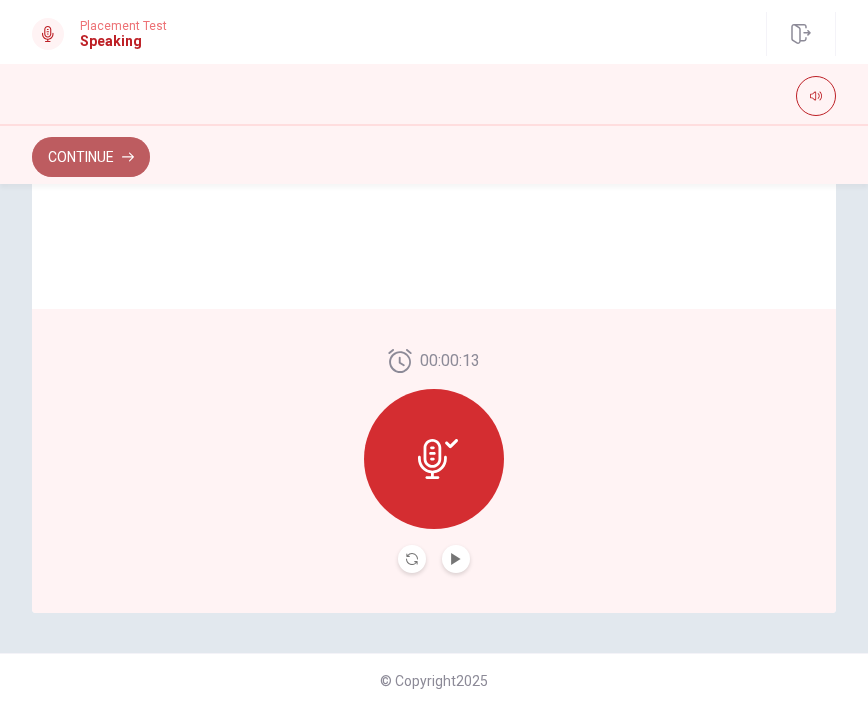 click on "Continue" at bounding box center (91, 157) 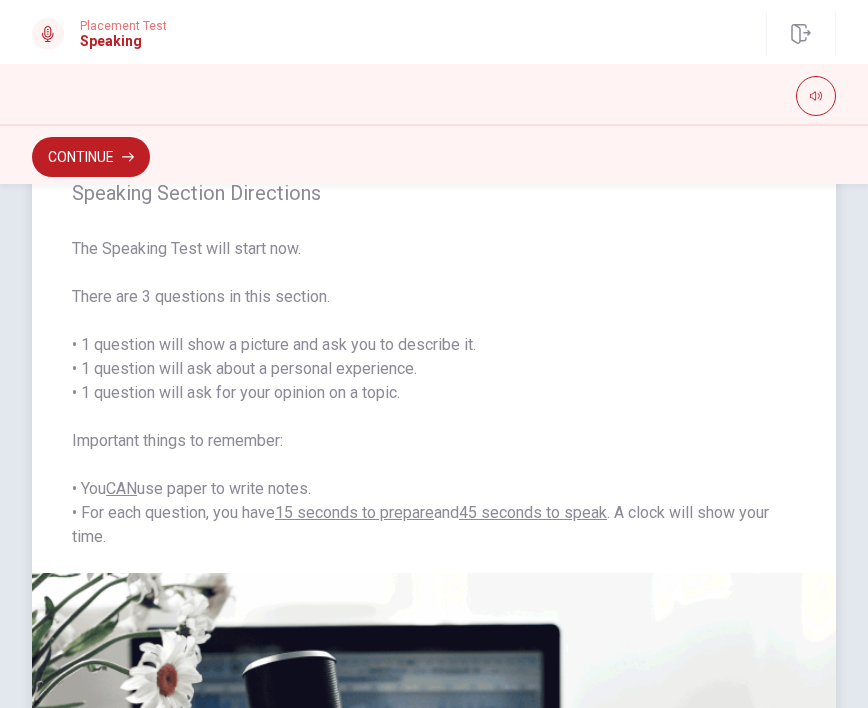 scroll, scrollTop: 70, scrollLeft: 0, axis: vertical 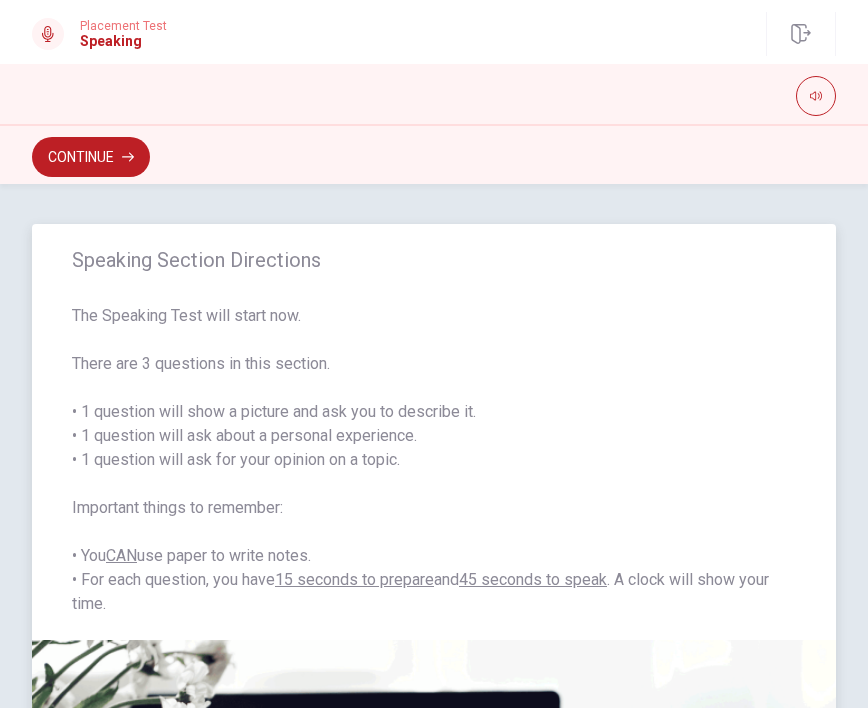 click on "The Speaking Test will start now.
There are 3 questions in this section.
• 1 question will show a picture and ask you to describe it.
• 1 question will ask about a personal experience.
• 1 question will ask for your opinion on a topic.
Important things to remember:
• You  CAN  use paper to write notes.
• For each question, you have  15 seconds to prepare  and  45 seconds to speak . A clock will show your time." at bounding box center (434, 460) 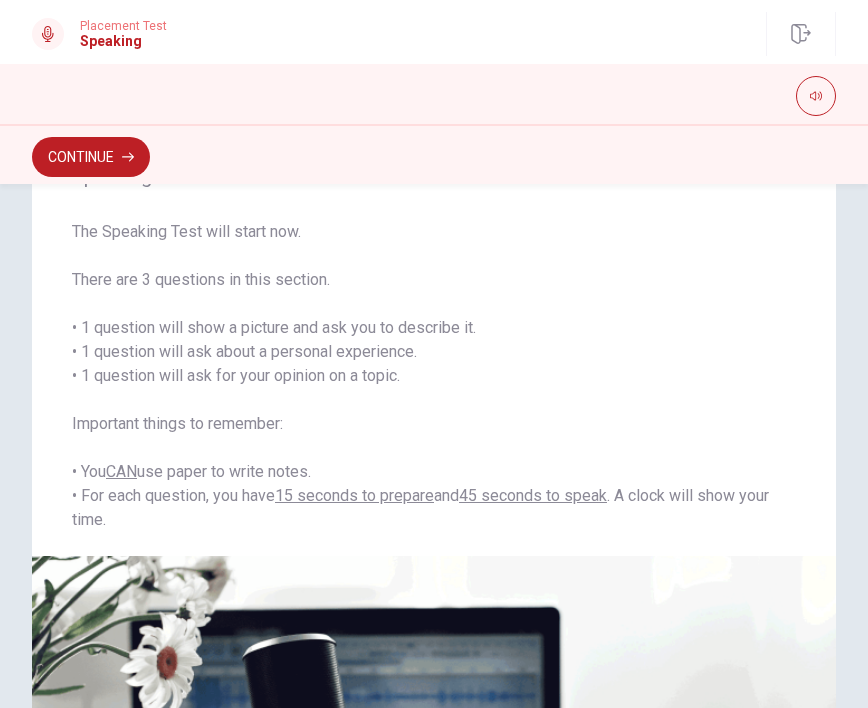 scroll, scrollTop: 0, scrollLeft: 0, axis: both 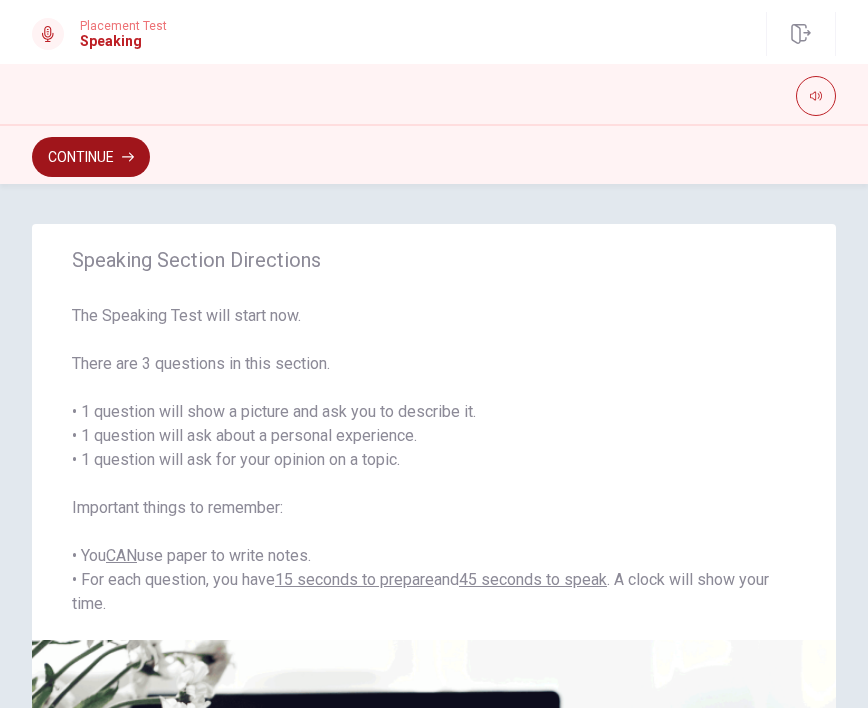 click on "Continue" at bounding box center [91, 157] 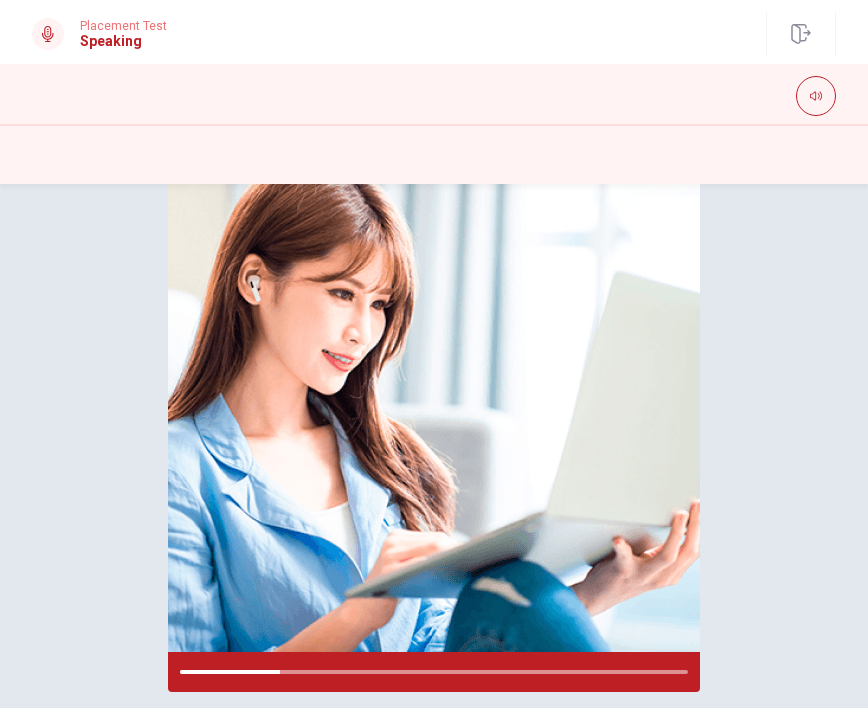 scroll, scrollTop: 192, scrollLeft: 0, axis: vertical 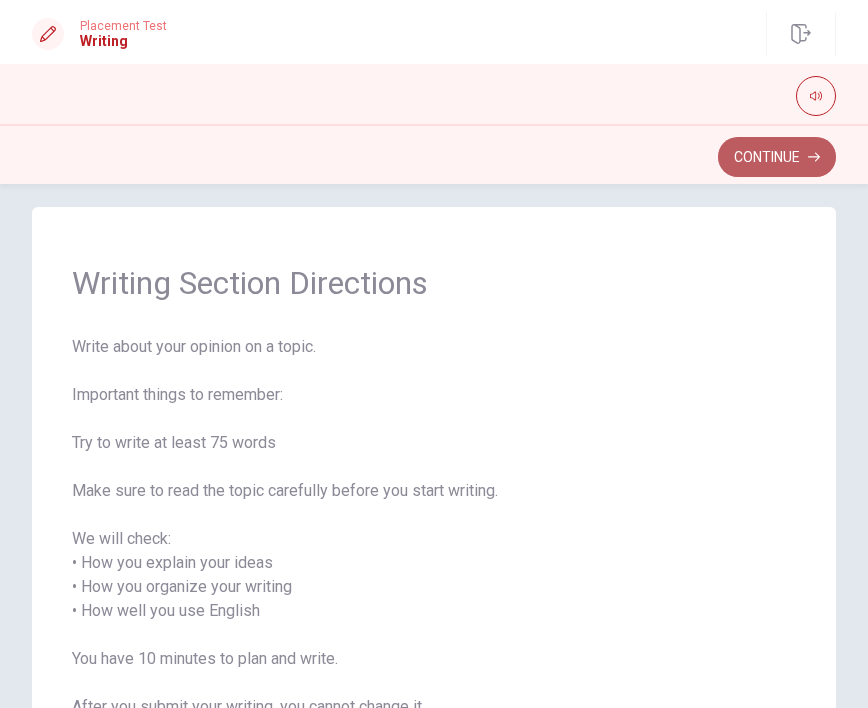 click on "Continue" at bounding box center [777, 157] 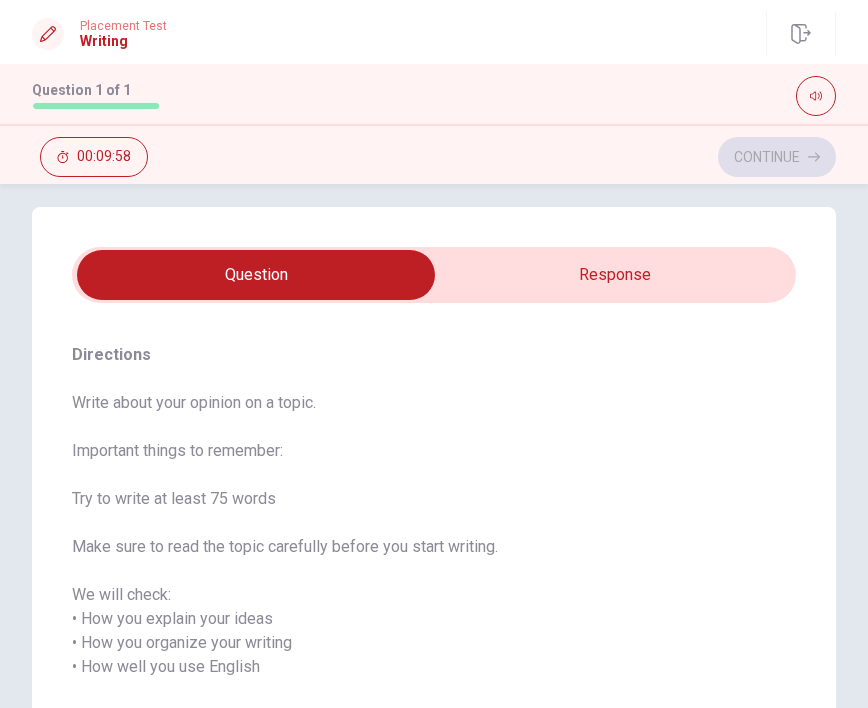 click on "Write about your opinion on a topic.
Important things to remember:
Try to write at least 75 words
Make sure to read the topic carefully before you start writing.
We will check:
• How you explain your ideas
• How you organize your writing
• How well you use English
You have 10 minutes to plan and write.
After you submit your writing, you cannot change it." at bounding box center (434, 595) 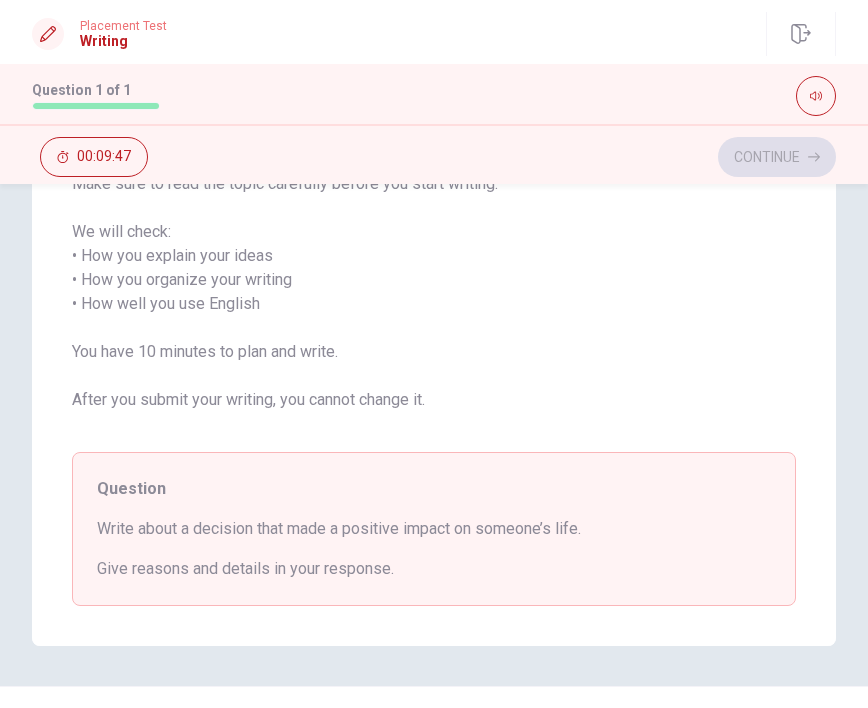 scroll, scrollTop: 412, scrollLeft: 0, axis: vertical 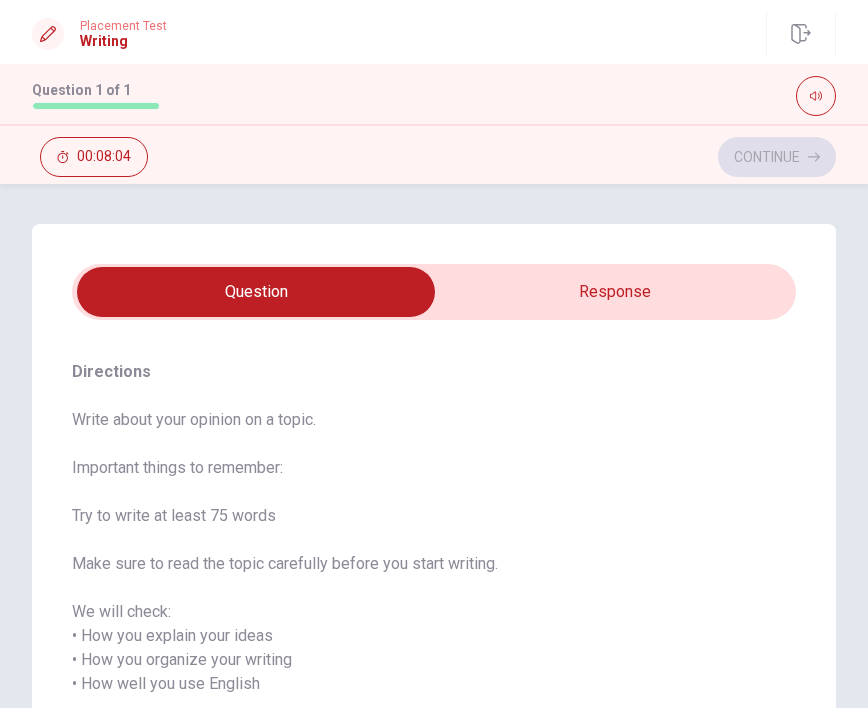 click at bounding box center [256, 292] 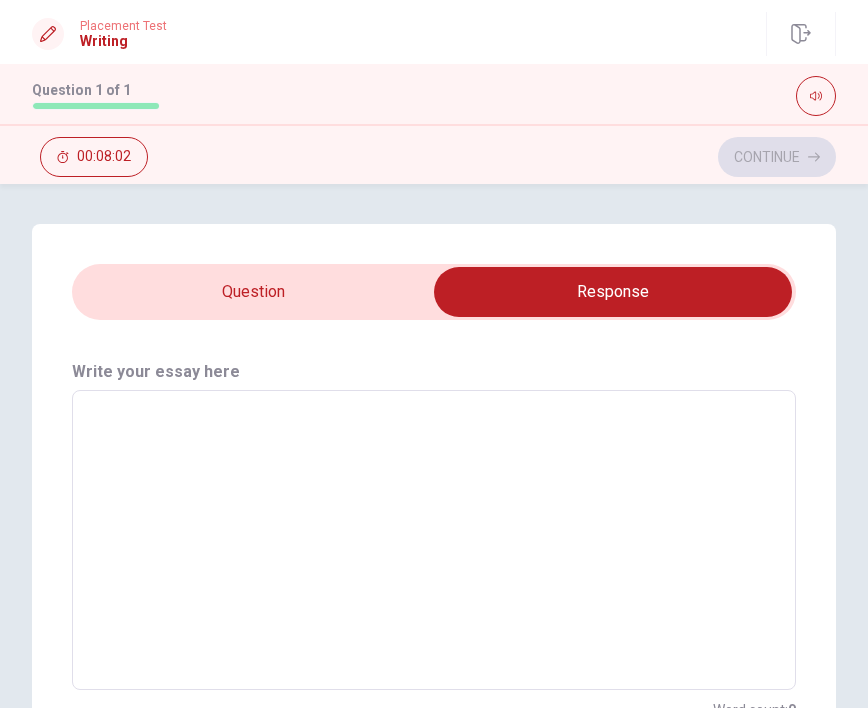 click at bounding box center (434, 540) 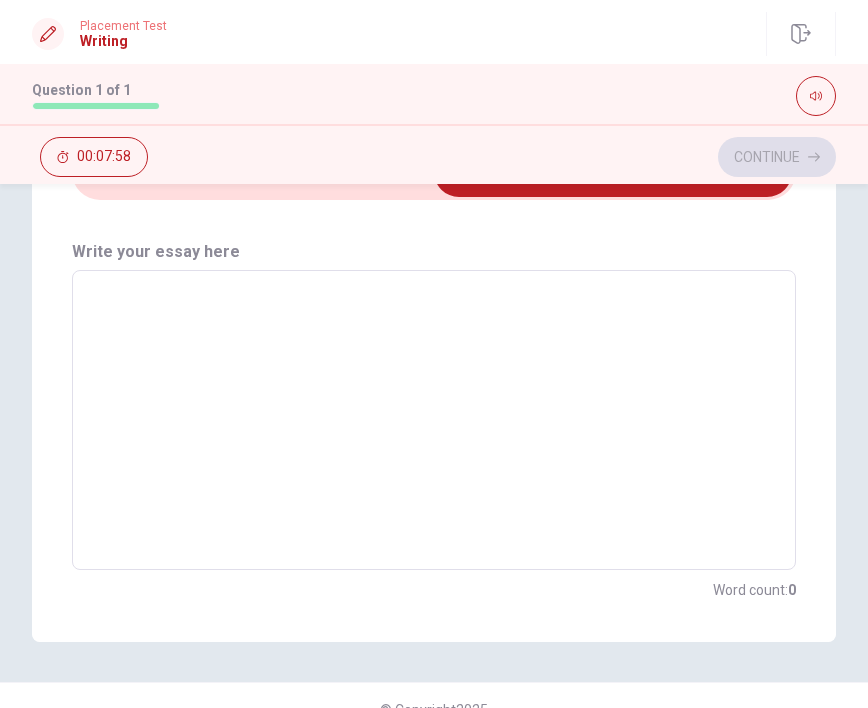scroll, scrollTop: 12, scrollLeft: 0, axis: vertical 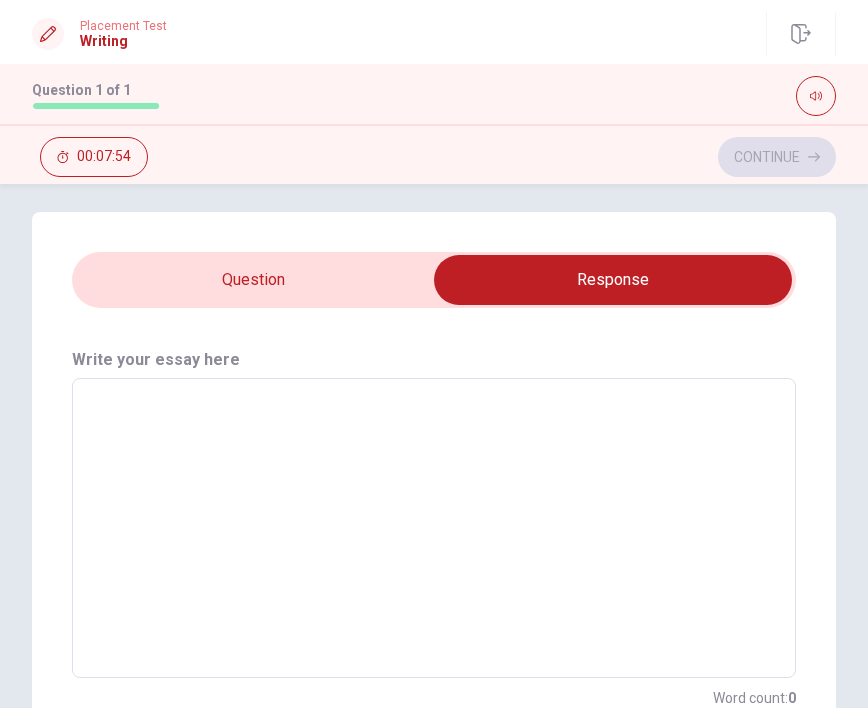 type on "S" 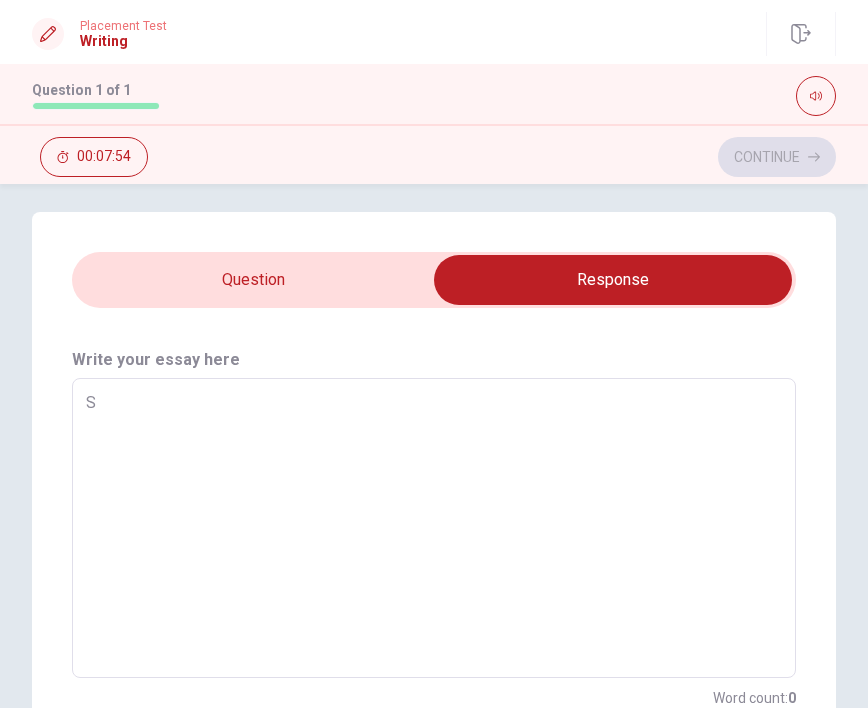 type on "x" 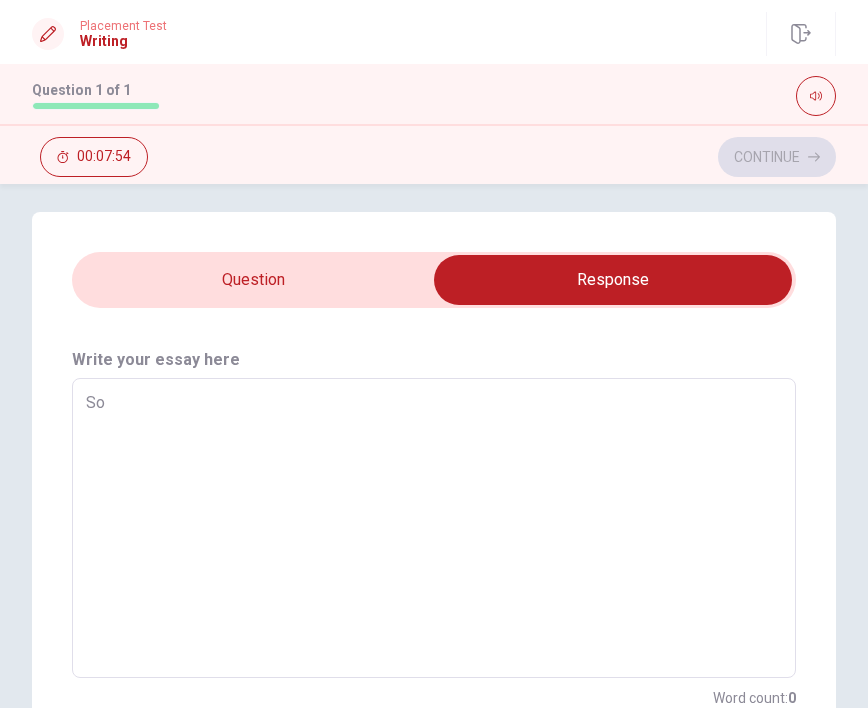 type on "x" 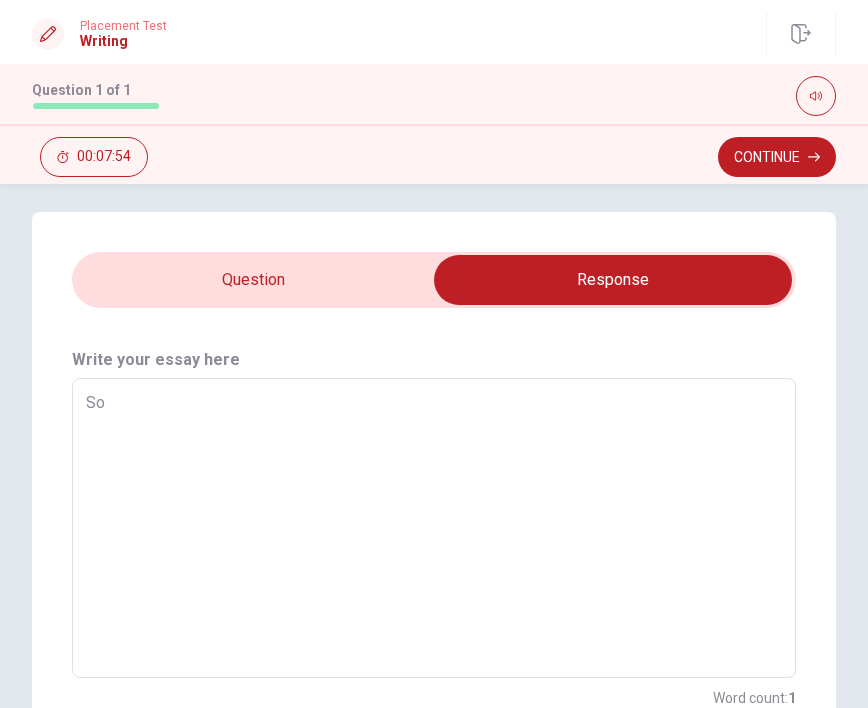 type on "Som" 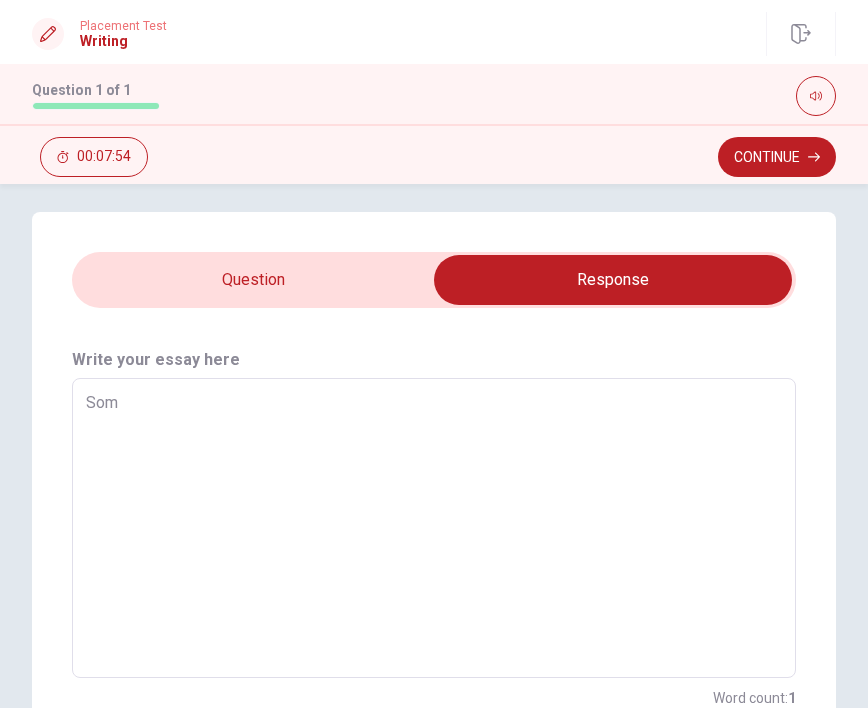 type on "x" 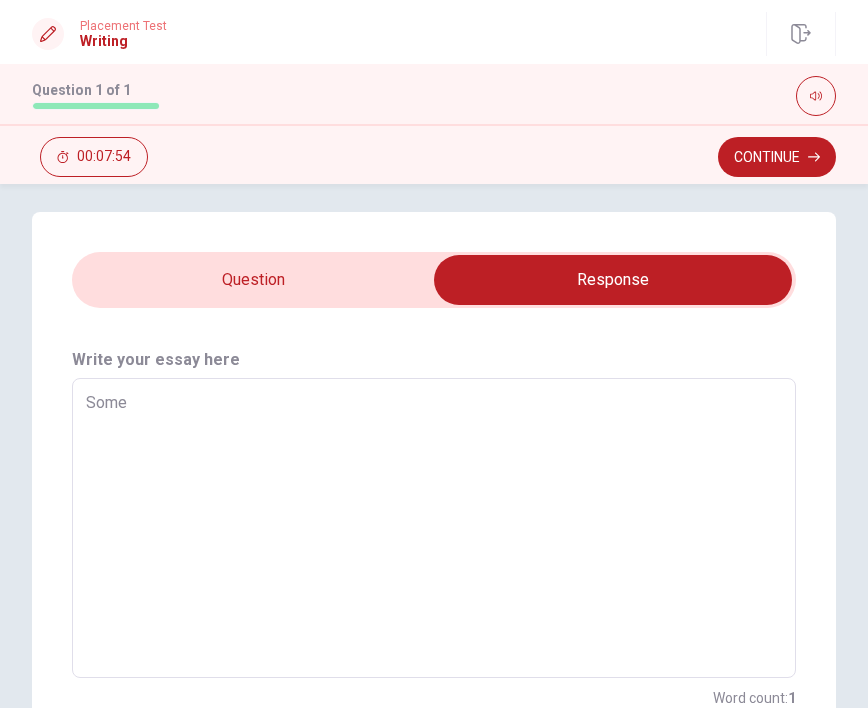 type on "Somet" 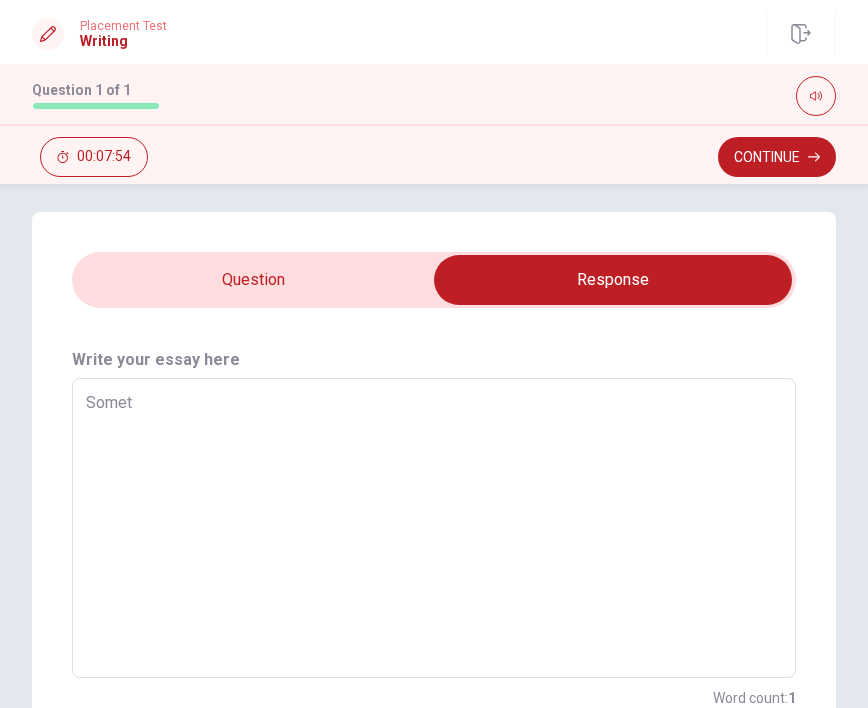 type on "x" 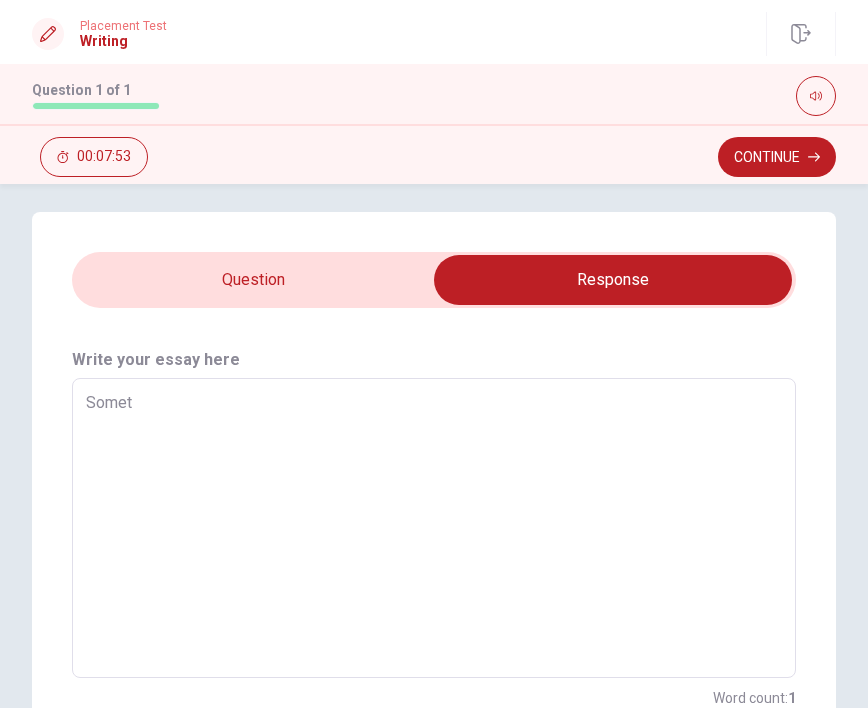 type on "Someti" 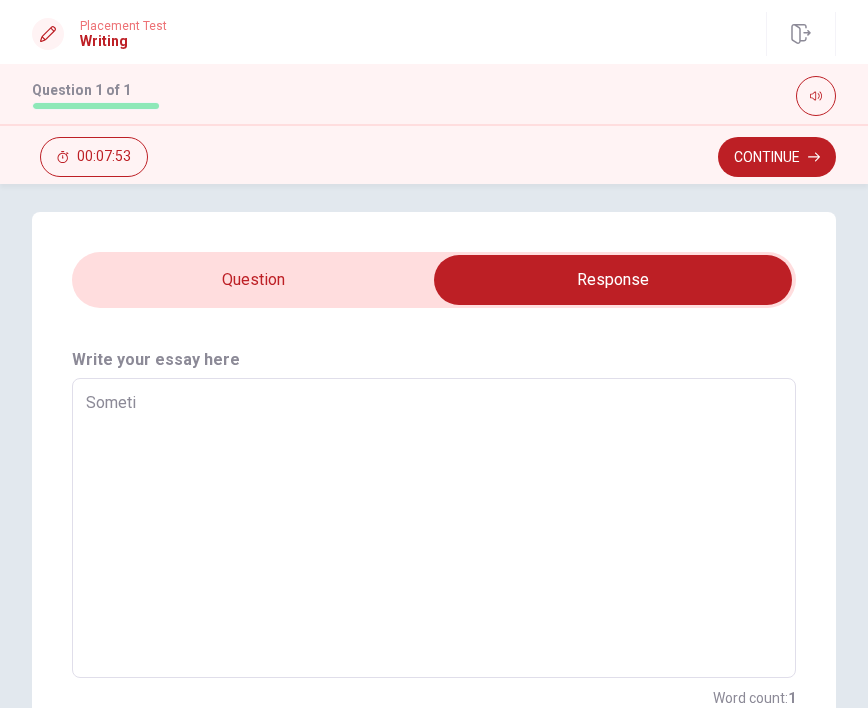 type on "x" 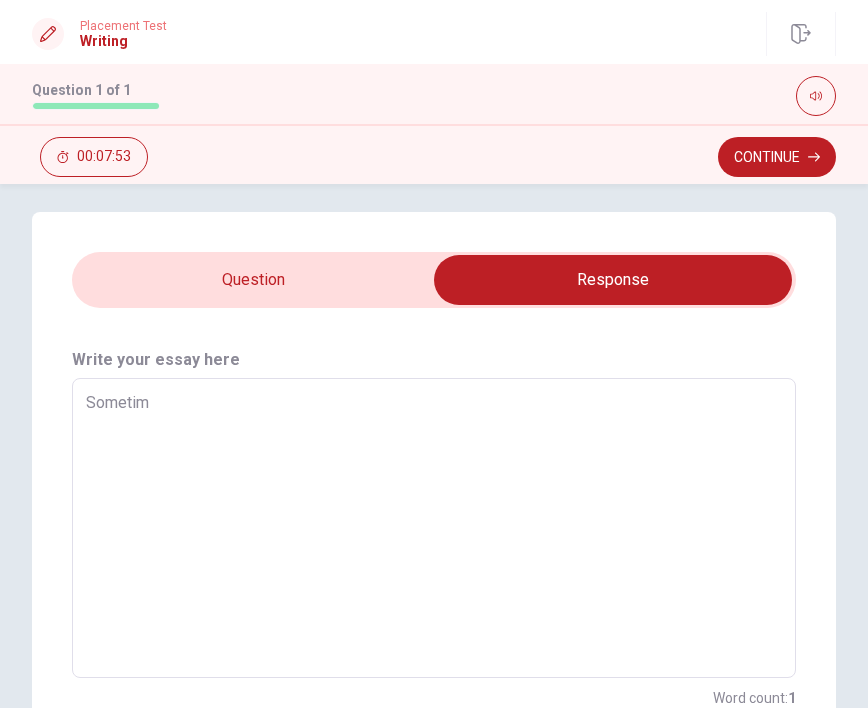 type on "x" 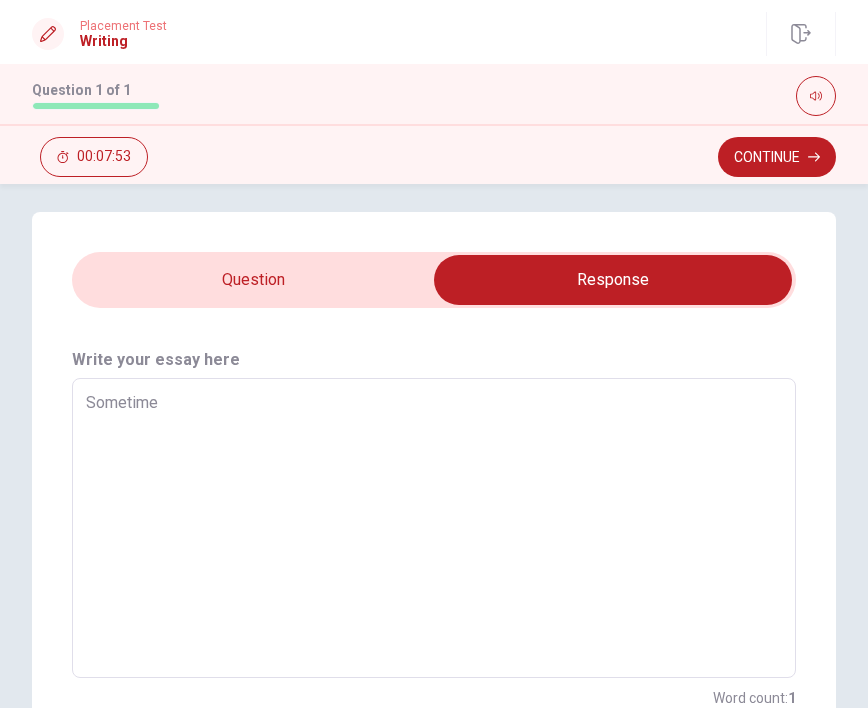type on "x" 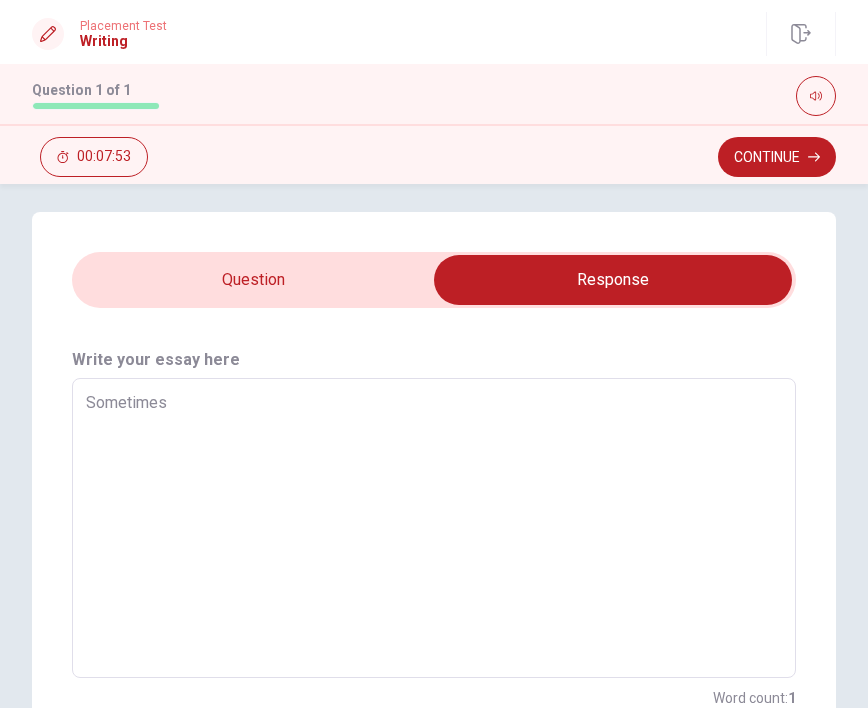 type on "x" 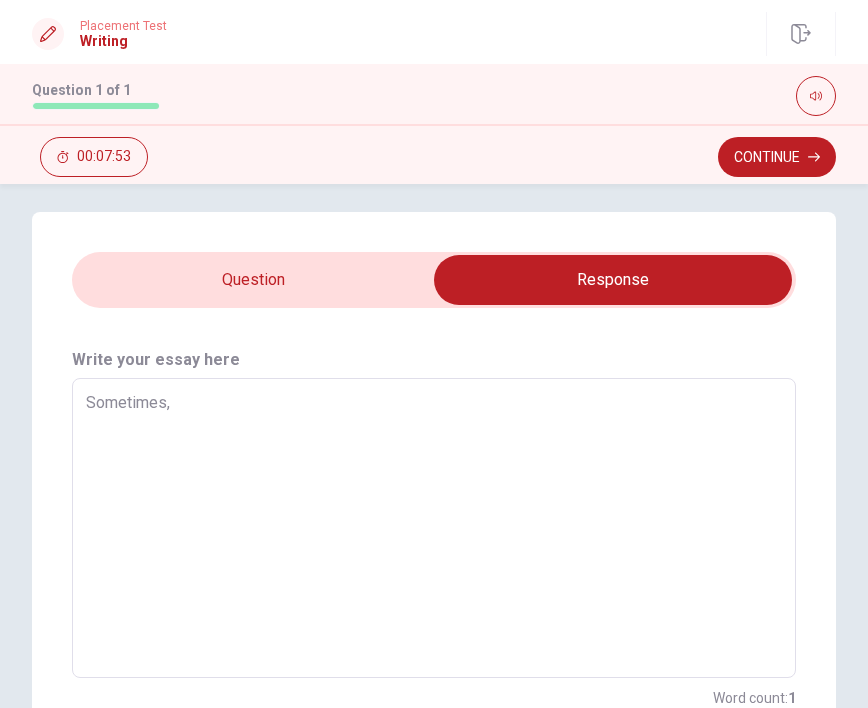 type on "x" 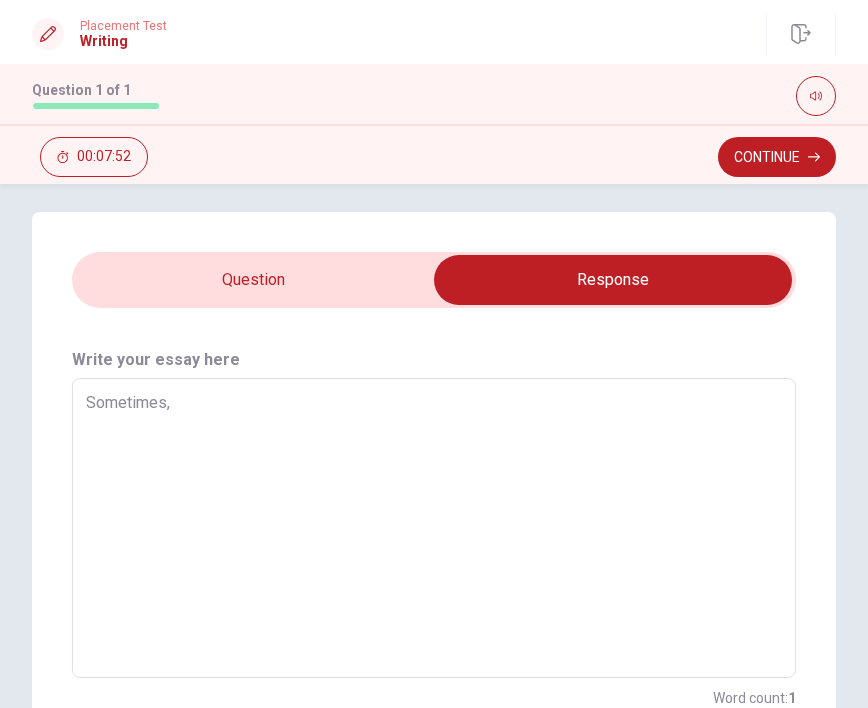 type on "Sometimes," 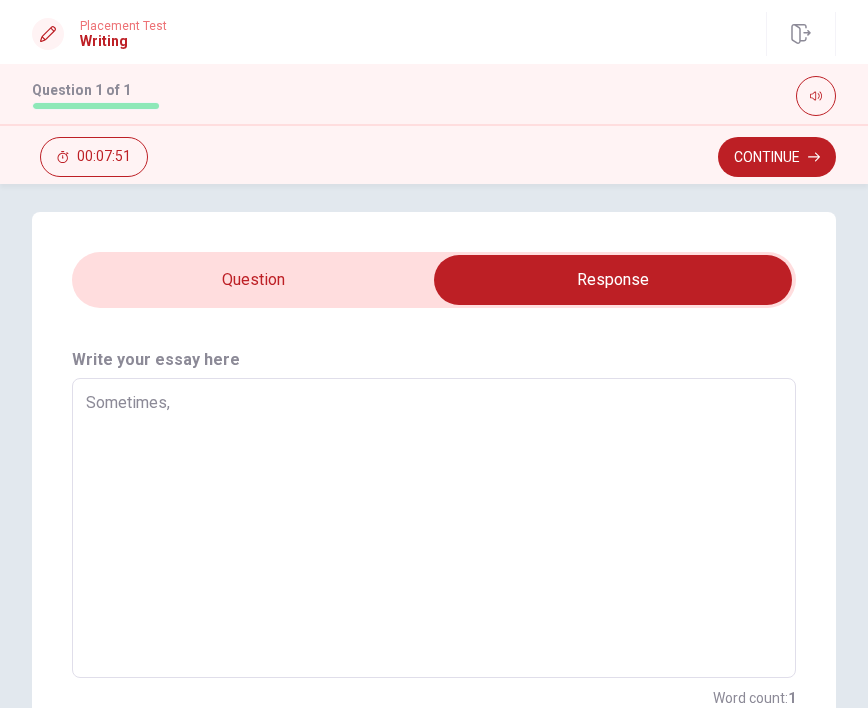 type on "Sometimes, t" 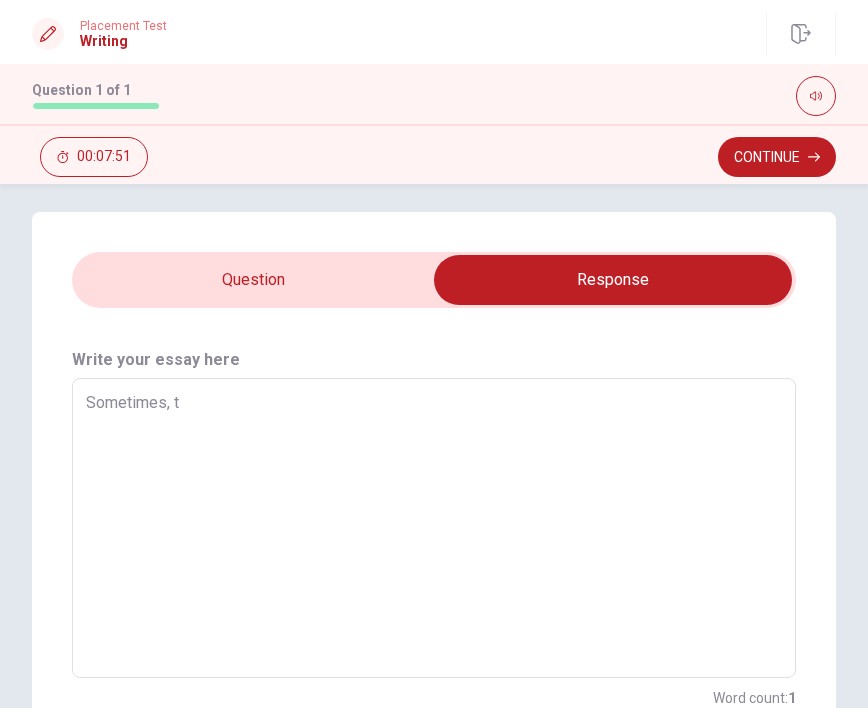type on "x" 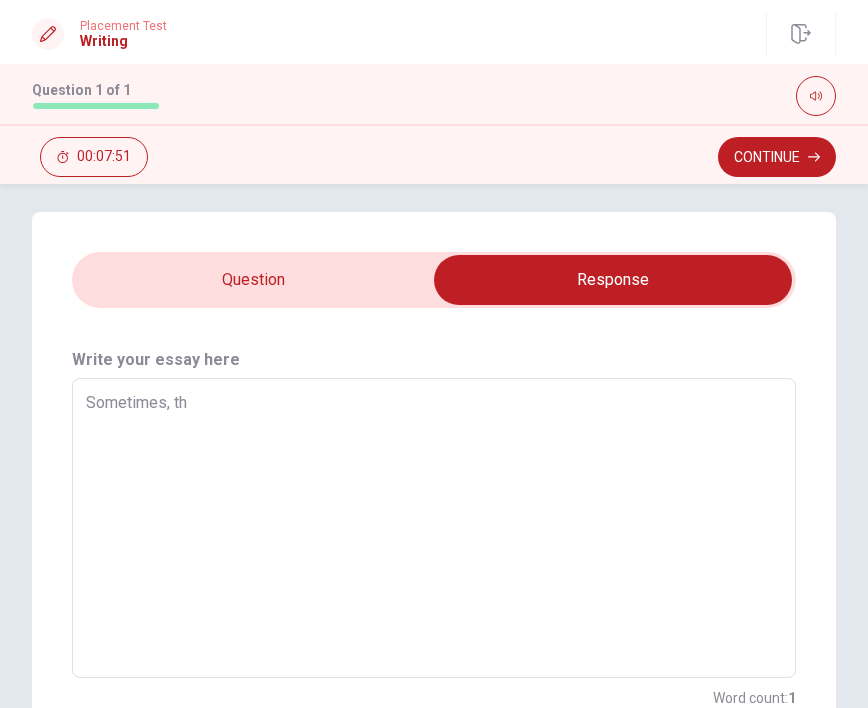 type on "x" 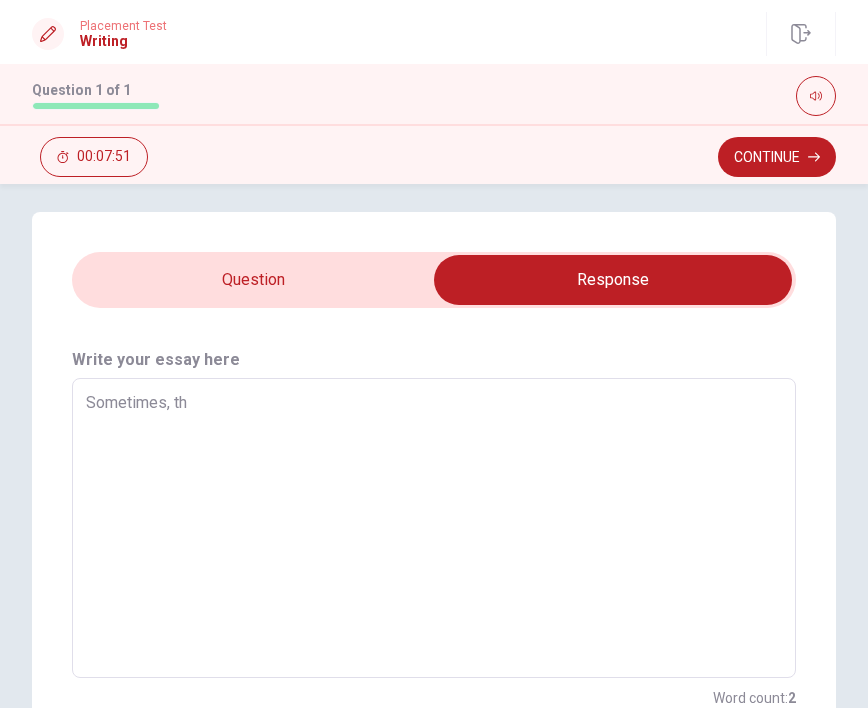 type on "Sometimes, the" 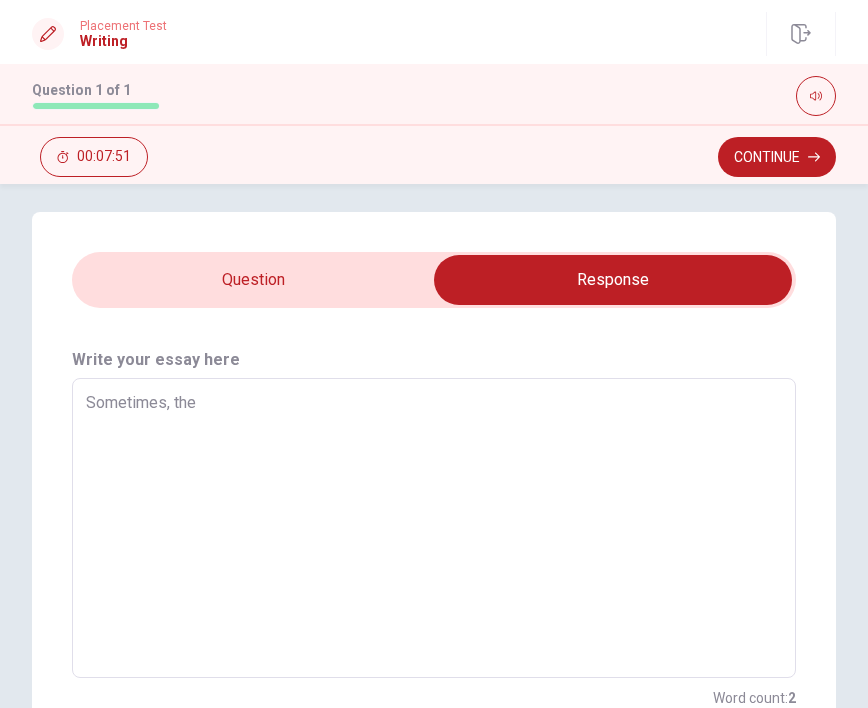 type on "x" 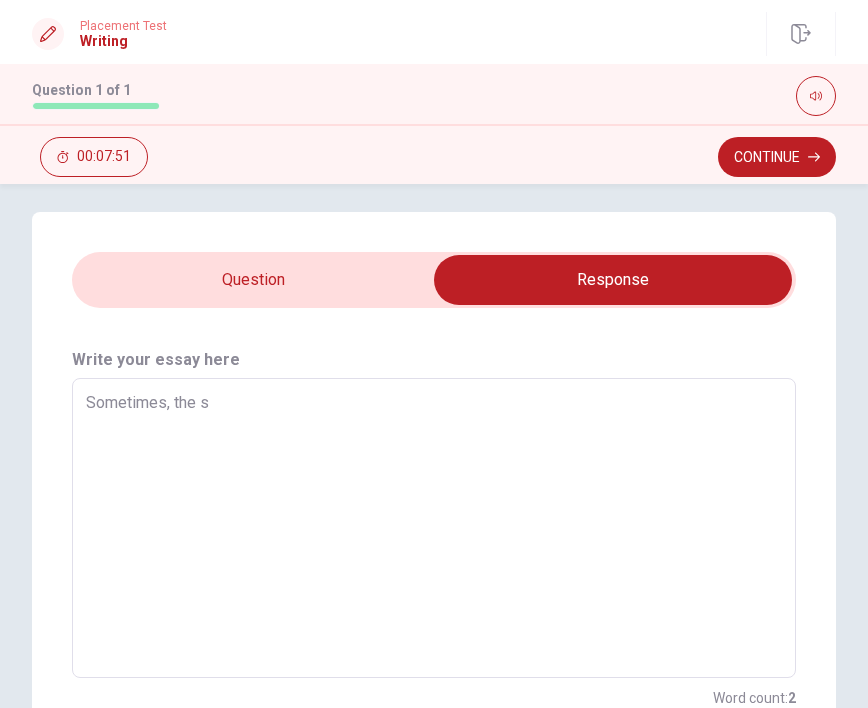 type on "x" 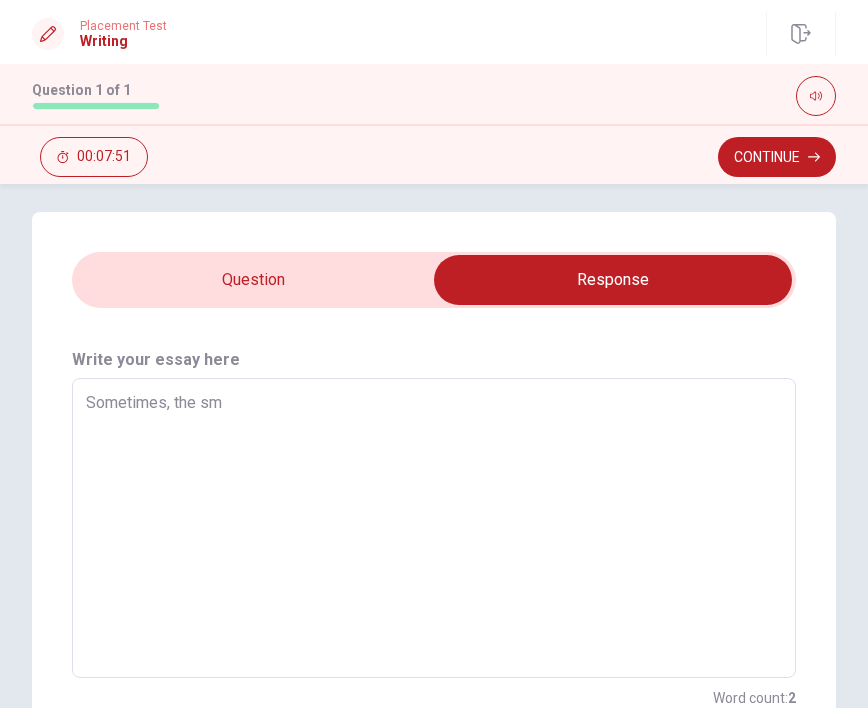 type on "x" 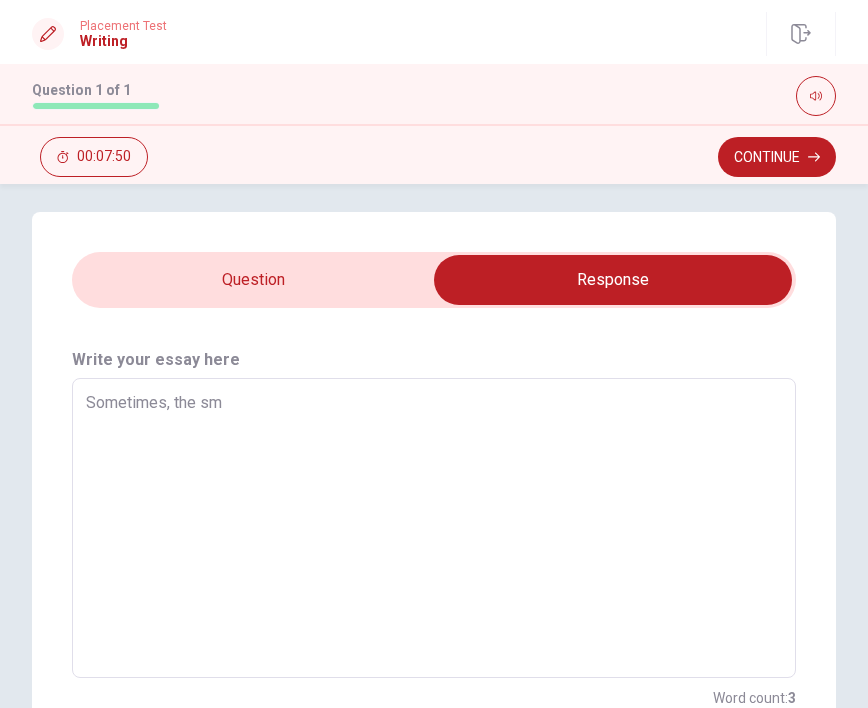 type on "Sometimes, the sma" 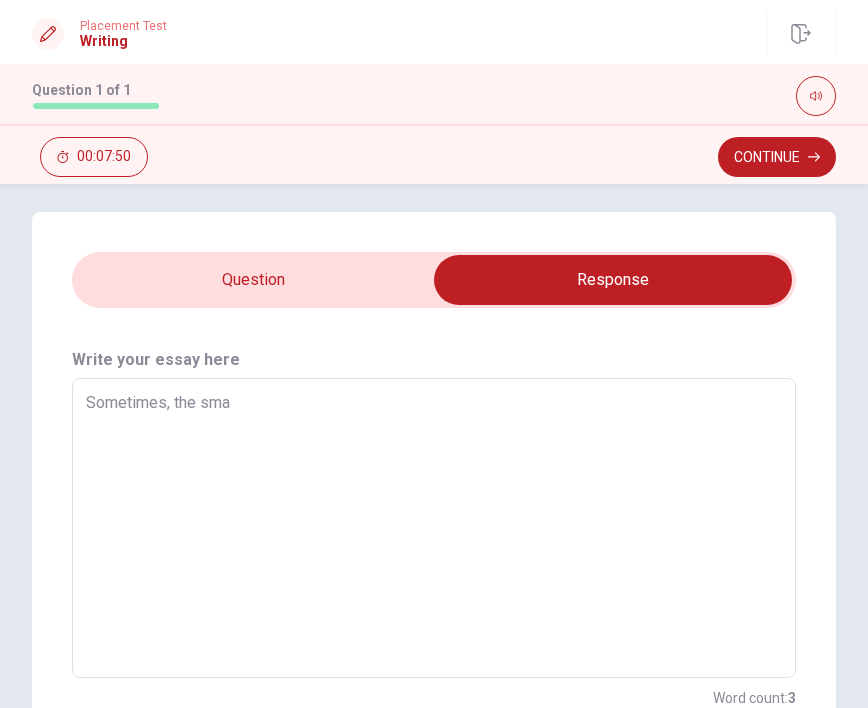 type on "x" 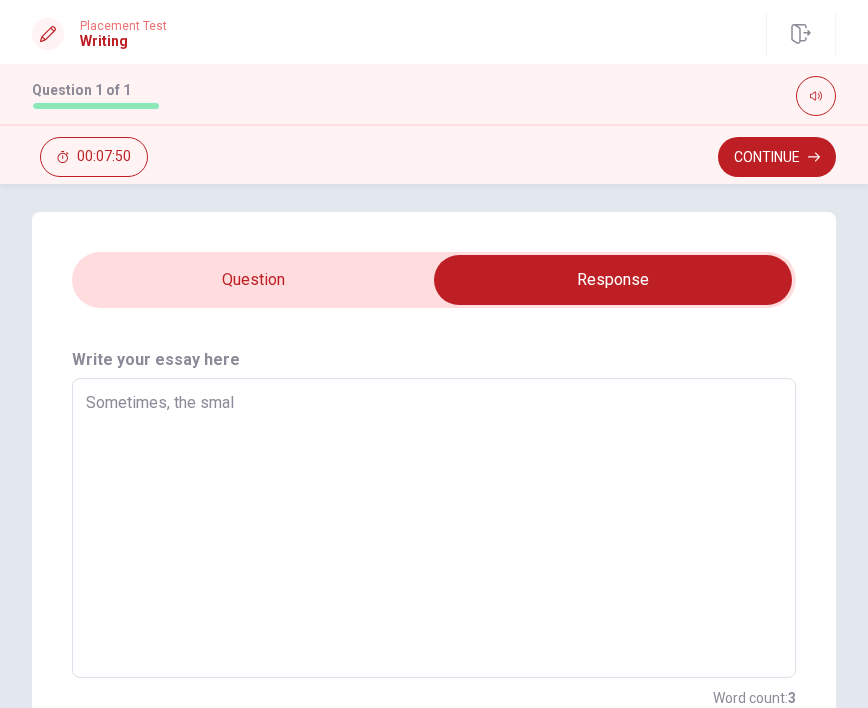type on "x" 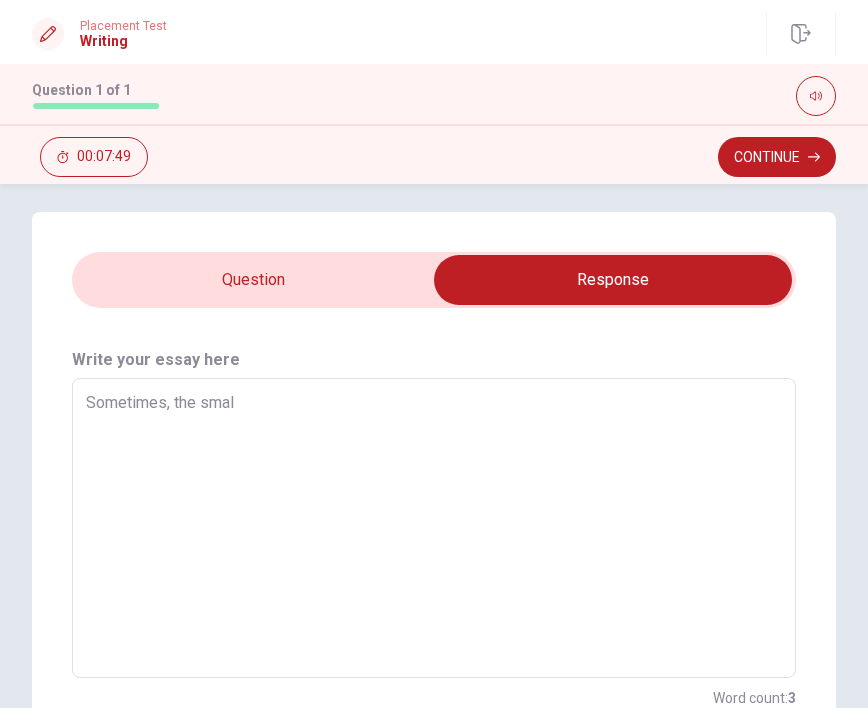 type on "Sometimes, the small" 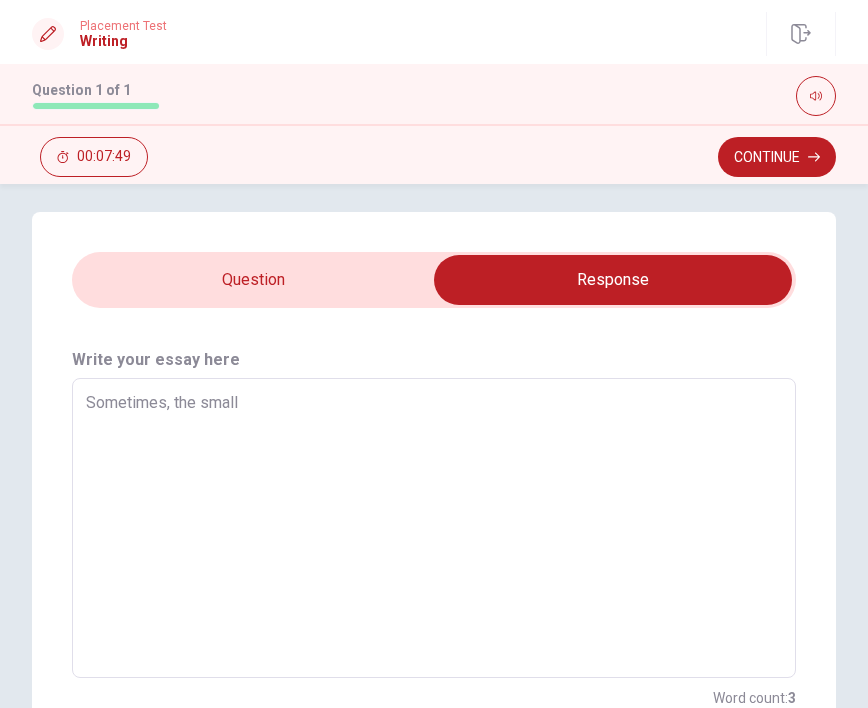 type on "x" 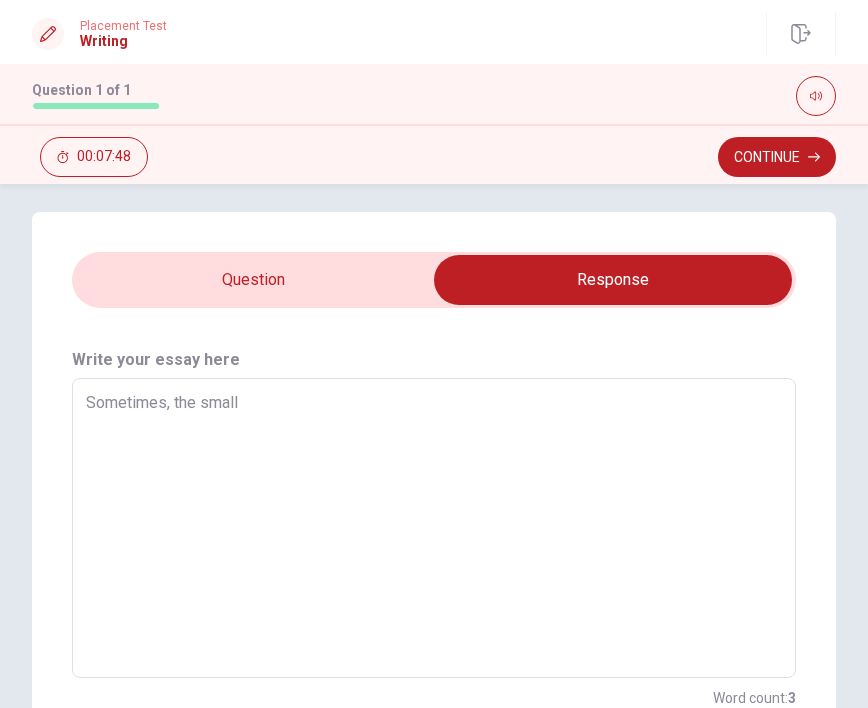 type on "Sometimes, the smalle" 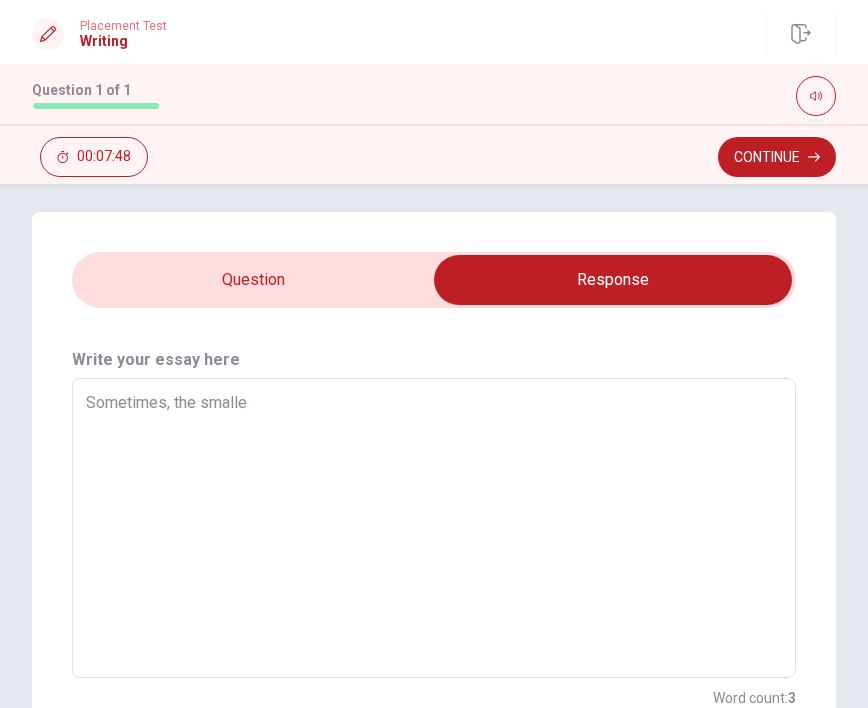 type on "x" 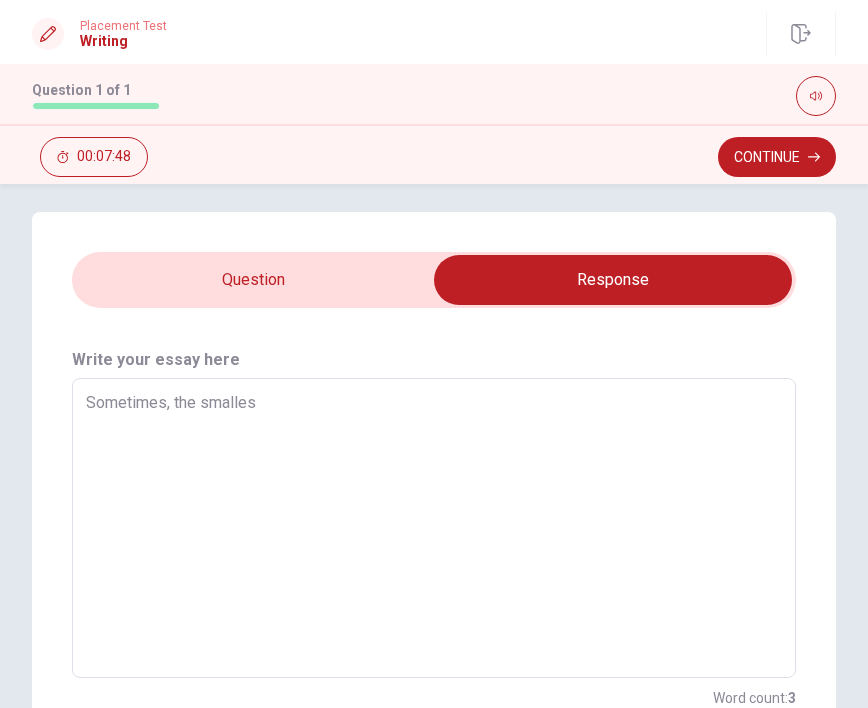 type on "x" 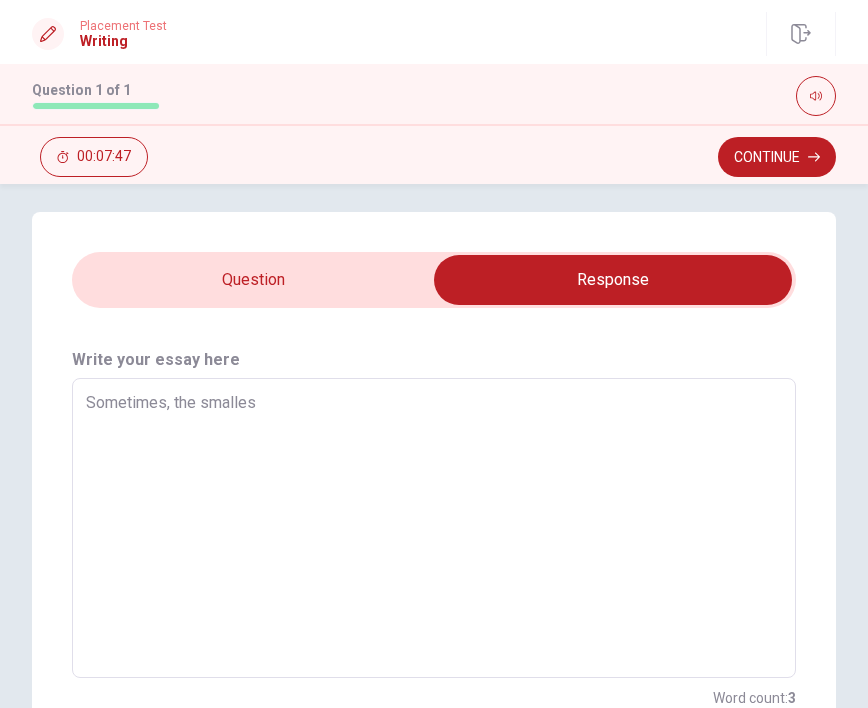 type on "Sometimes, the smallest" 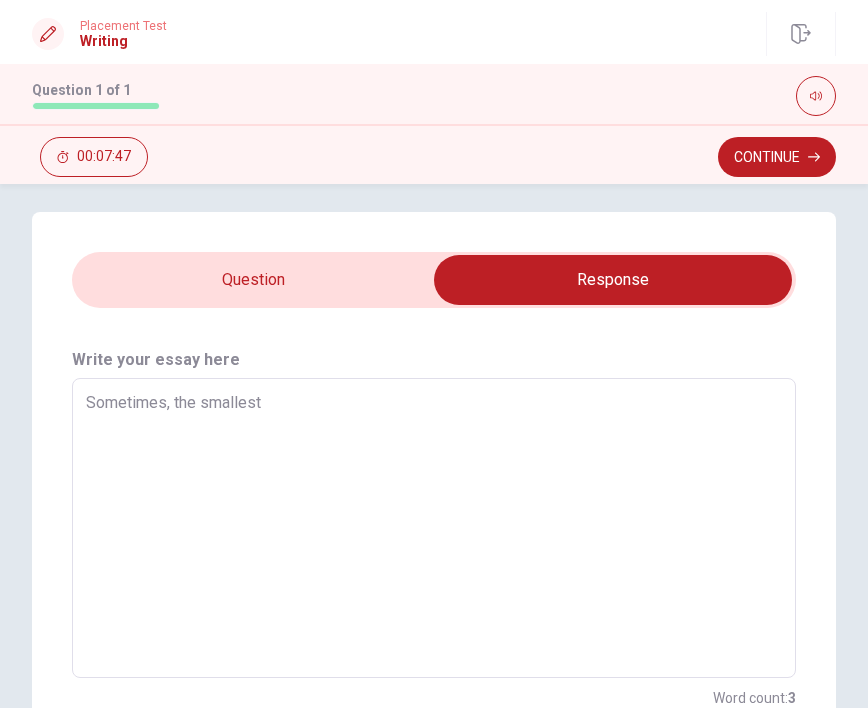 type on "x" 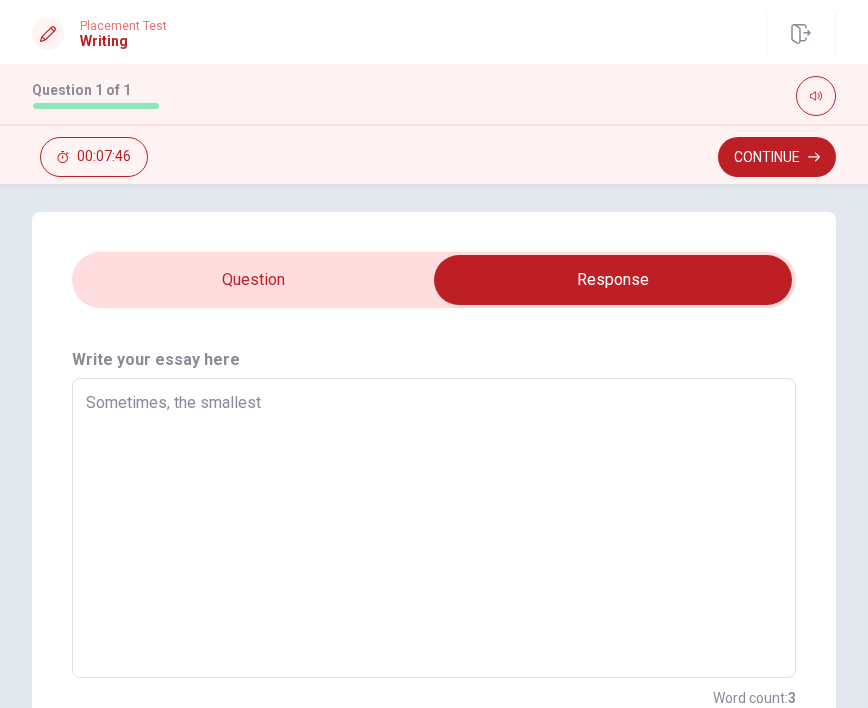 type on "x" 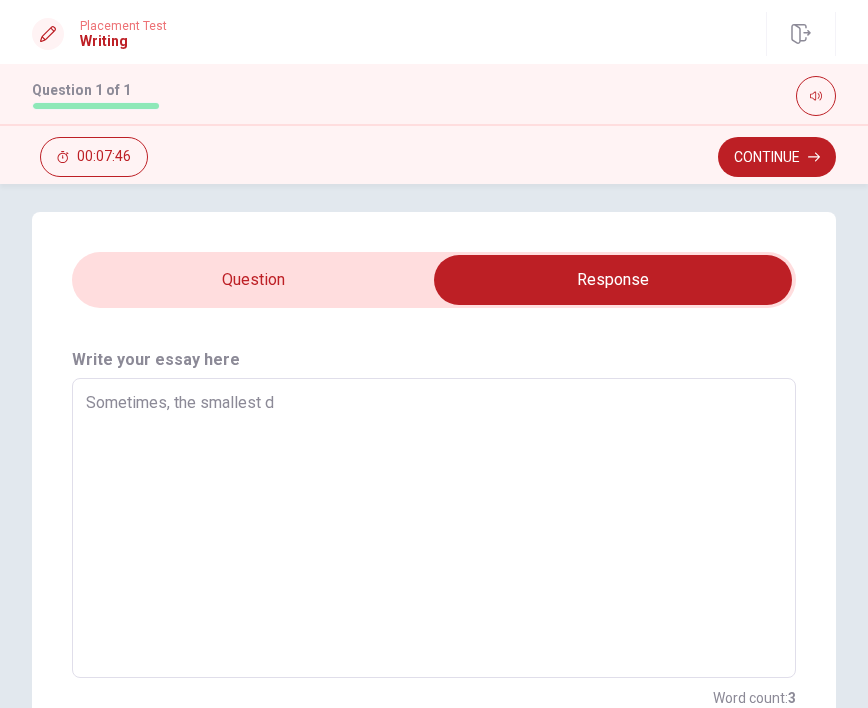 type on "x" 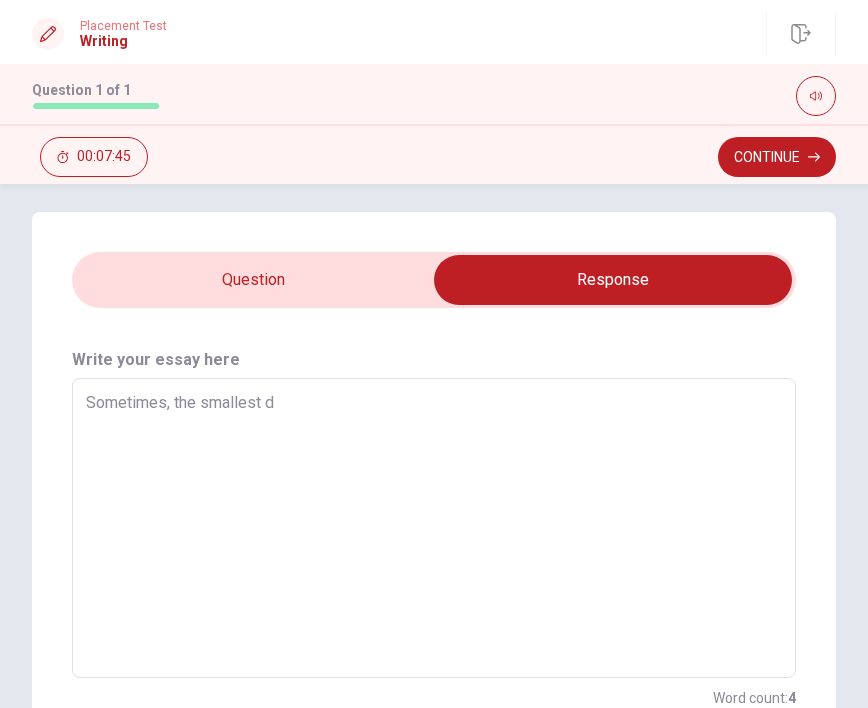 type on "Sometimes, the smallest de" 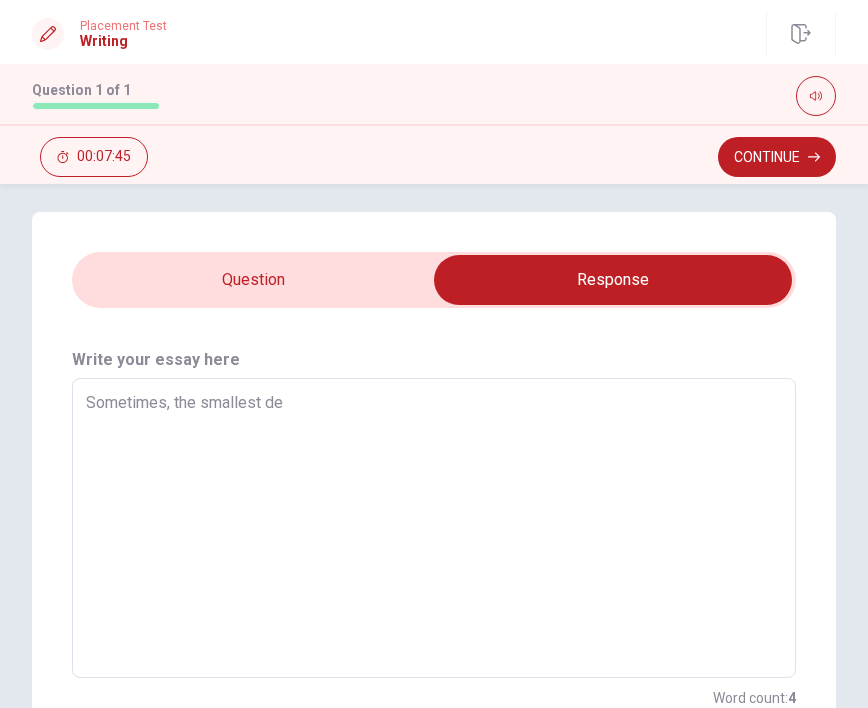 type on "x" 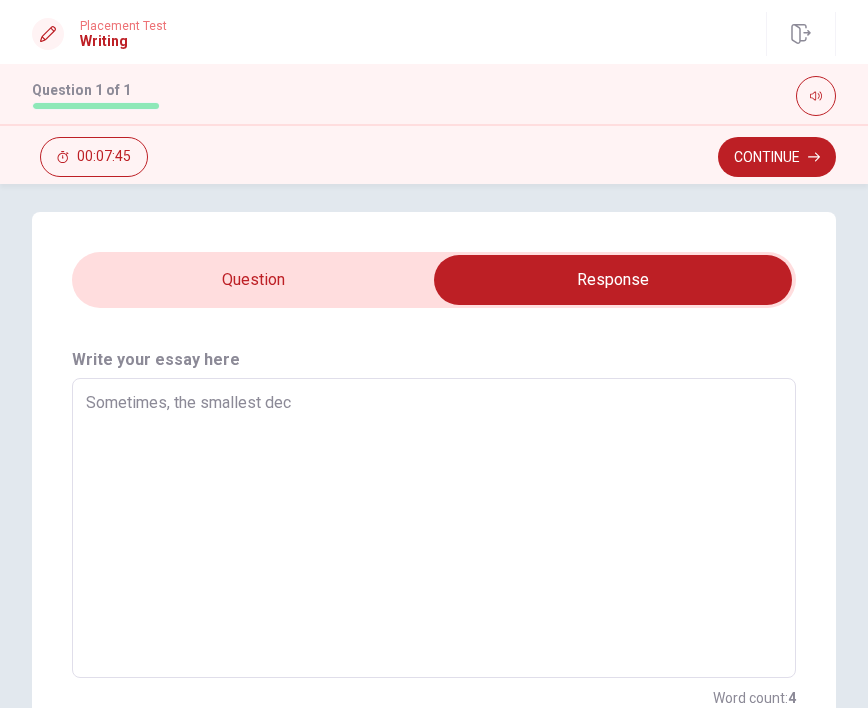 type on "x" 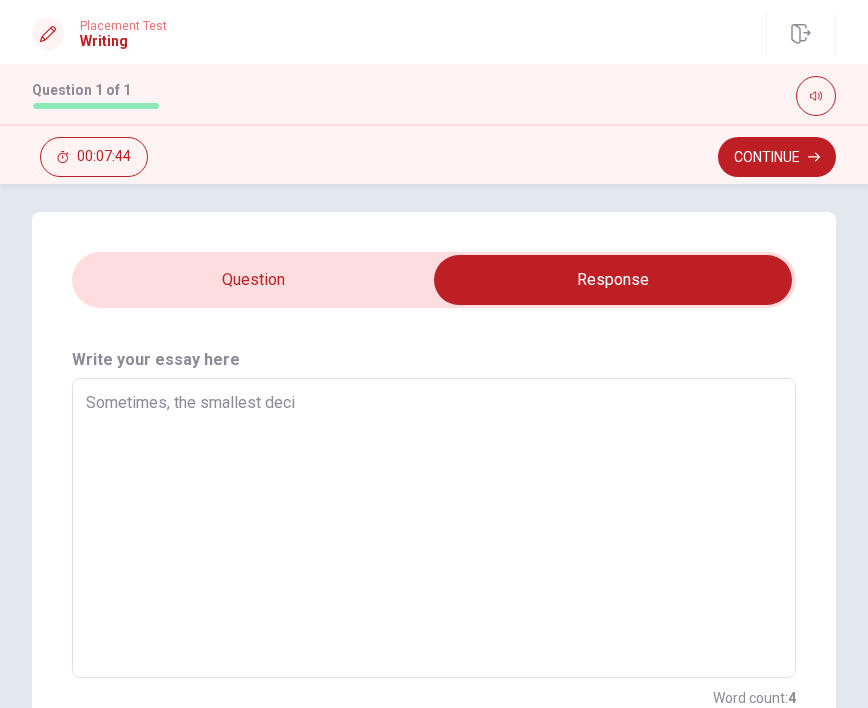 type on "x" 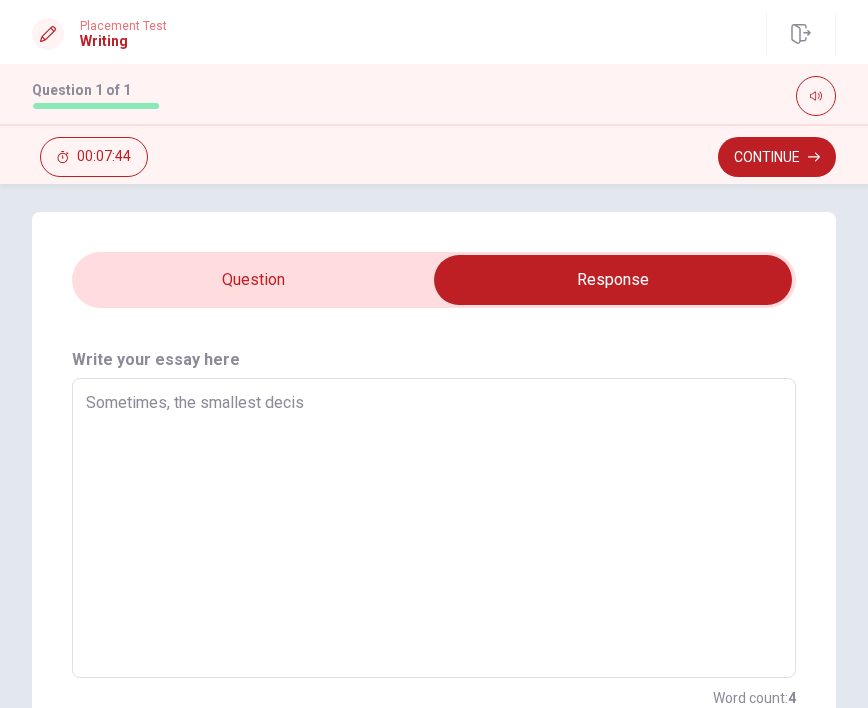 type on "x" 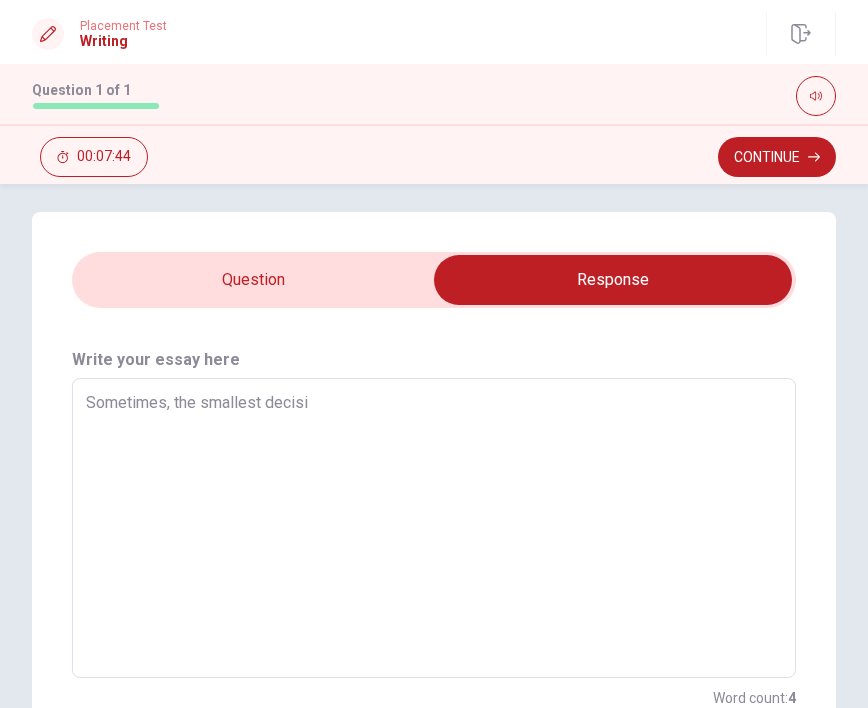 type on "x" 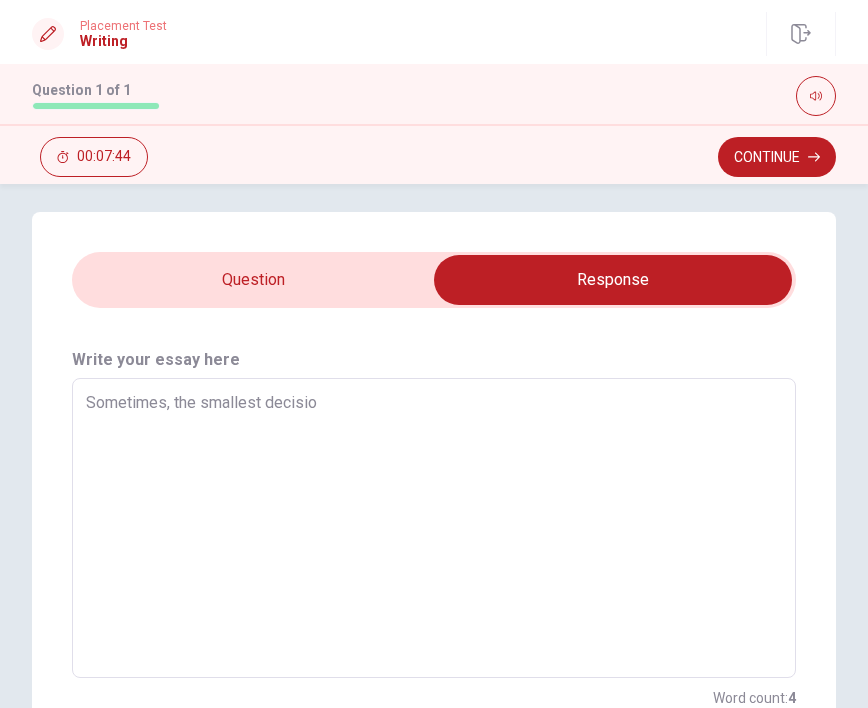 type on "x" 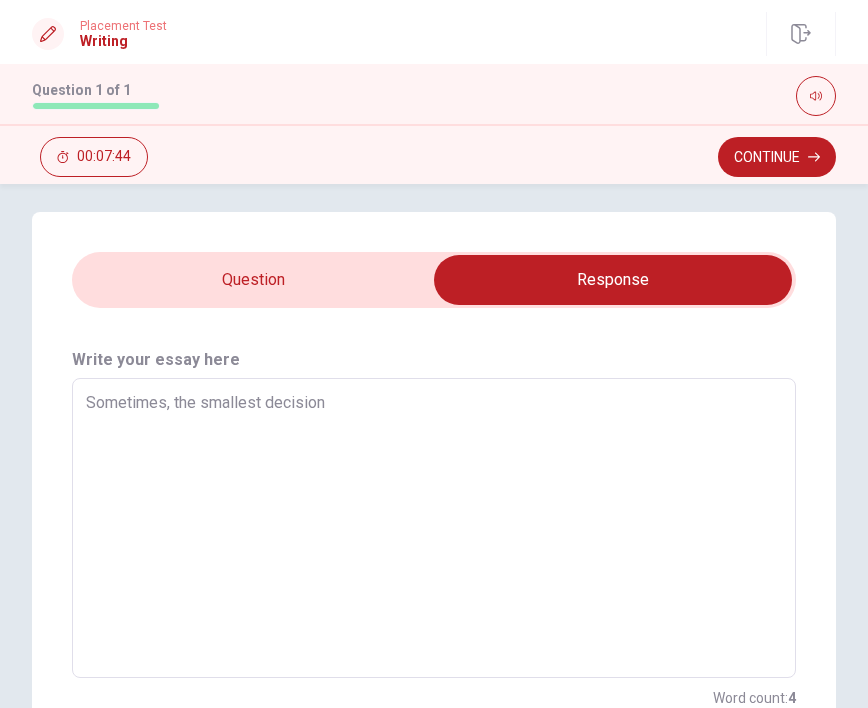 type on "Sometimes, the smallest decisions" 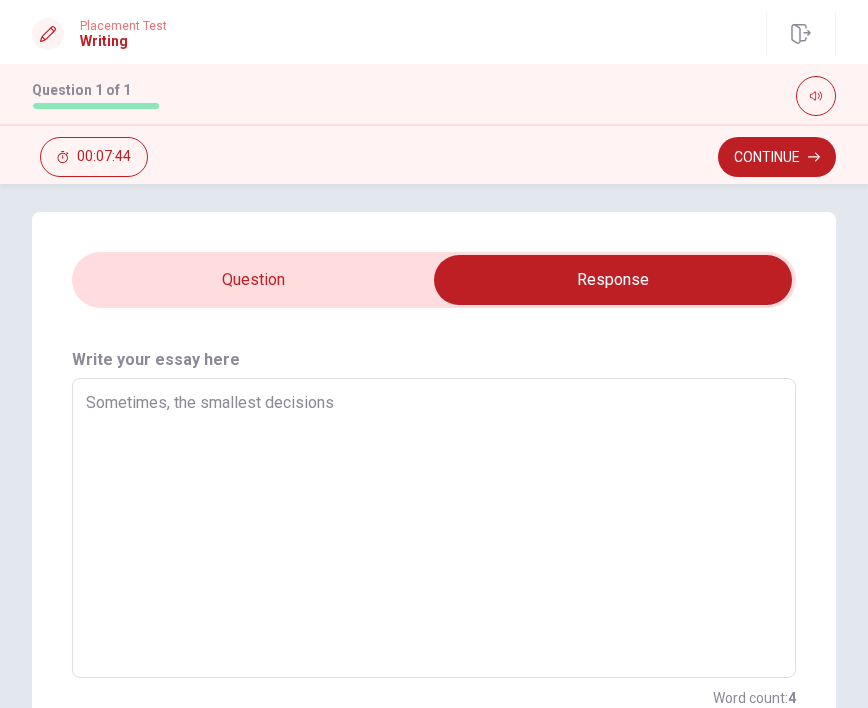 type on "x" 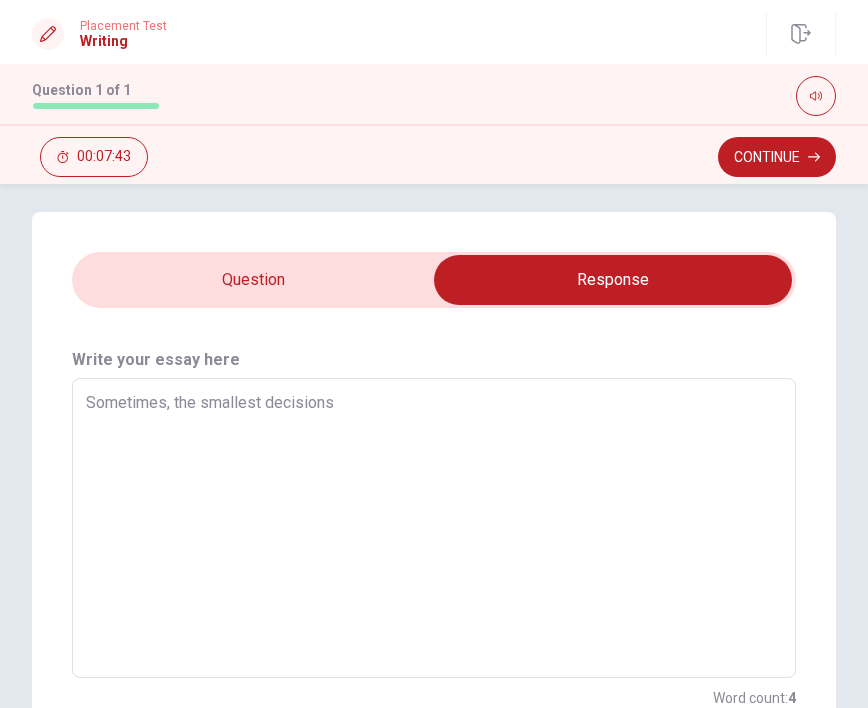 type on "Sometimes, the smallest decisions" 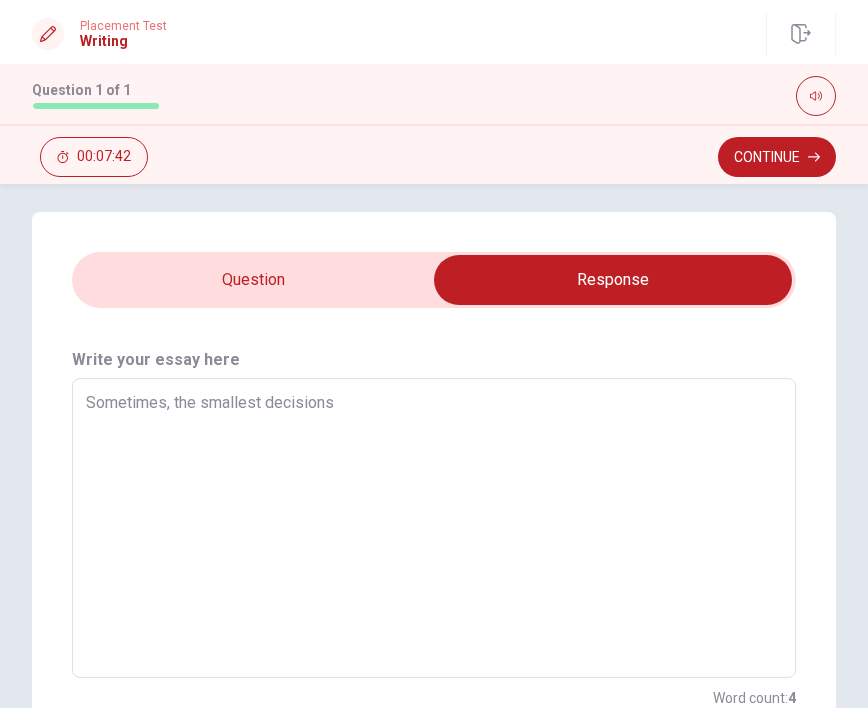 type on "Sometimes, the smallest decisions w" 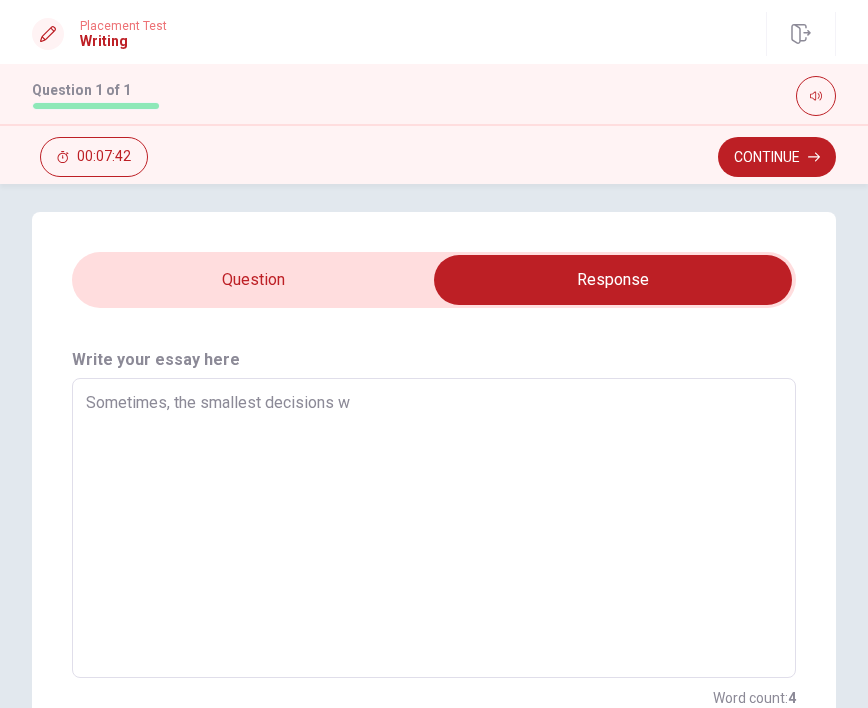 type on "x" 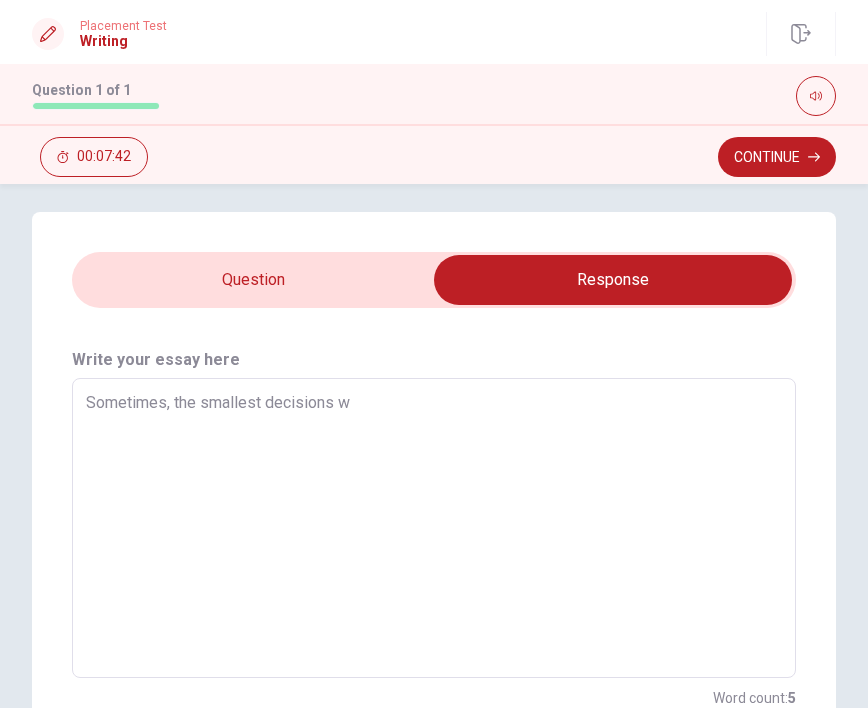 type on "Sometimes, the smallest decisions we" 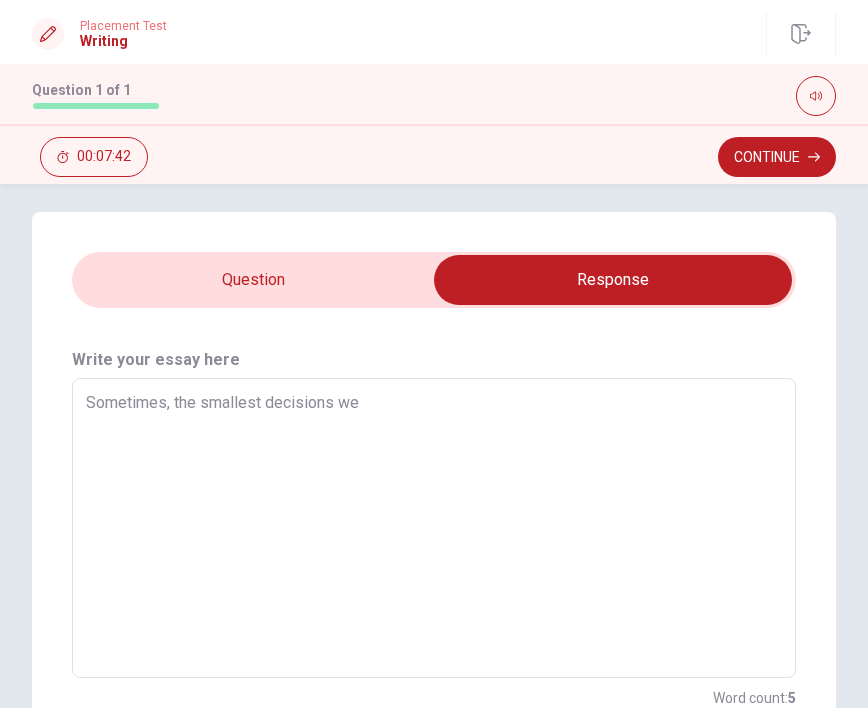 type on "x" 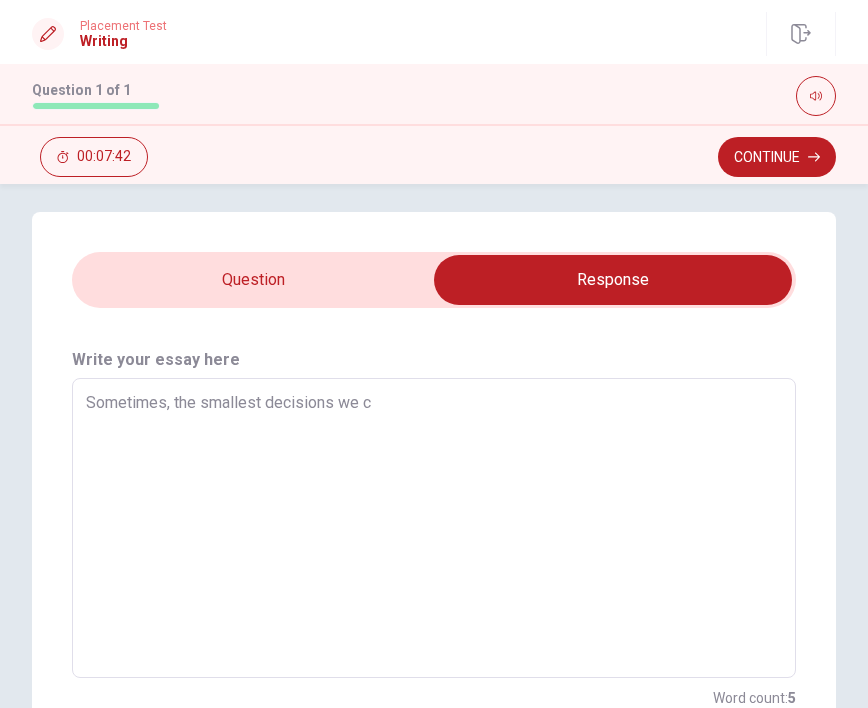 type on "x" 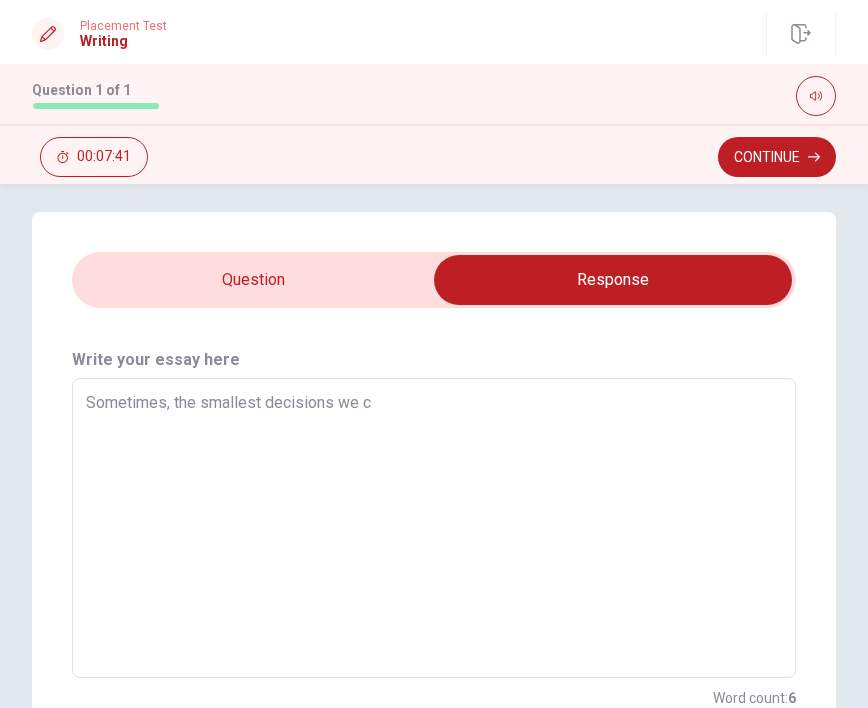 type on "Sometimes, the smallest decisions we ca" 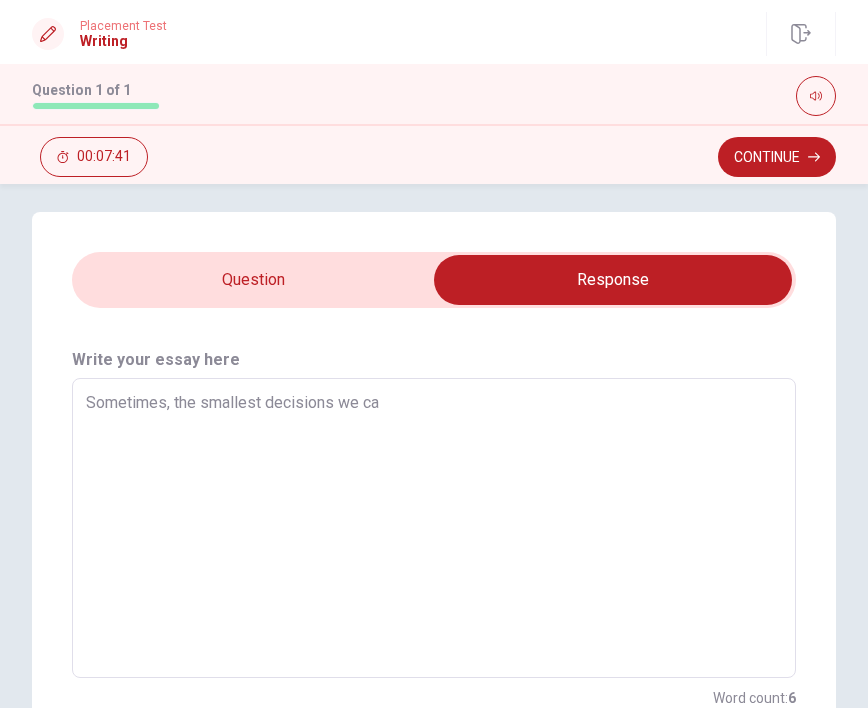 type on "x" 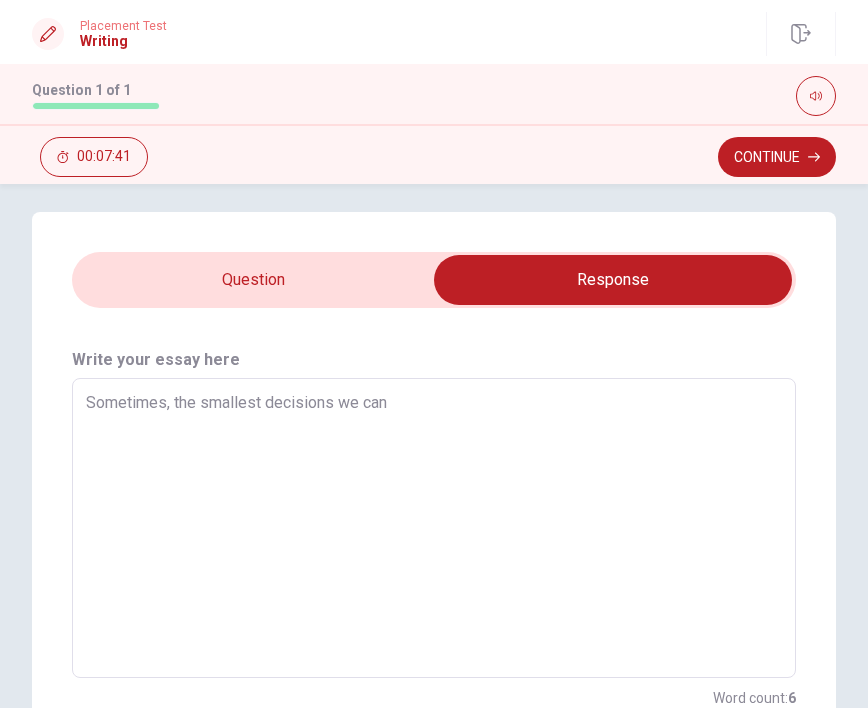 type on "x" 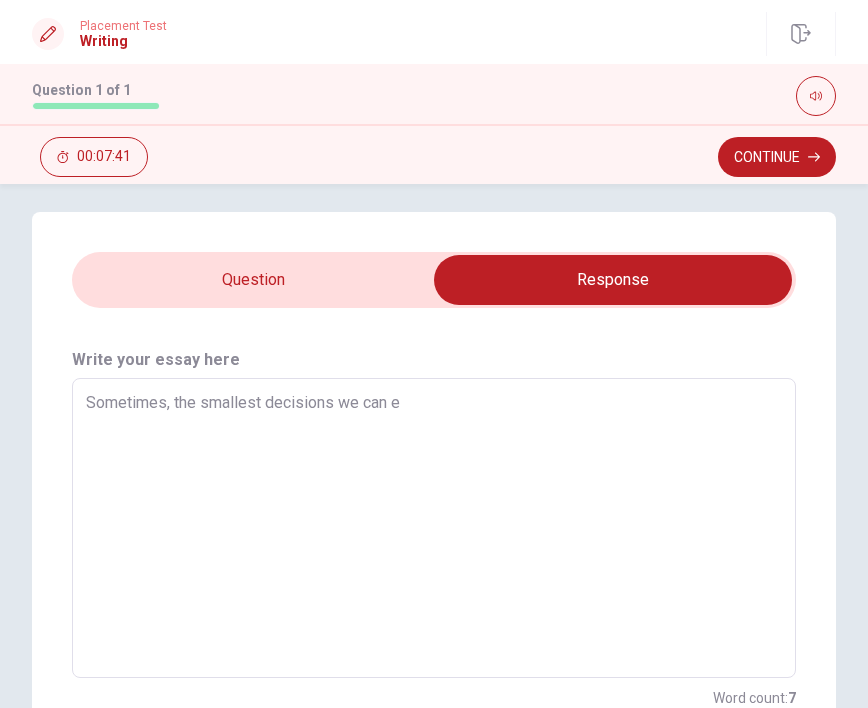 type on "x" 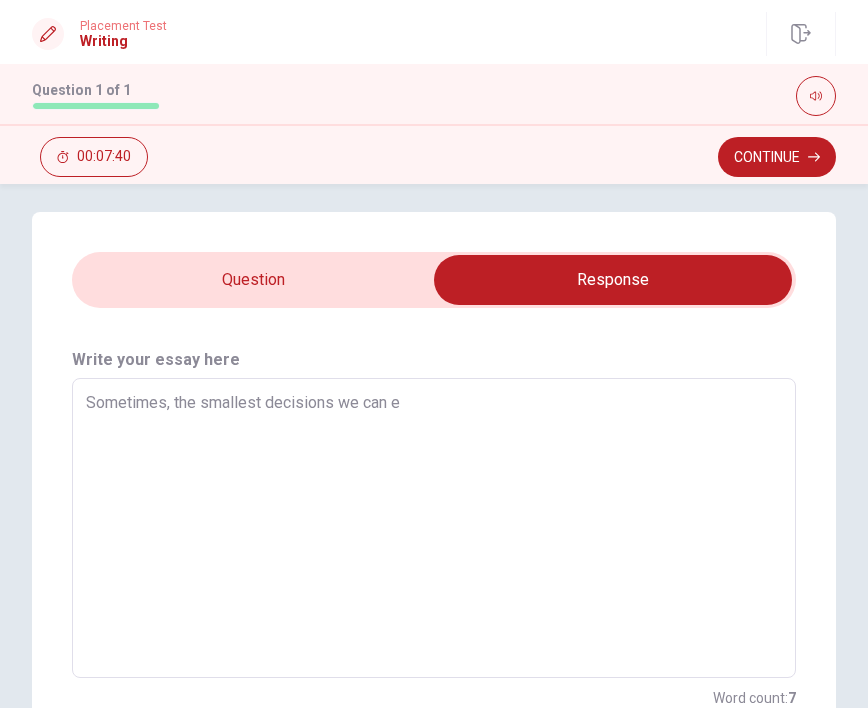 type on "Sometimes, the smallest decisions we can en" 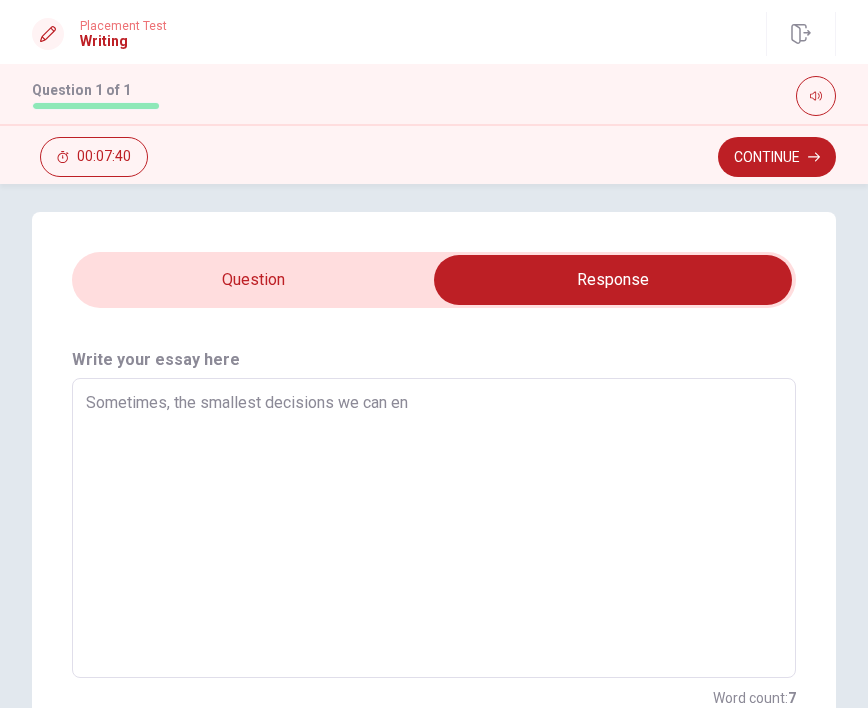 type on "x" 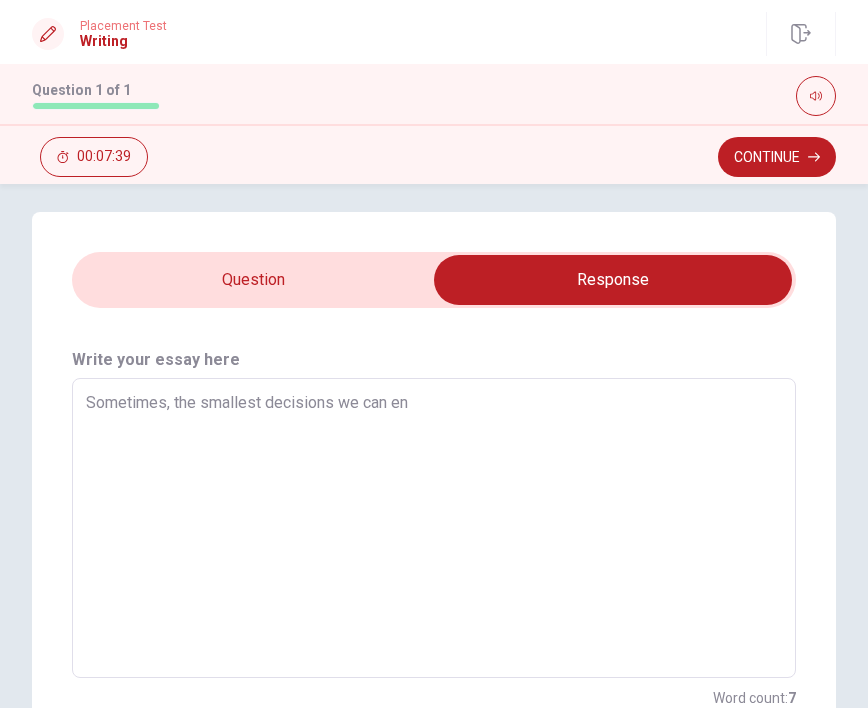 type on "Sometimes, the smallest decisions we can end" 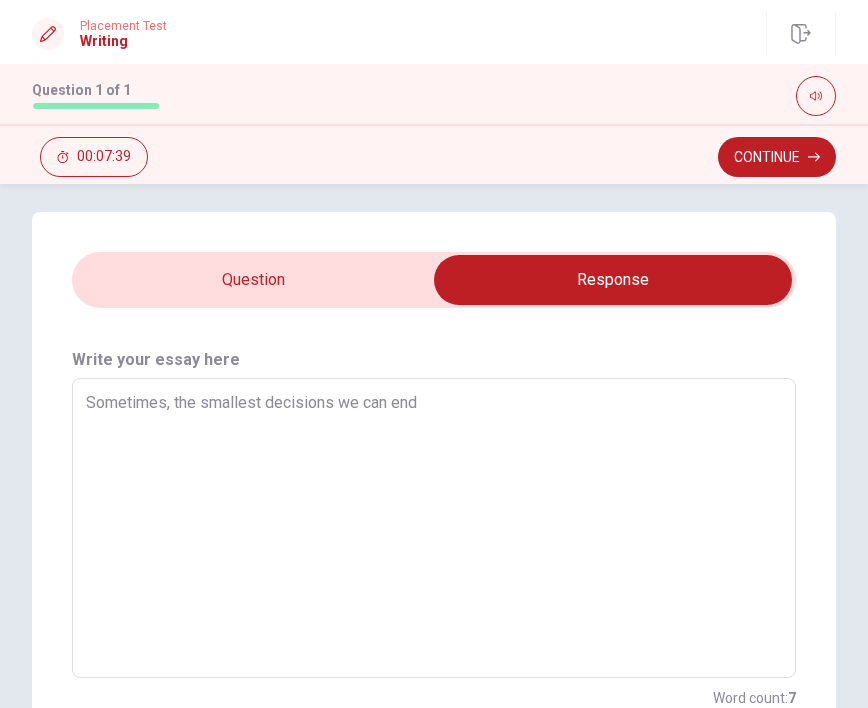 type on "x" 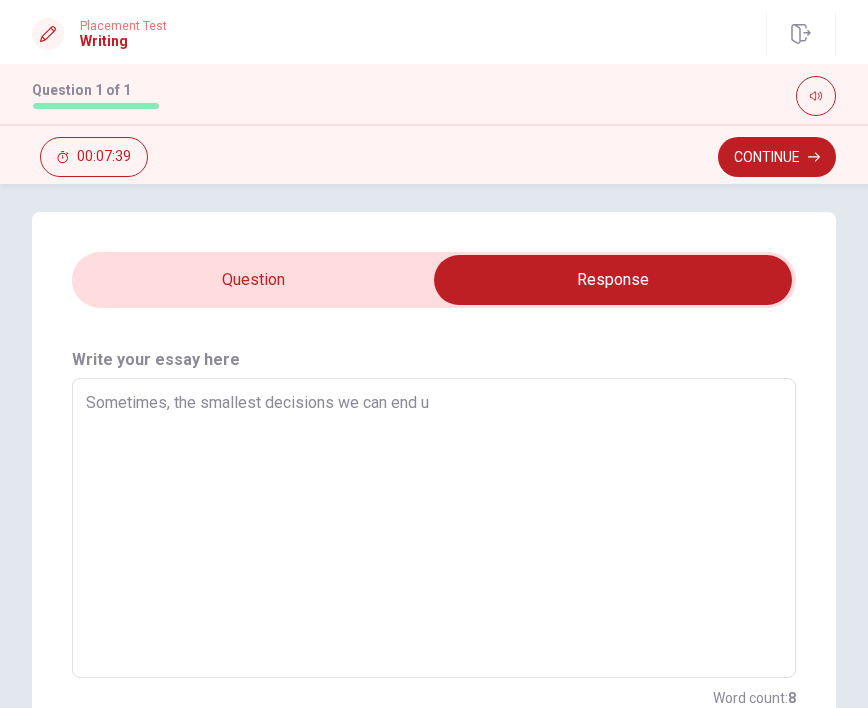 type on "x" 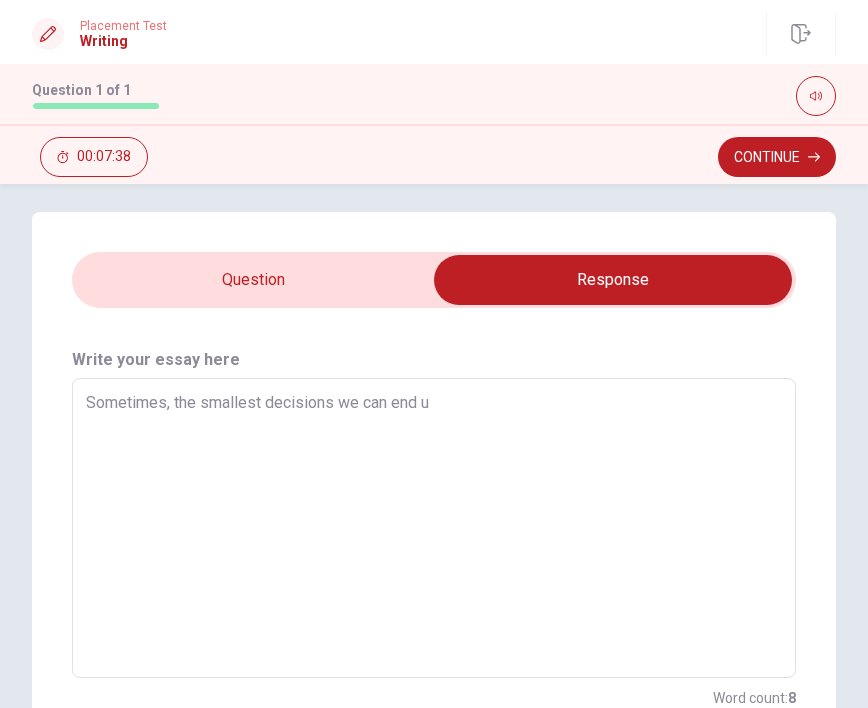 type on "Sometimes, the smallest decisions we can end up" 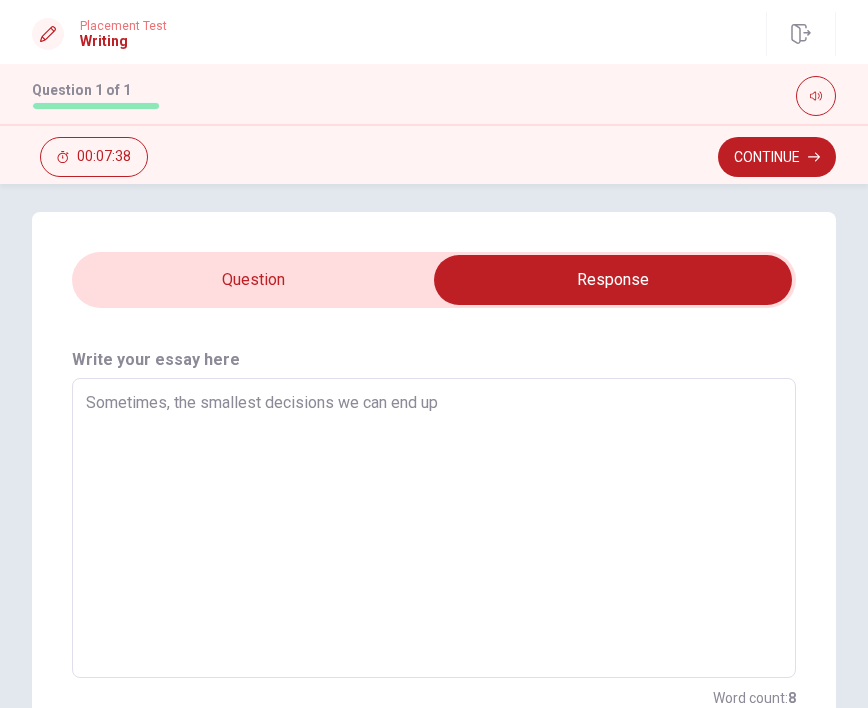 type on "x" 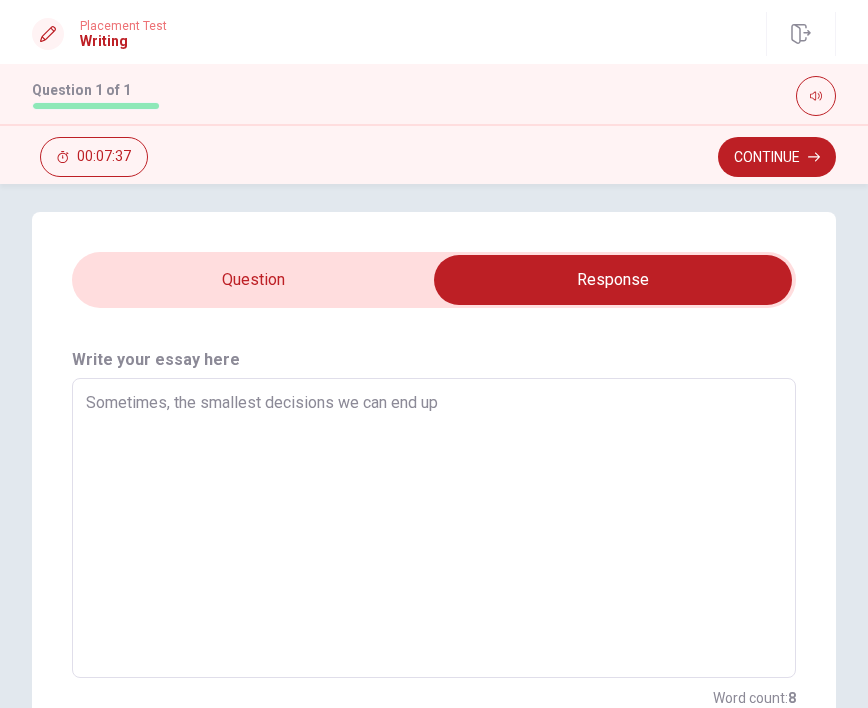 type on "Sometimes, the smallest decisions we can end up h" 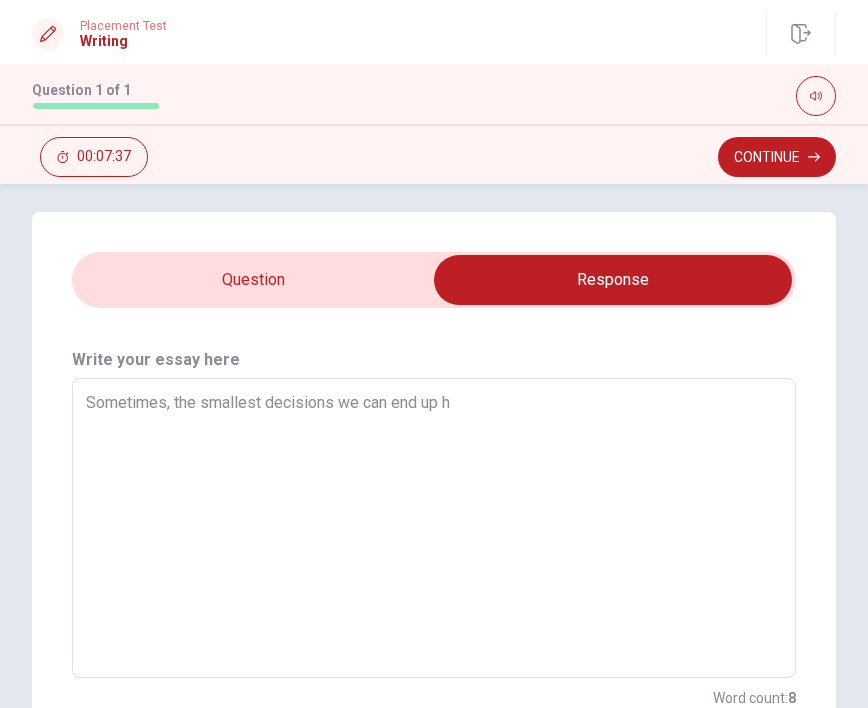type on "x" 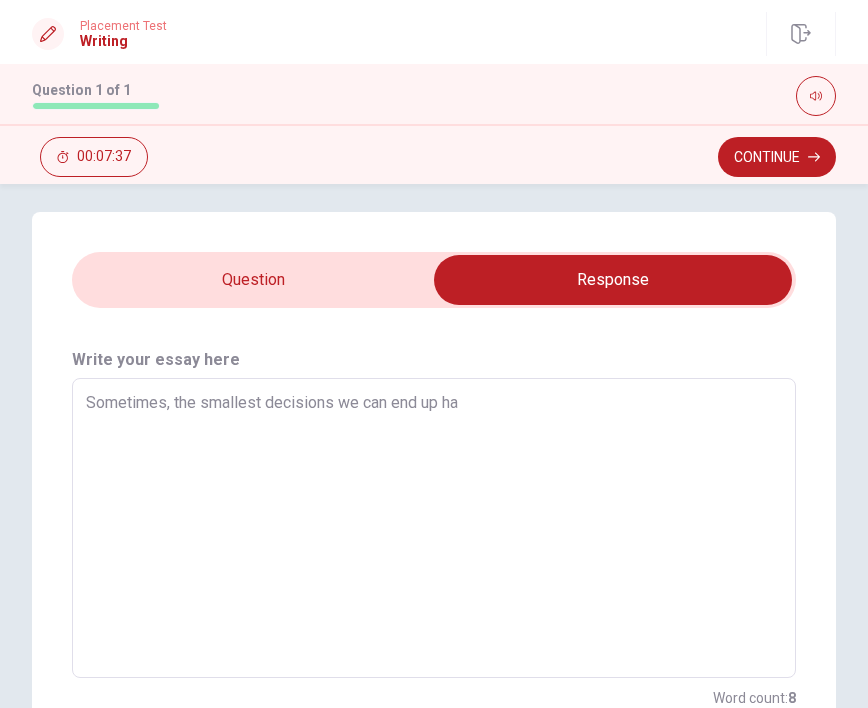 type on "x" 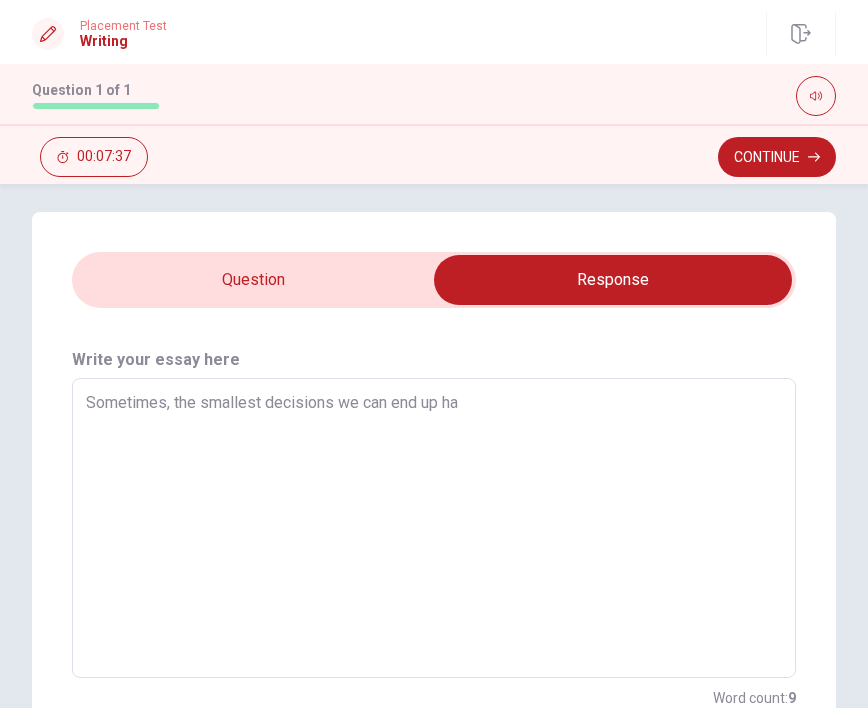 type on "Sometimes, the smallest decisions we can end up hav" 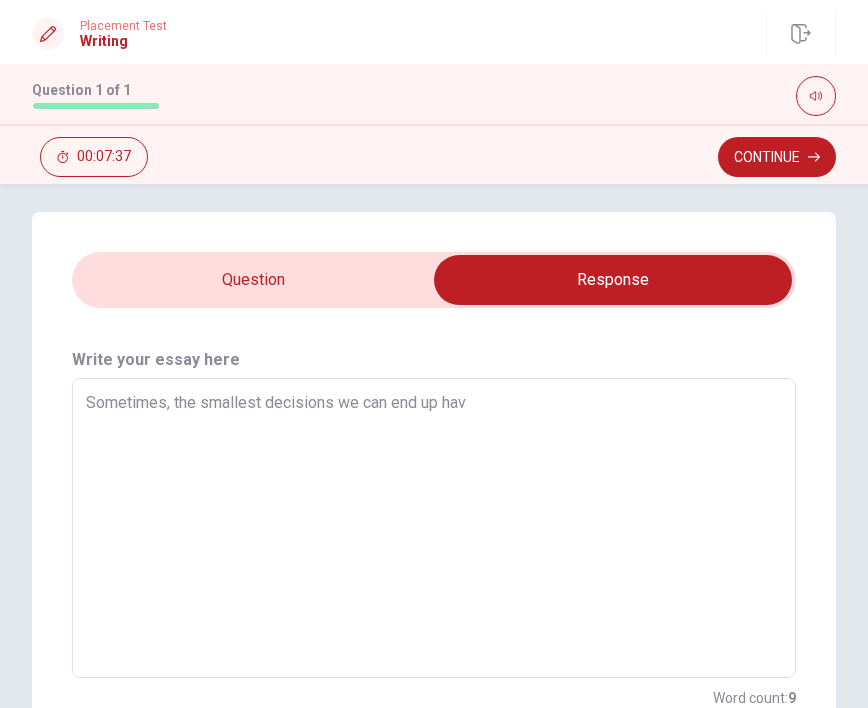 type on "x" 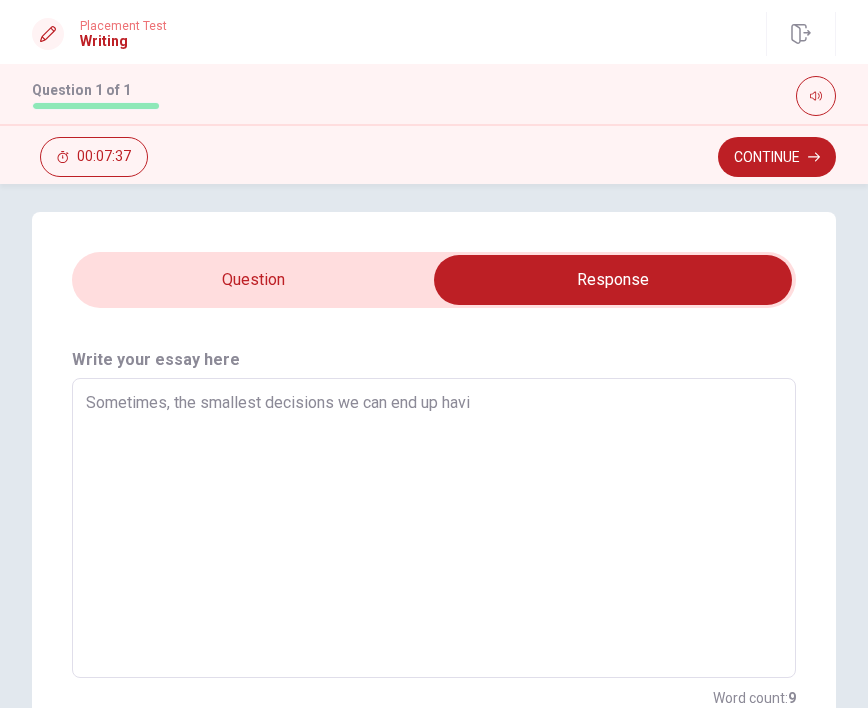 type on "x" 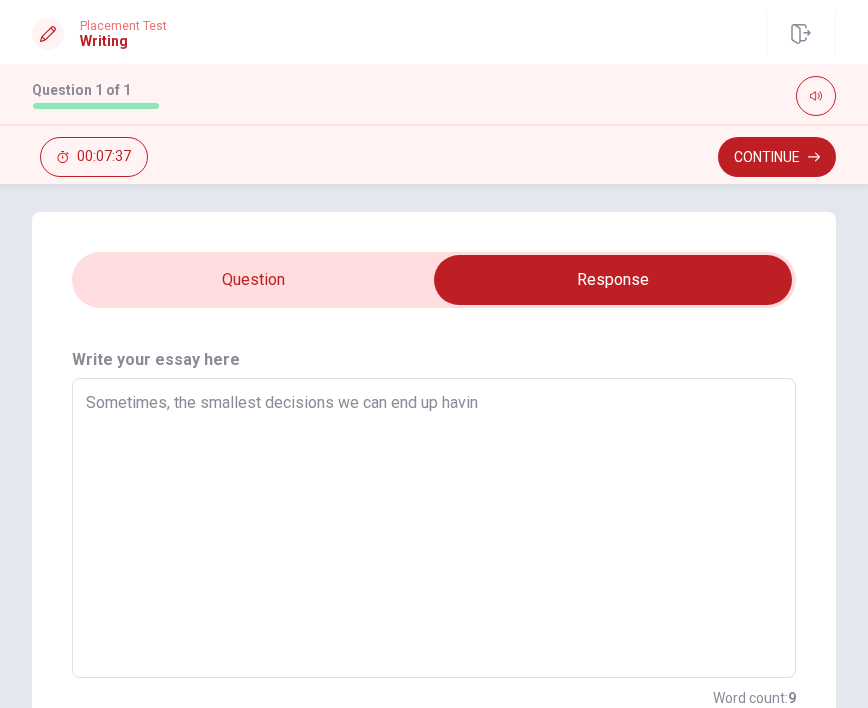 type on "x" 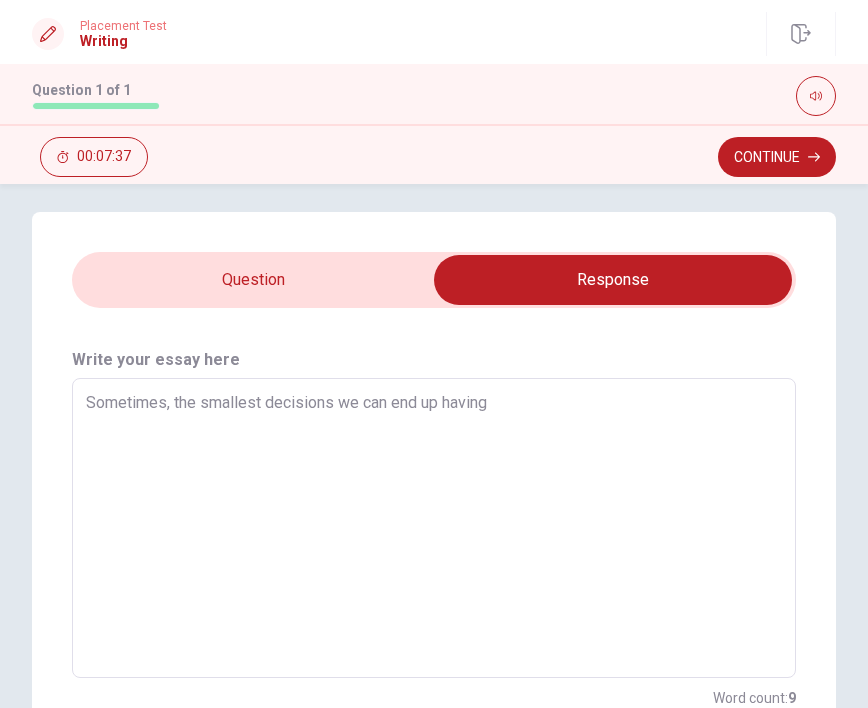 type on "x" 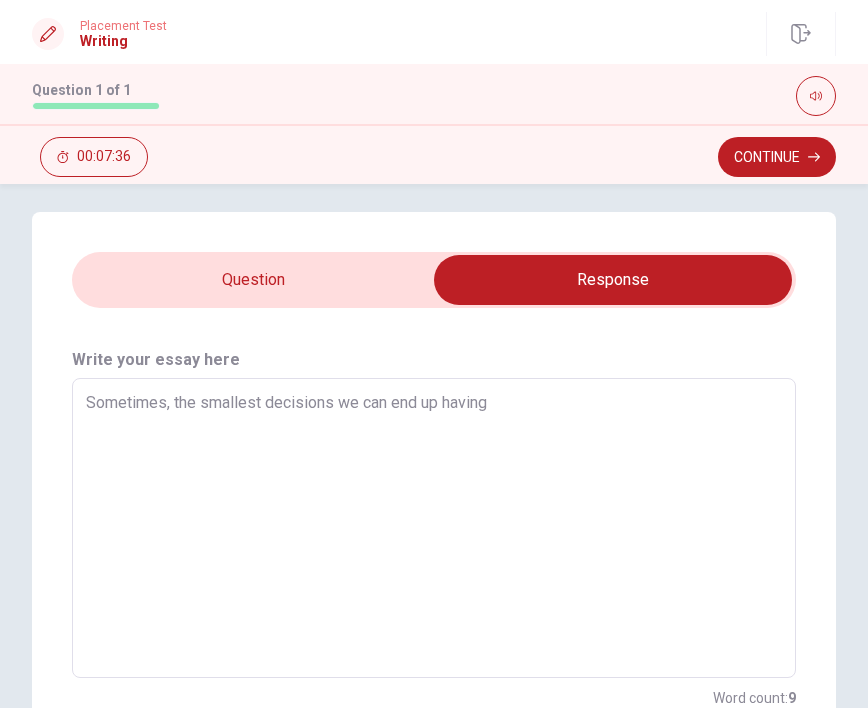 type on "Sometimes, the smallest decisions we can end up having" 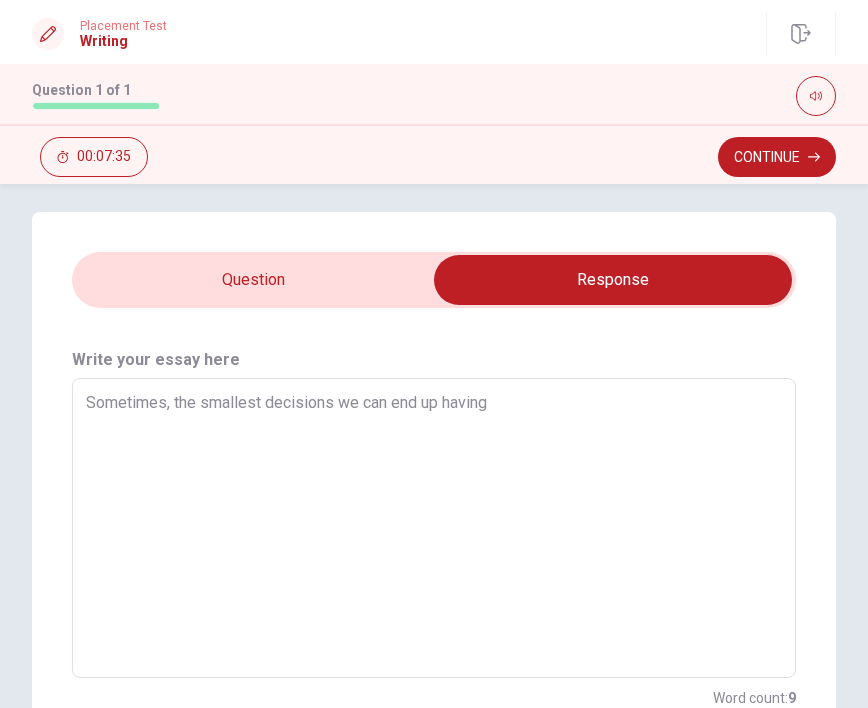 type on "Sometimes, the smallest decisions we can end up having a" 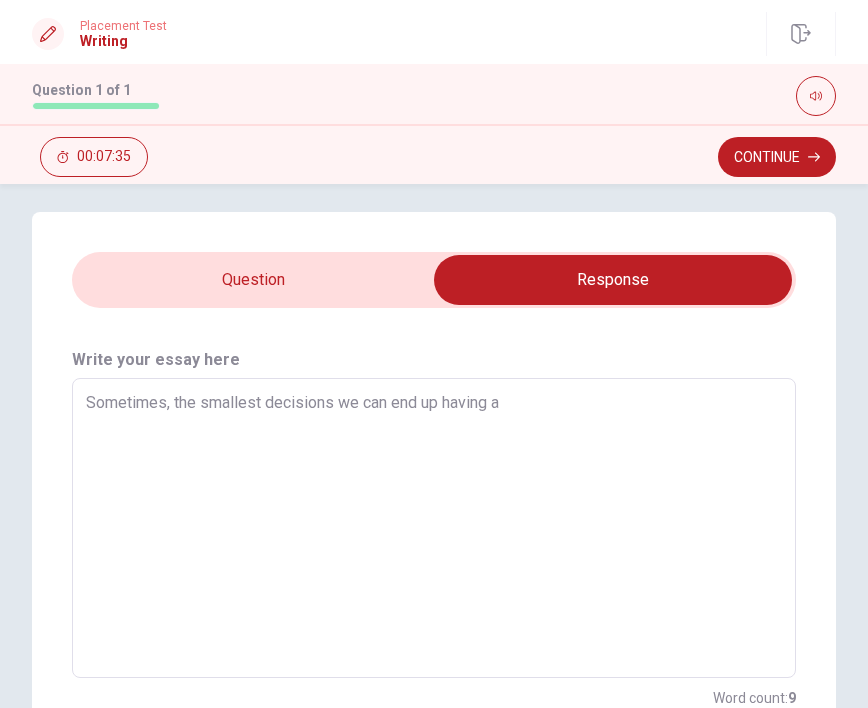 type on "x" 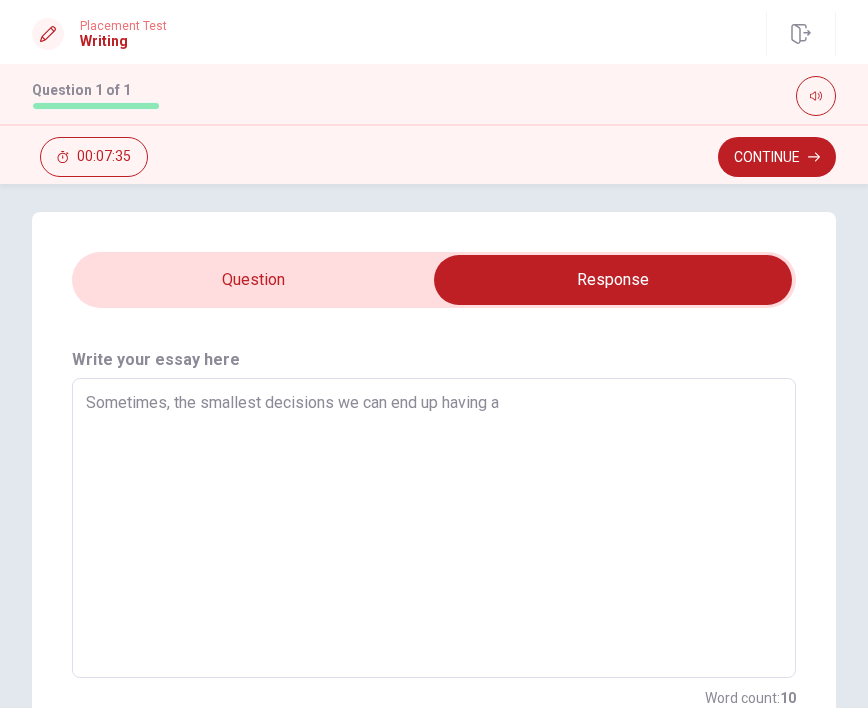 type on "Sometimes, the smallest decisions we can end up having a" 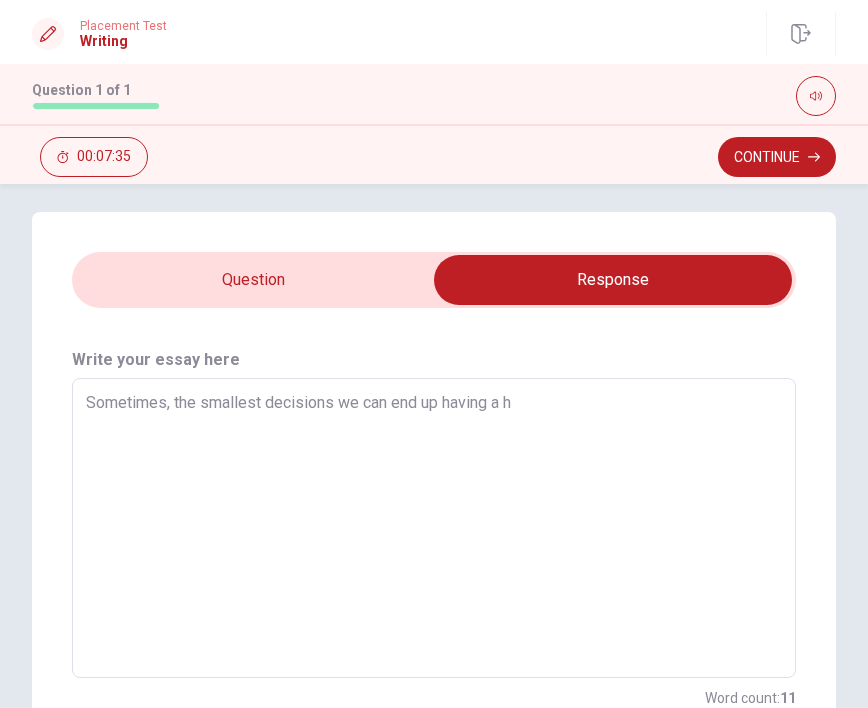 type on "x" 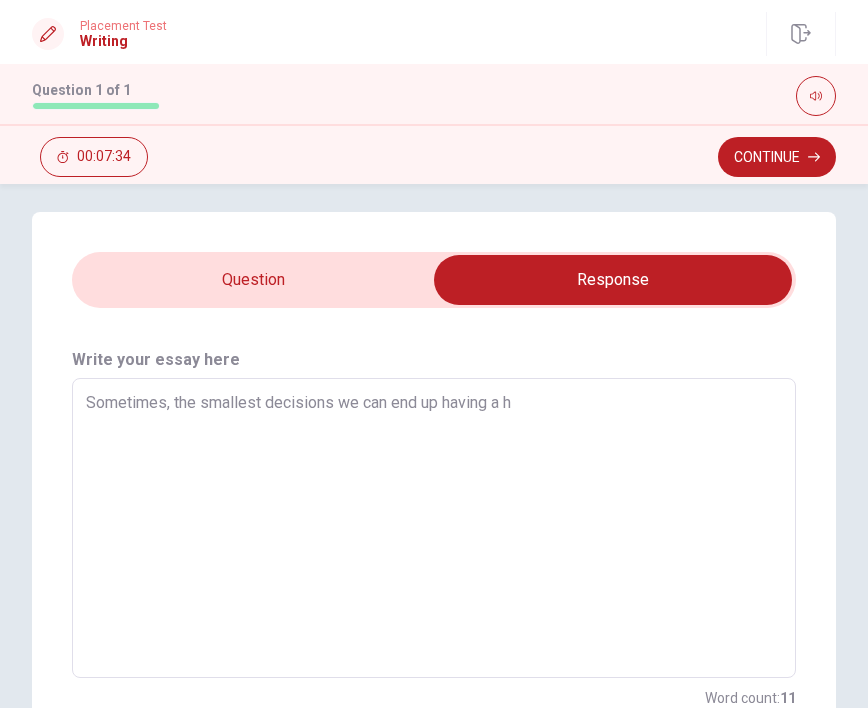 type on "Sometimes, the smallest decisions we can end up having a" 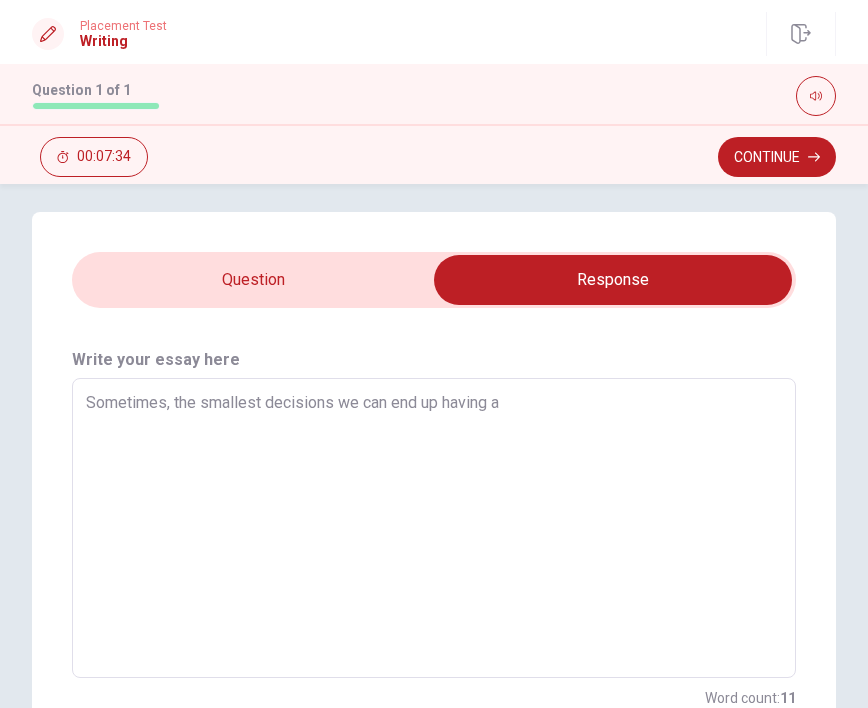 type on "x" 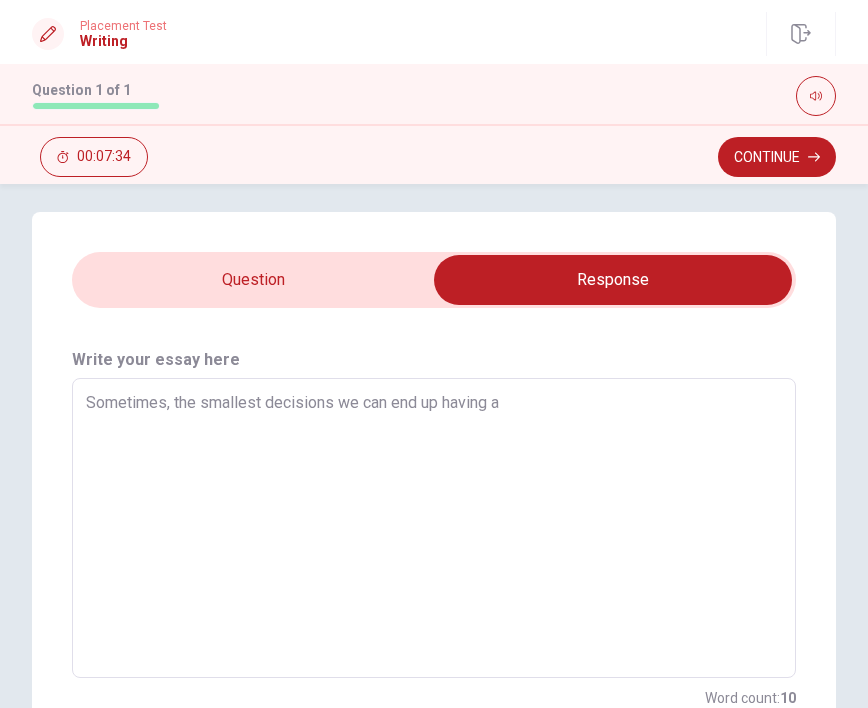 type on "Sometimes, the smallest decisions we can end up having a h" 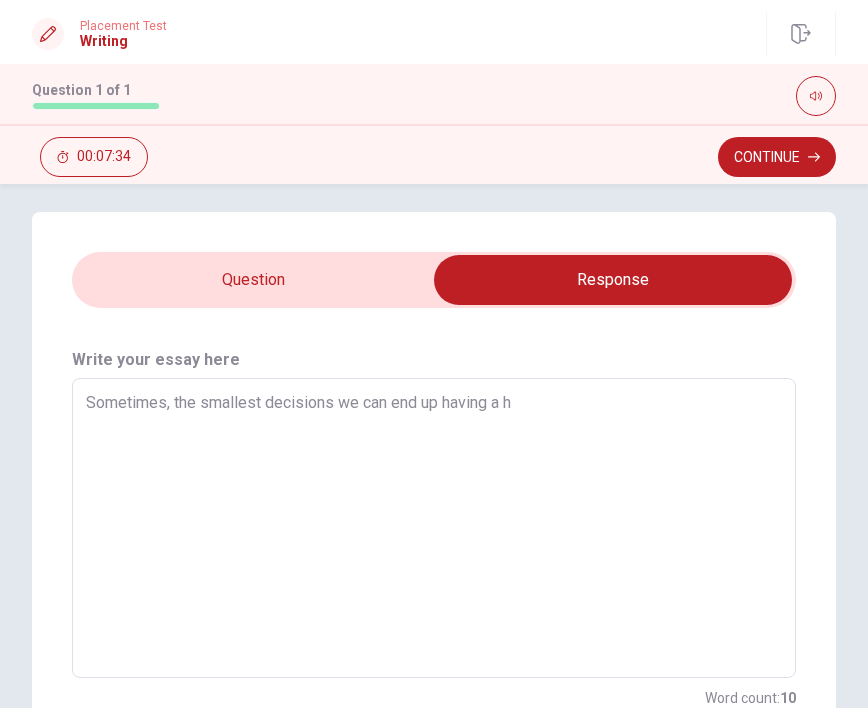 type on "x" 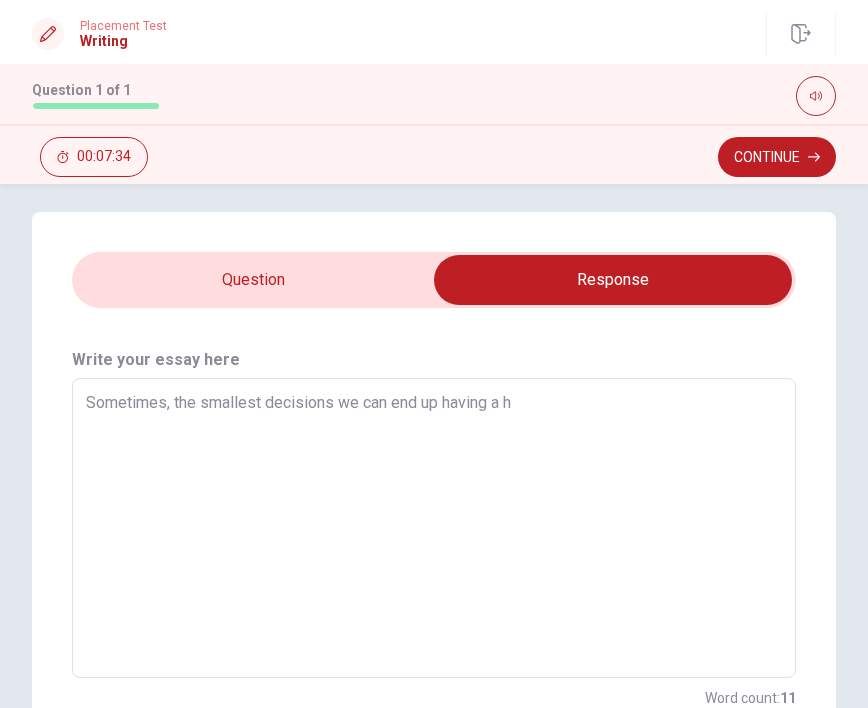 type on "Sometimes, the smallest decisions we can end up having a hu" 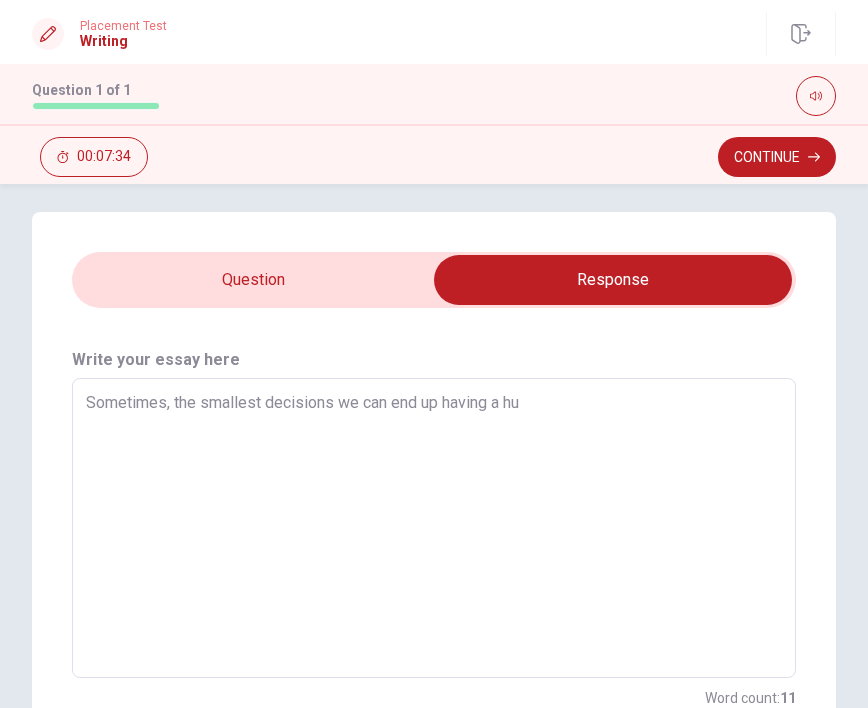 type on "x" 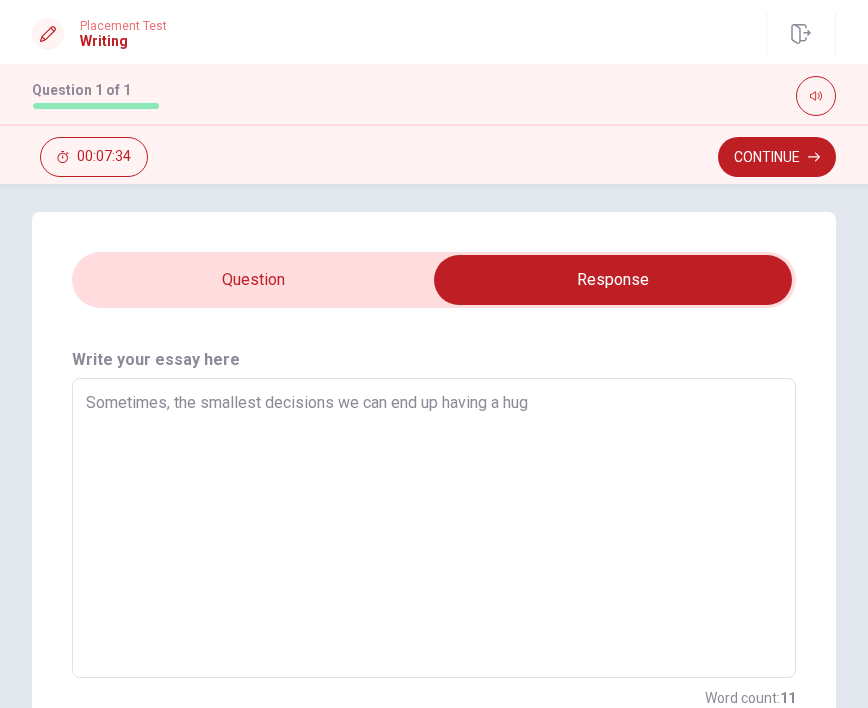 type on "x" 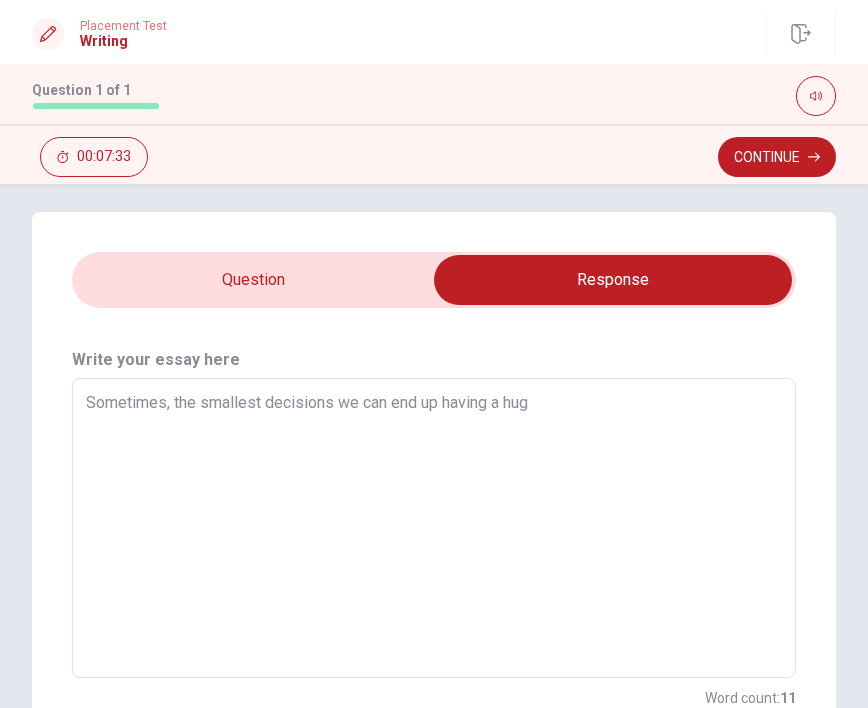type on "Sometimes, the smallest decisions we can end up having a huge" 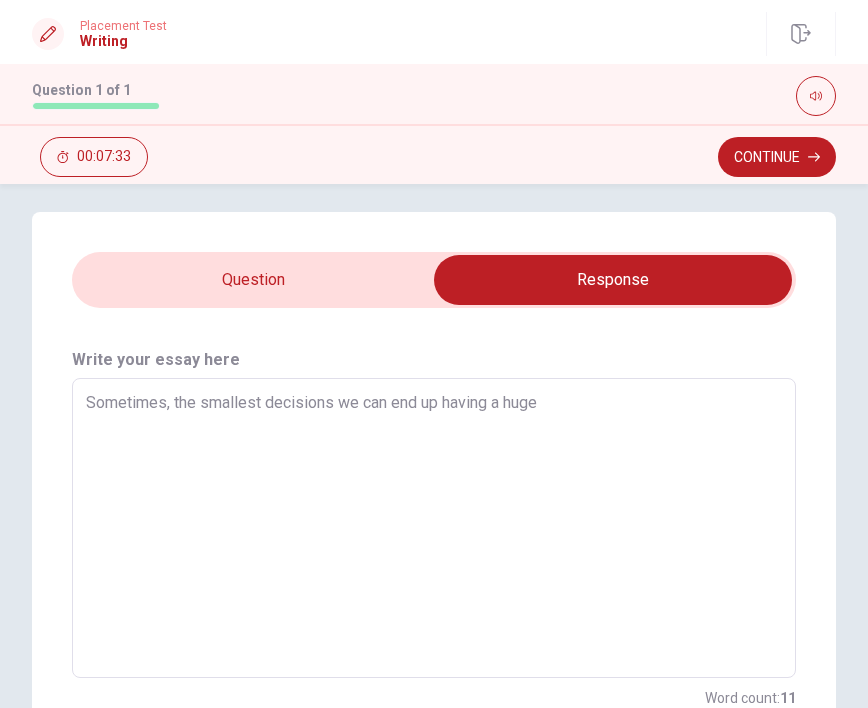 type on "x" 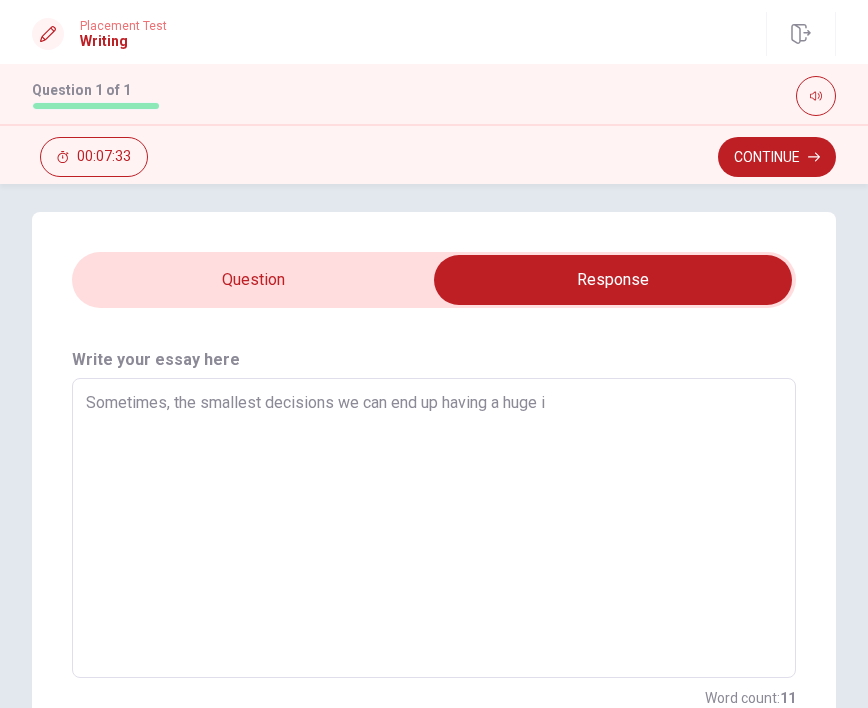 type on "x" 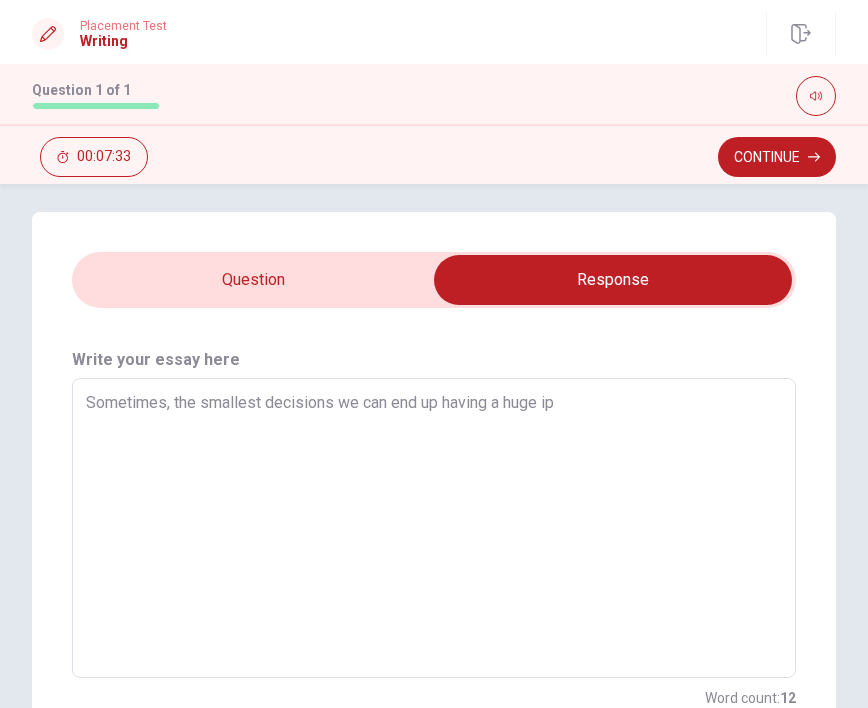 type on "Sometimes, the smallest decisions we can end up having a huge ipm" 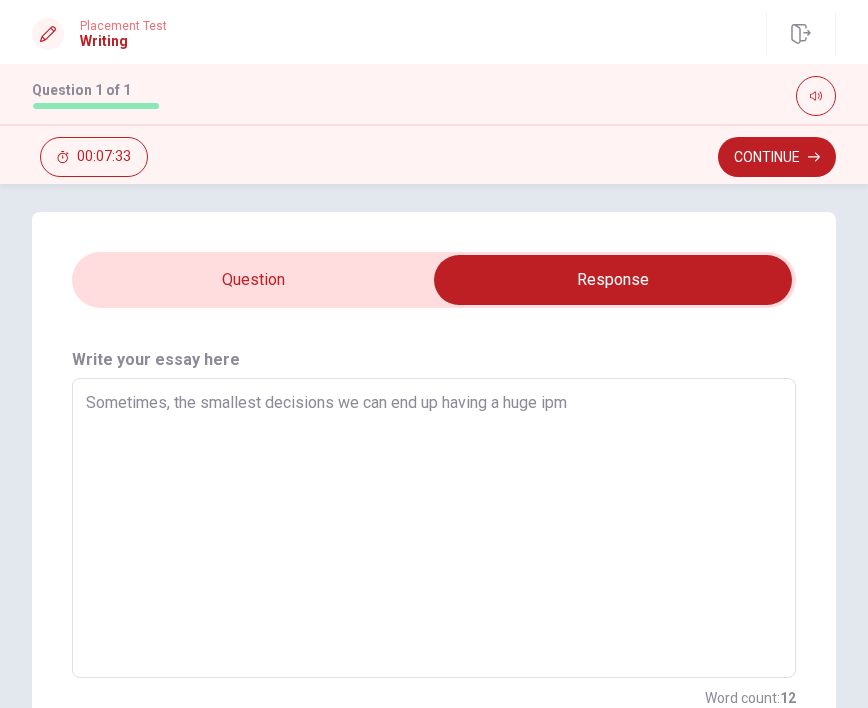 type on "x" 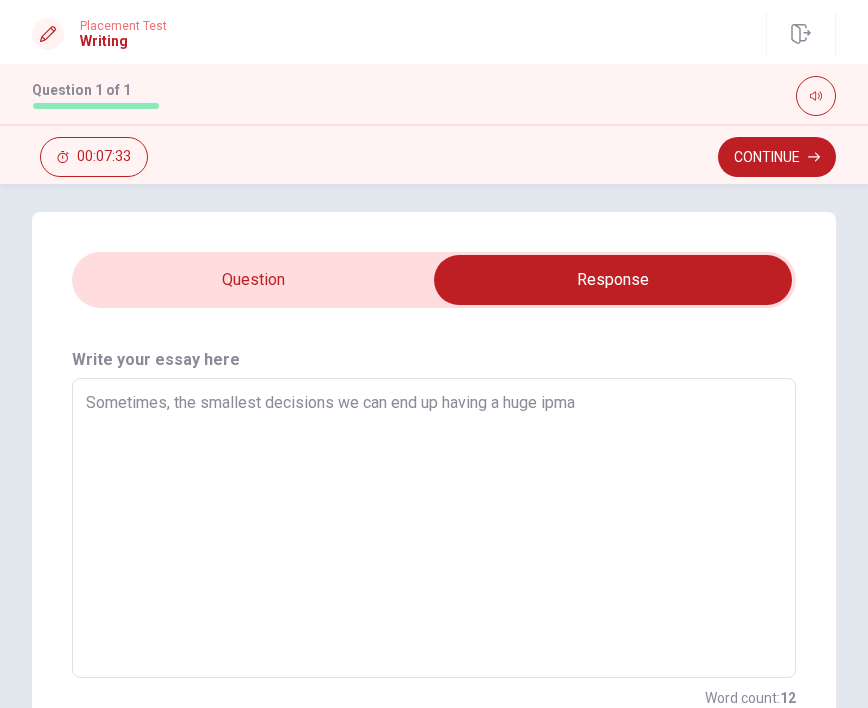 type on "x" 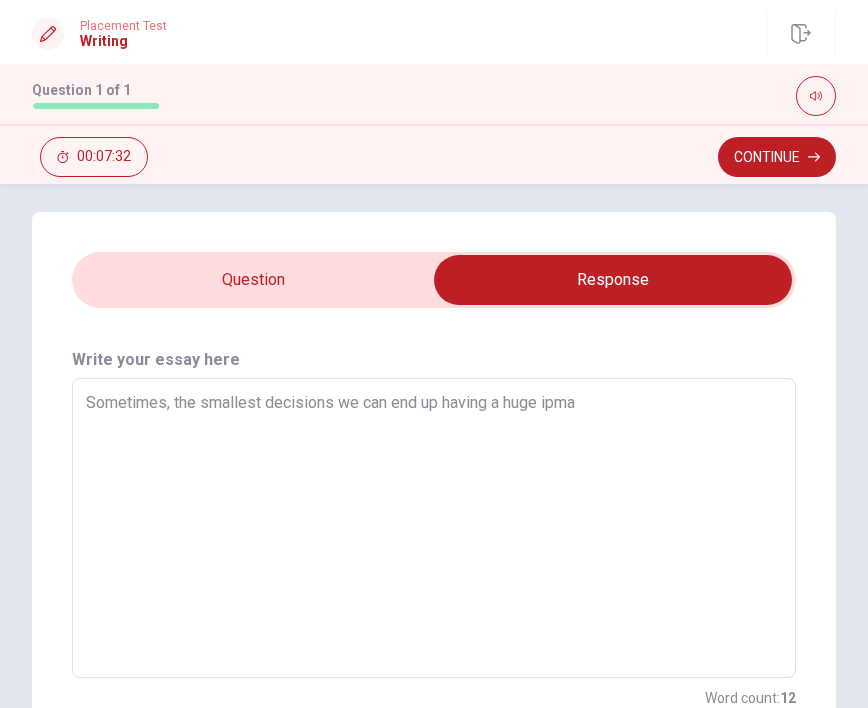 type on "Sometimes, the smallest decisions we can end up having a huge ipmac" 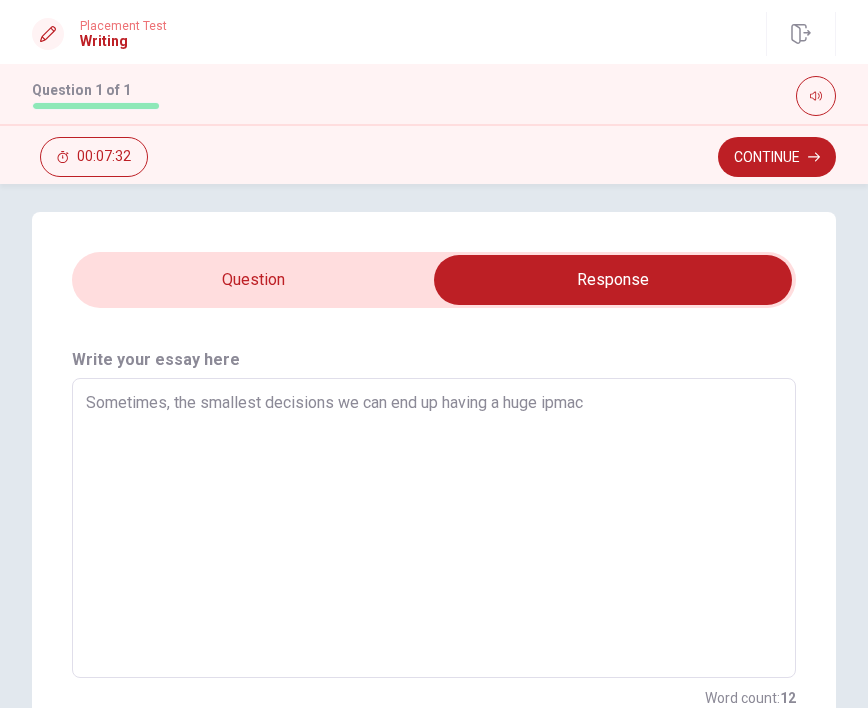 type on "x" 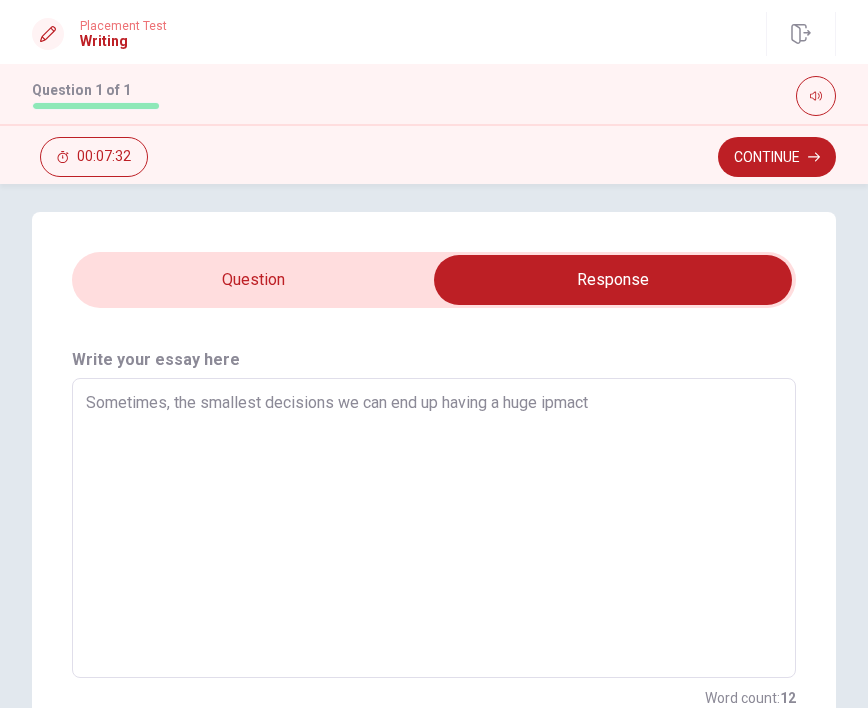 type on "x" 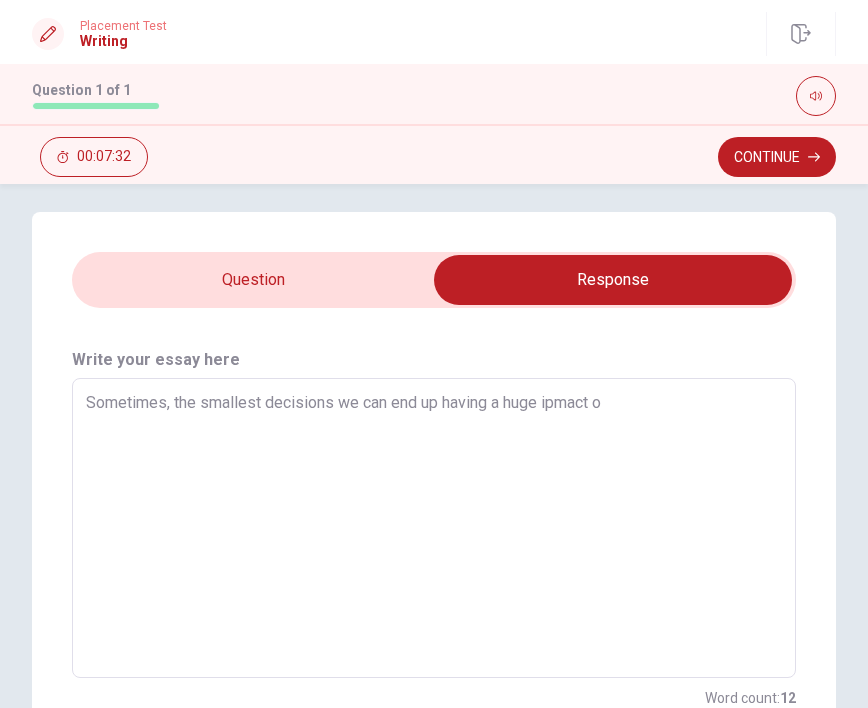 type on "Sometimes, the smallest decisions we can end up having a huge ipmact on" 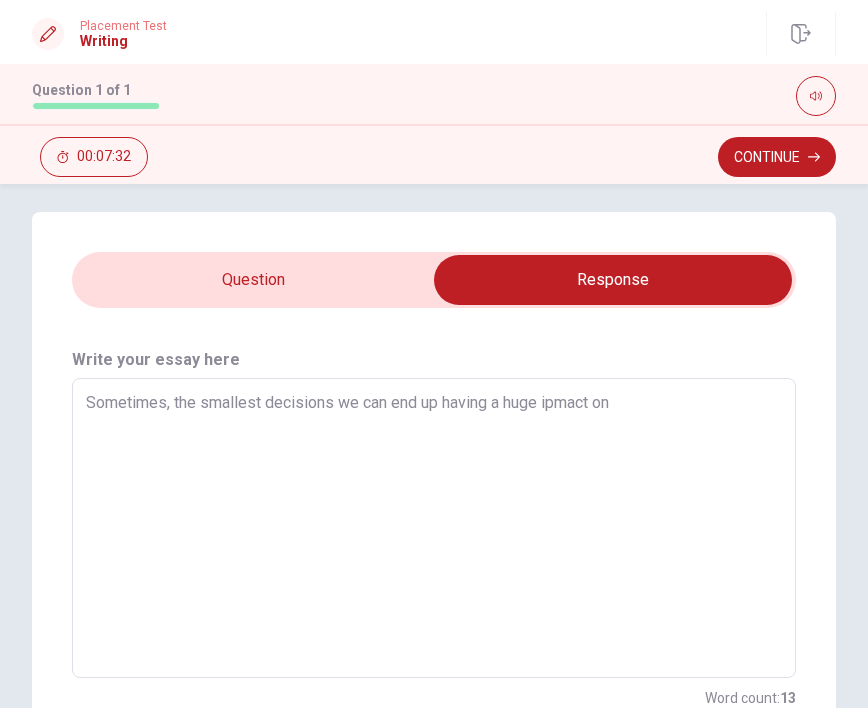 type on "x" 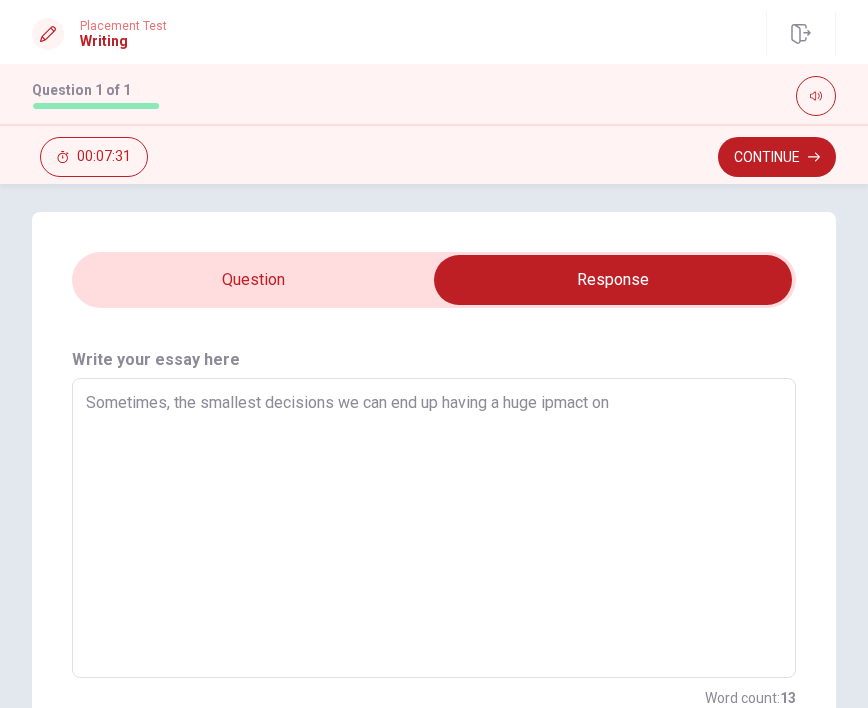 type on "Sometimes, the smallest decisions we can end up having a huge ipmact on s" 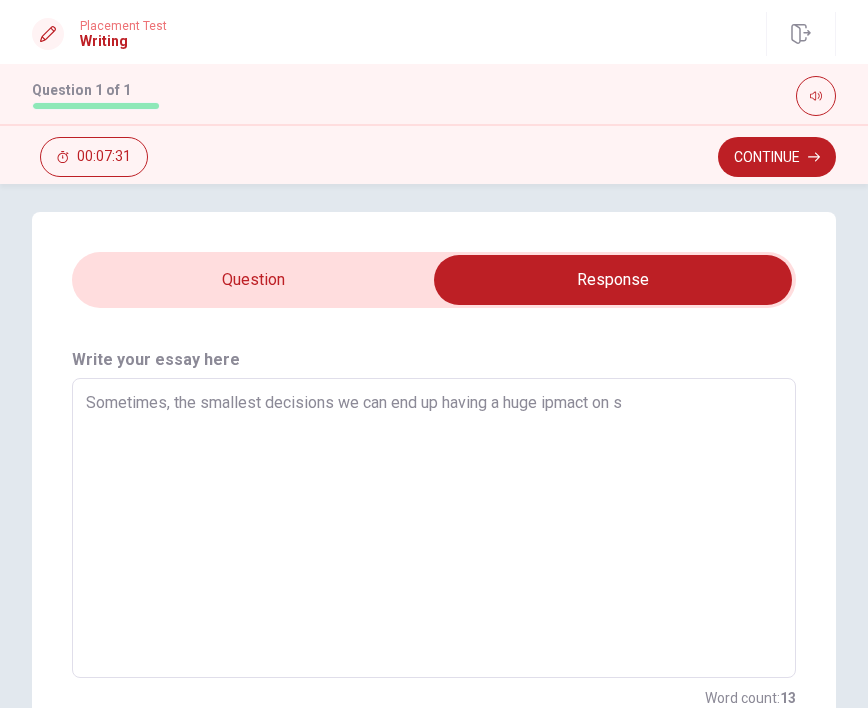 type on "x" 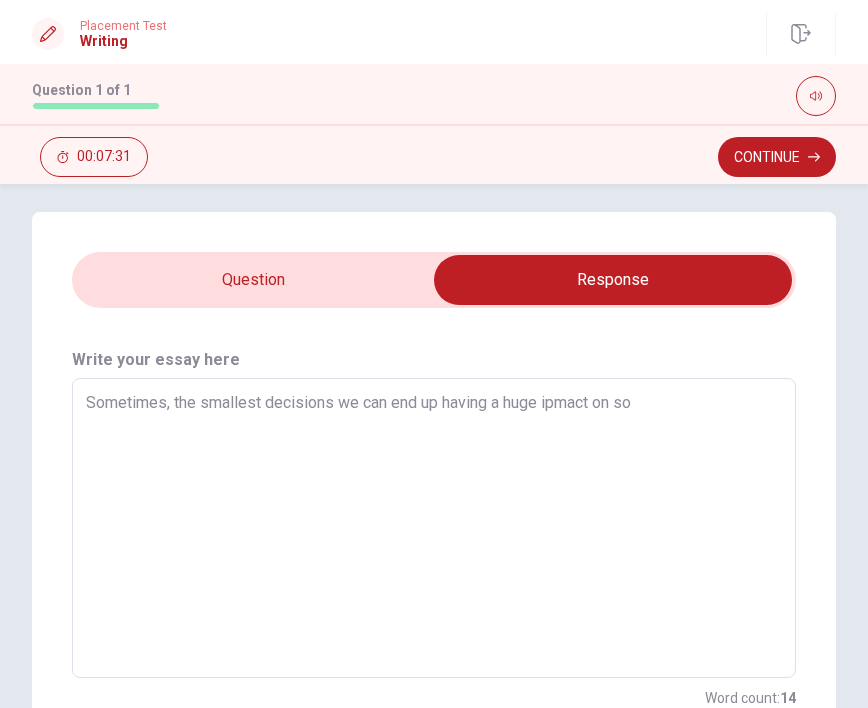type on "Sometimes, the smallest decisions we can end up having a huge ipmact on som" 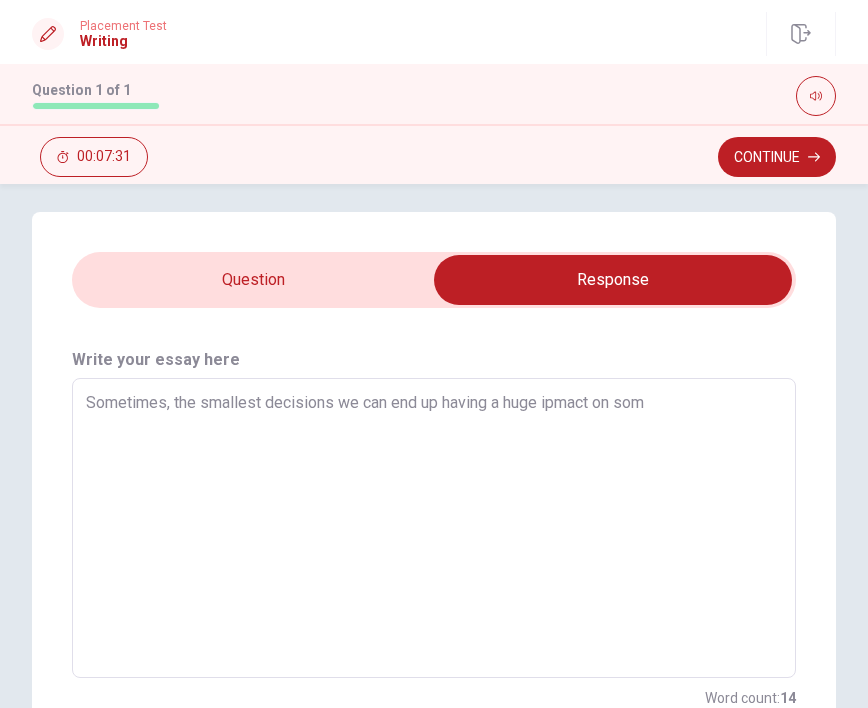 type on "x" 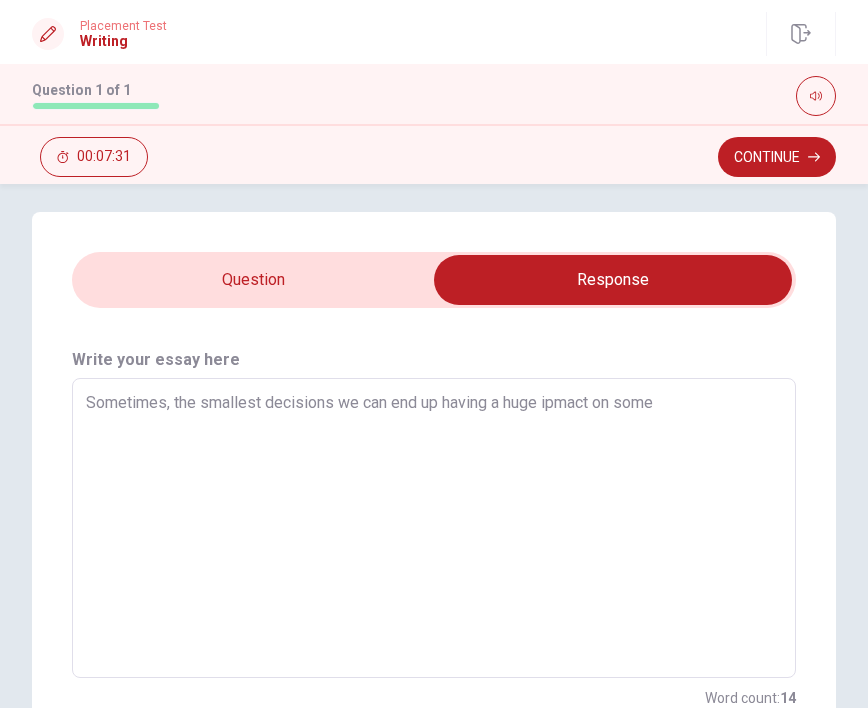 type on "x" 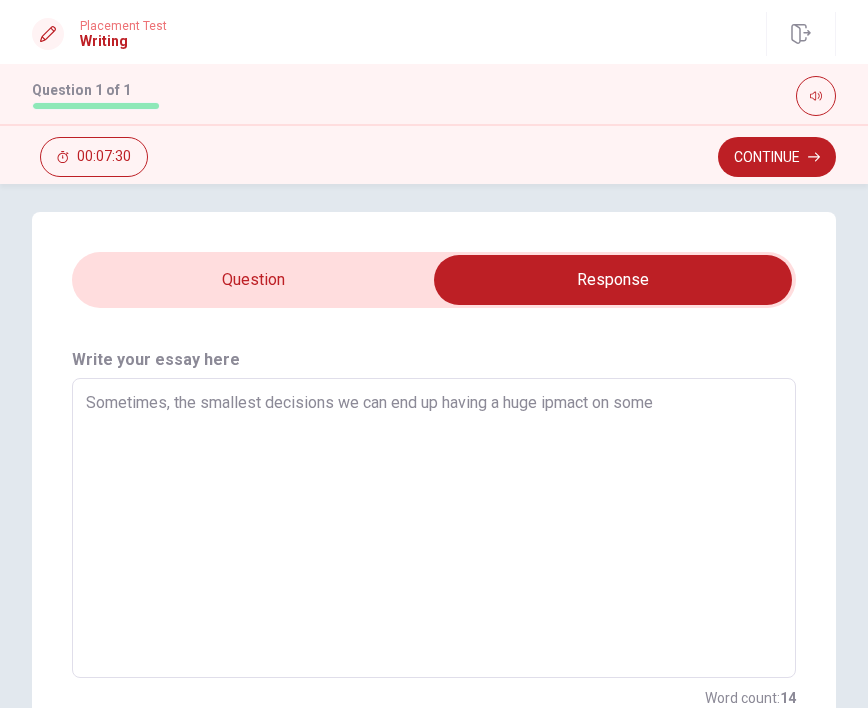 type on "Sometimes, the smallest decisions we can end up having a huge ipmact on som" 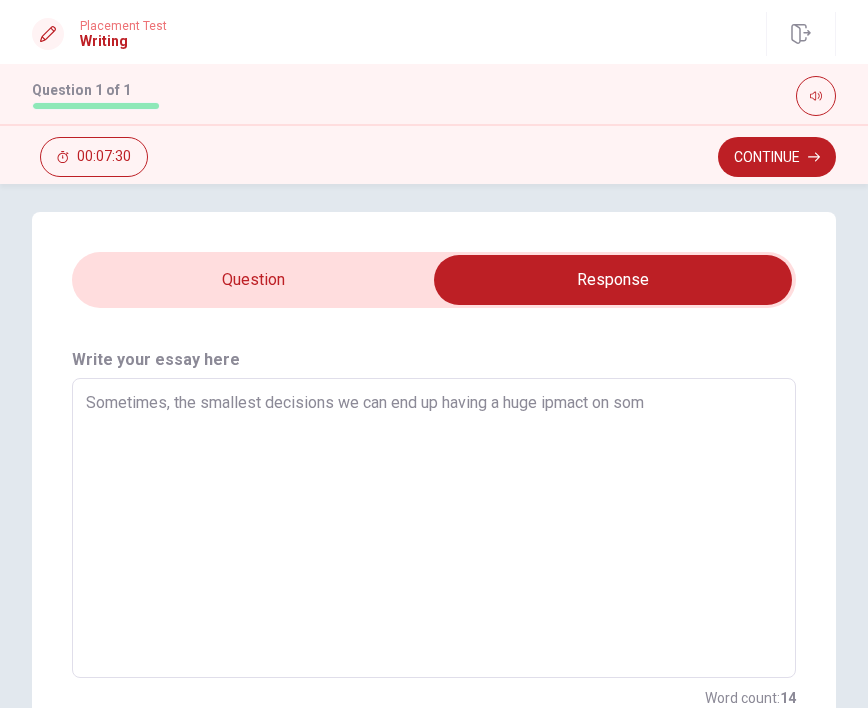 type on "x" 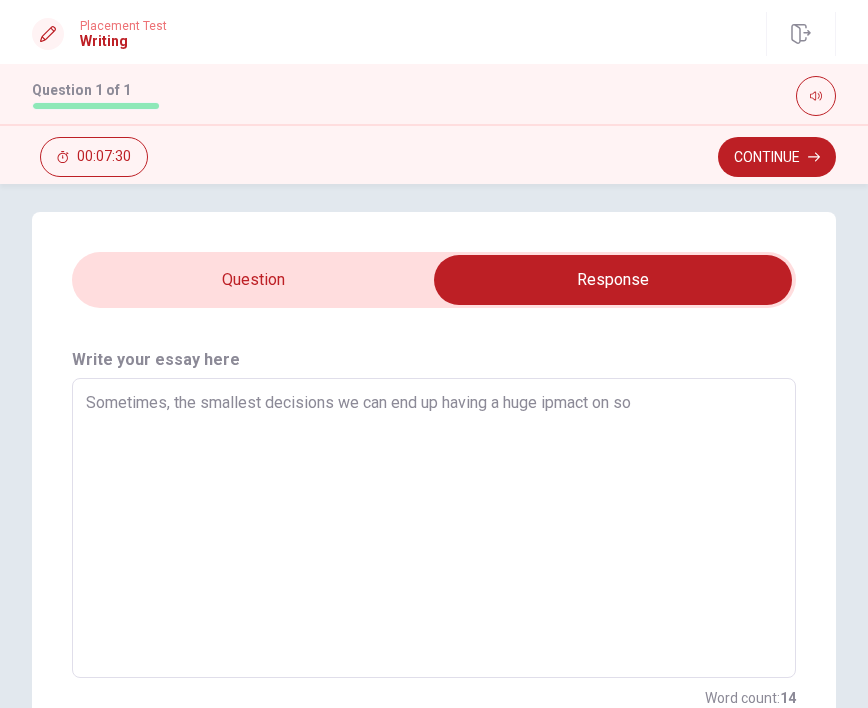 type on "x" 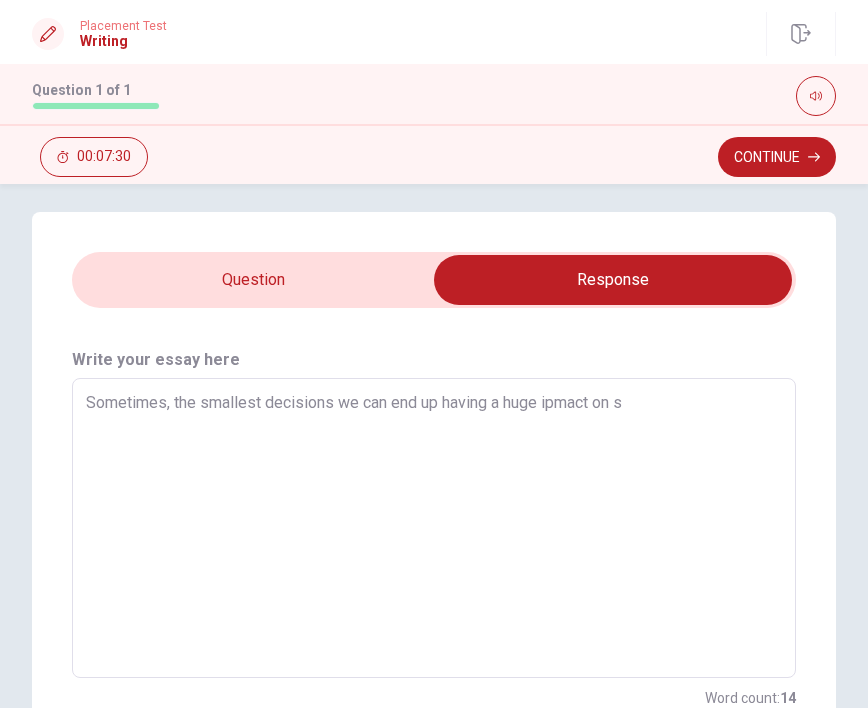 type on "x" 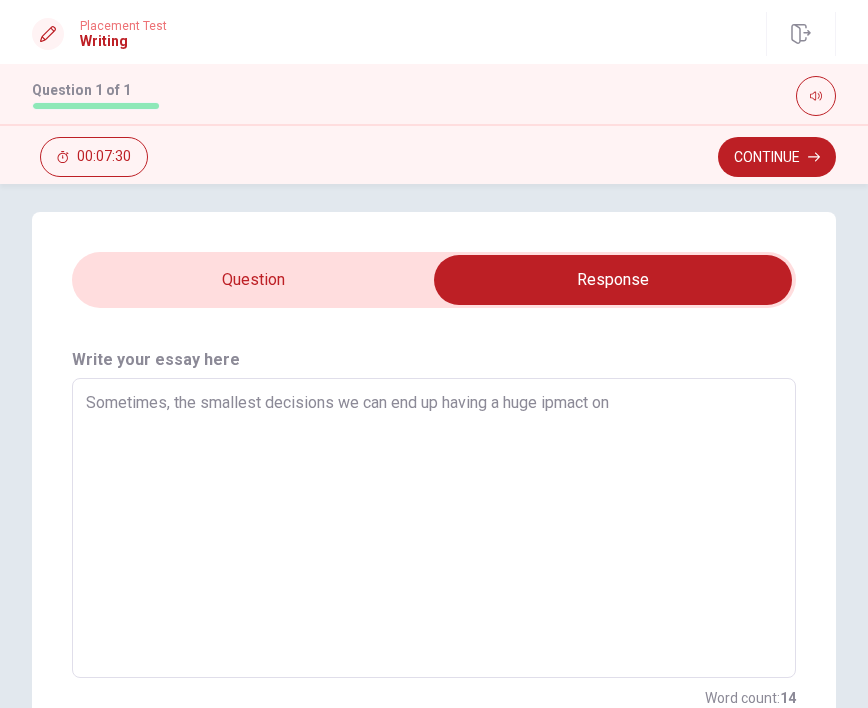 type on "x" 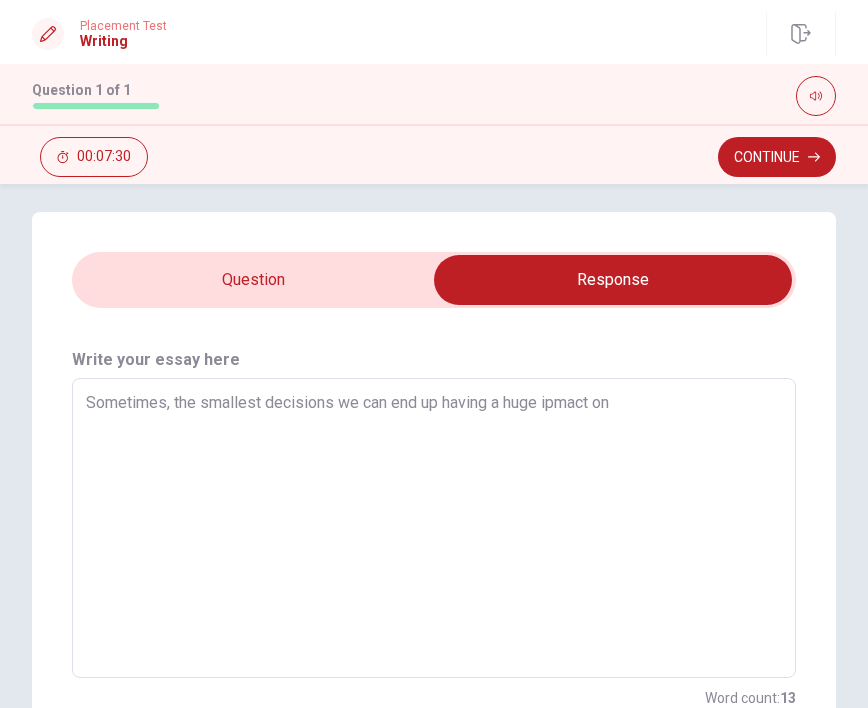 type on "Sometimes, the smallest decisions we can end up having a huge ipmact on" 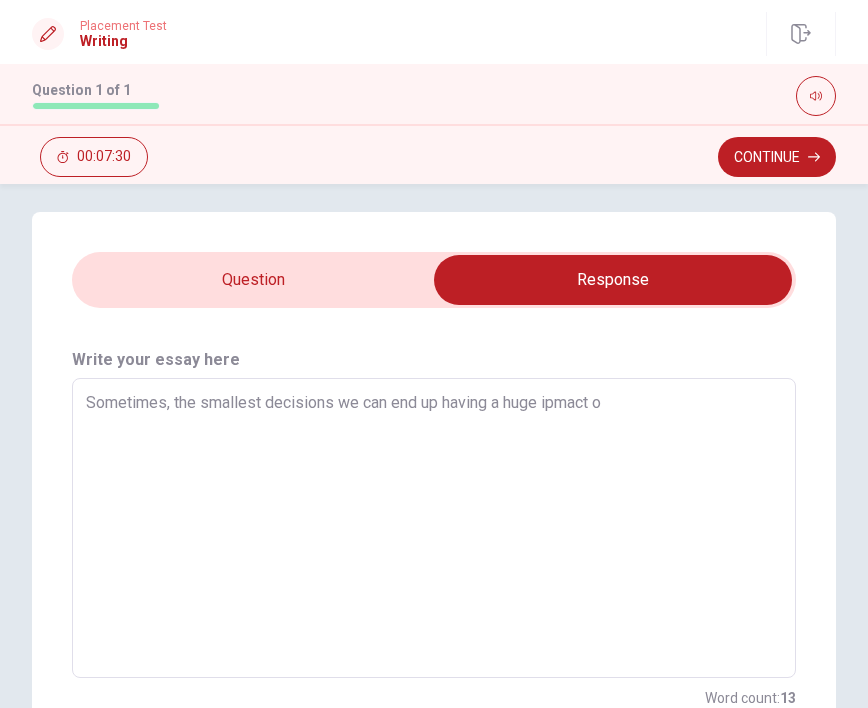 type on "x" 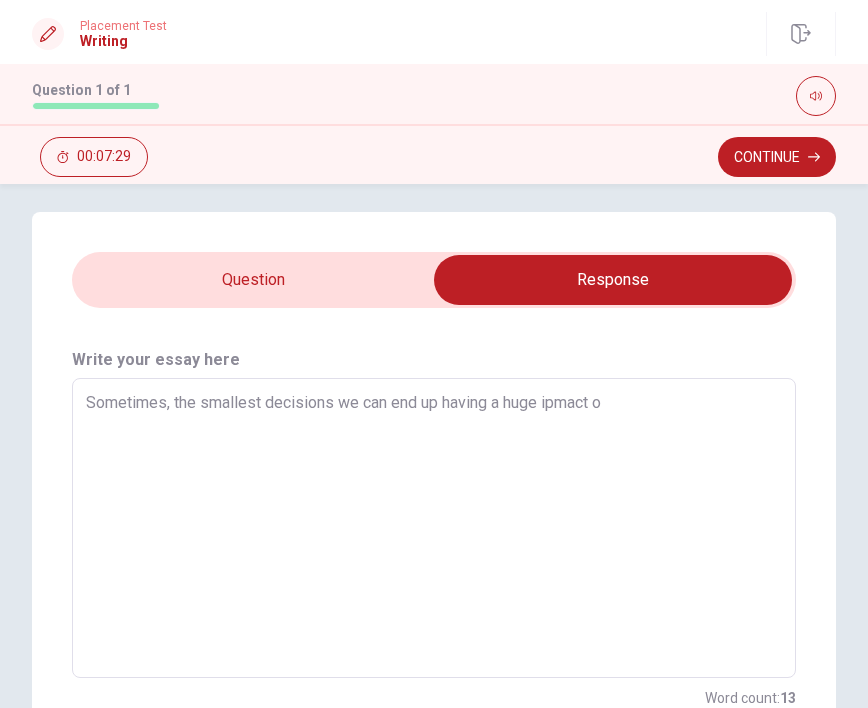 type on "Sometimes, the smallest decisions we can end up having a huge ipmact" 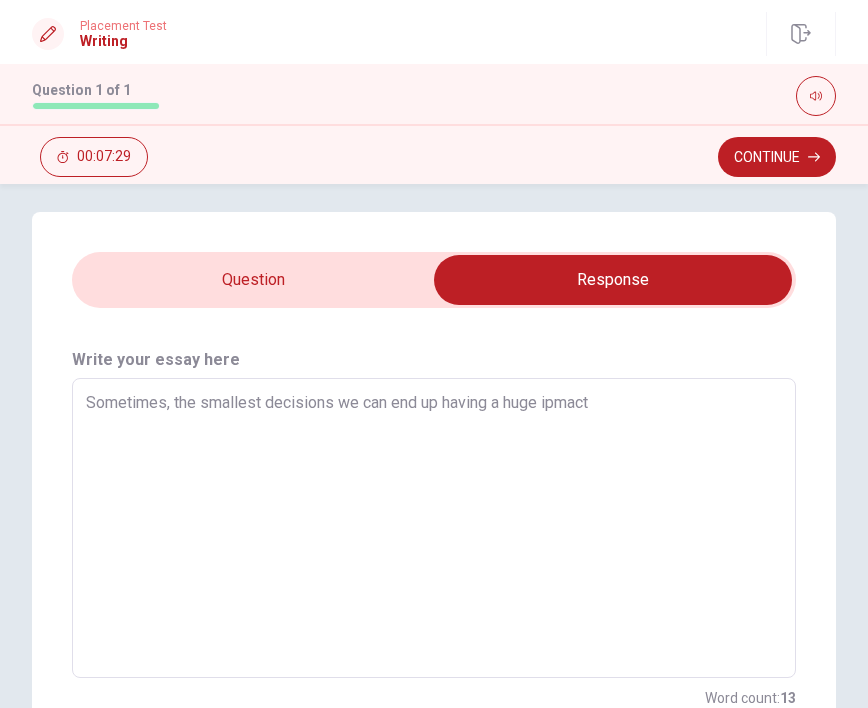 type on "x" 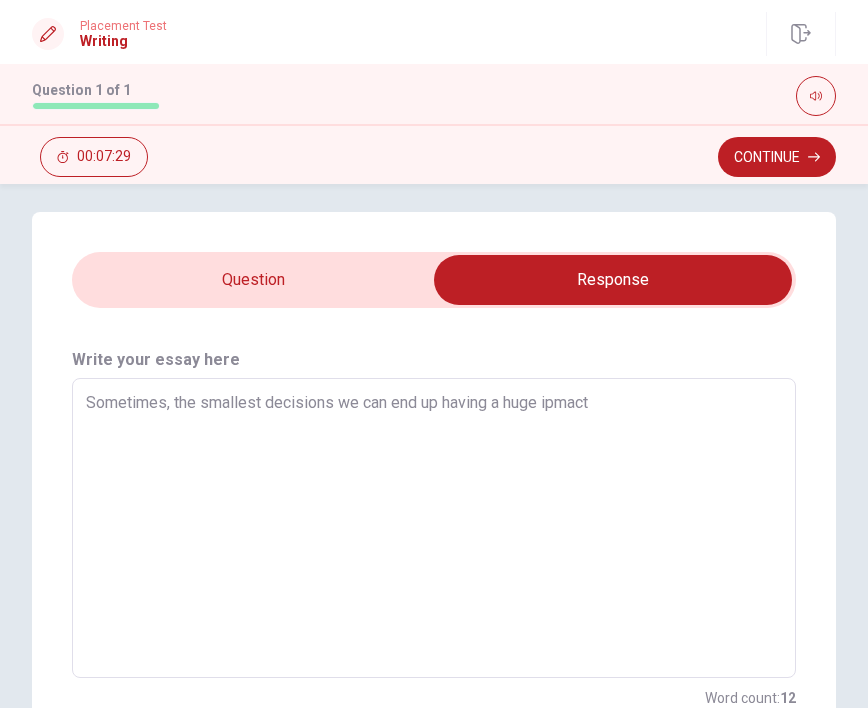 type on "Sometimes, the smallest decisions we can end up having a huge ipmact" 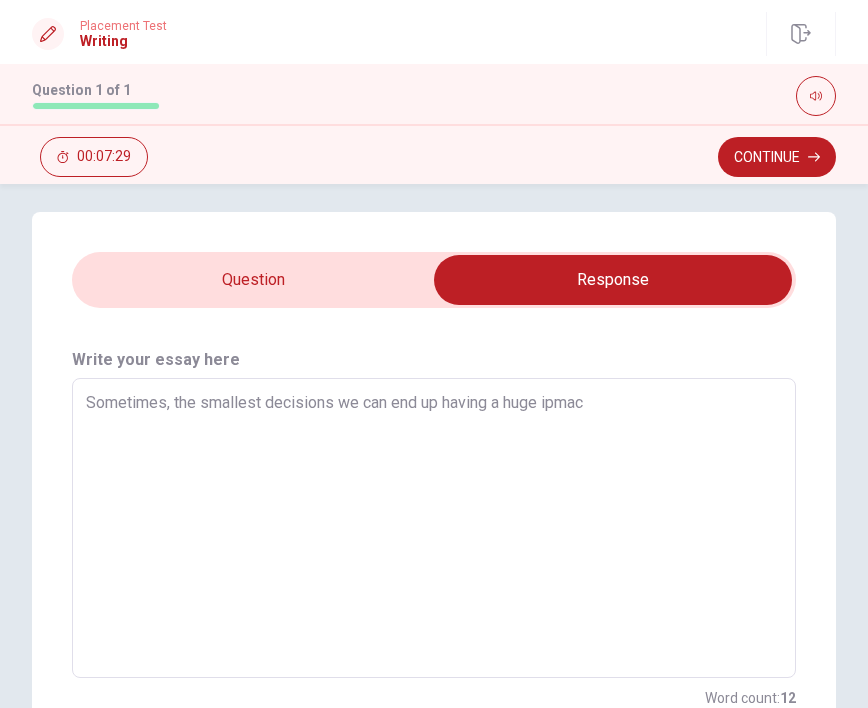 type on "x" 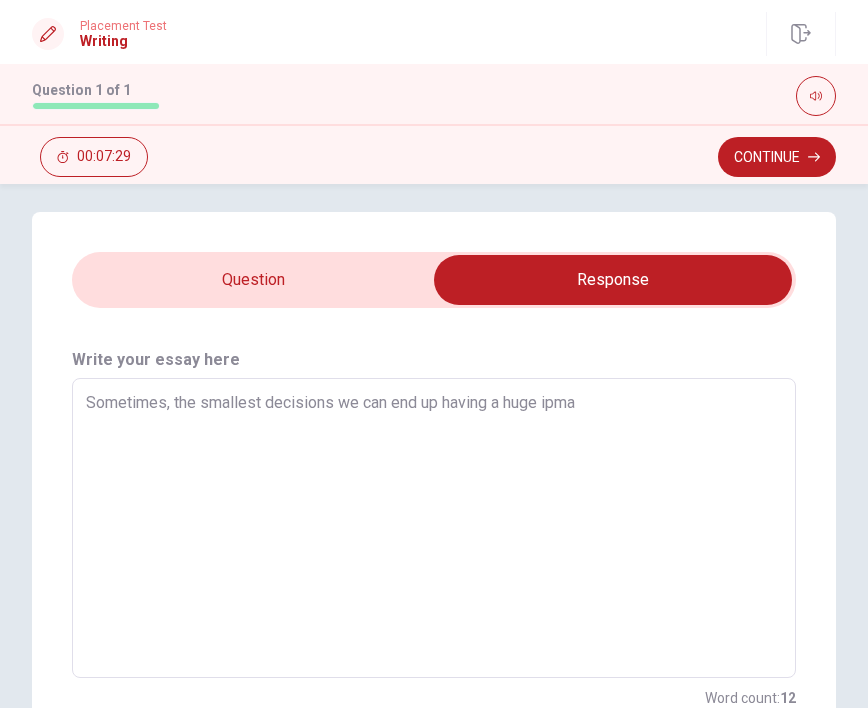 type on "x" 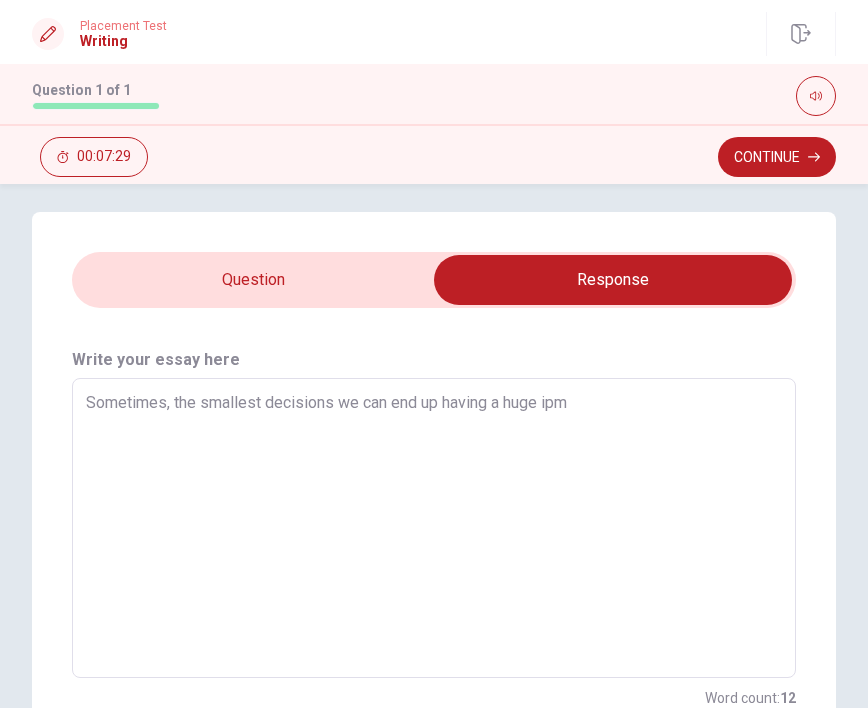 type on "x" 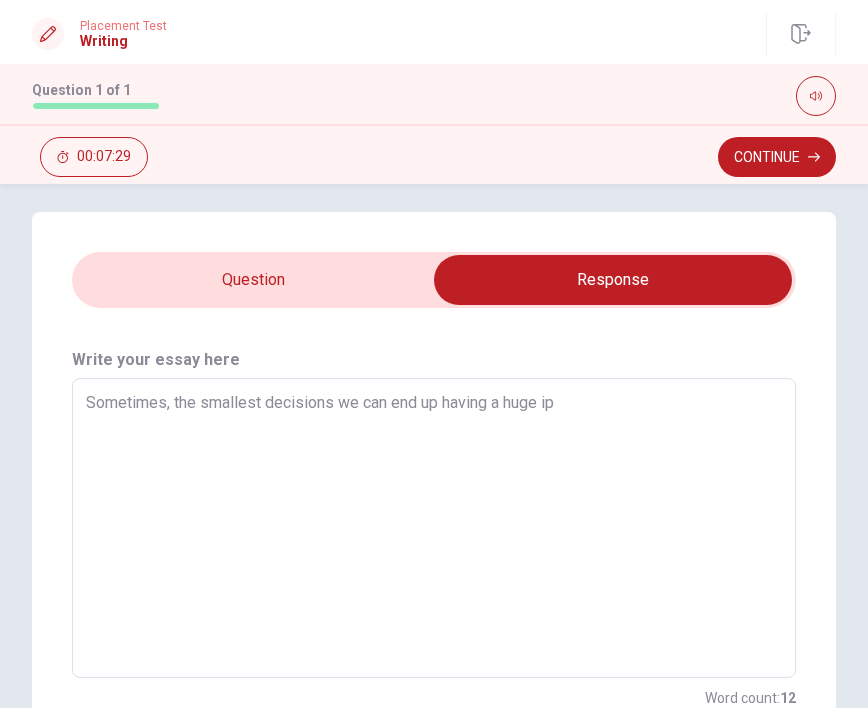 type on "x" 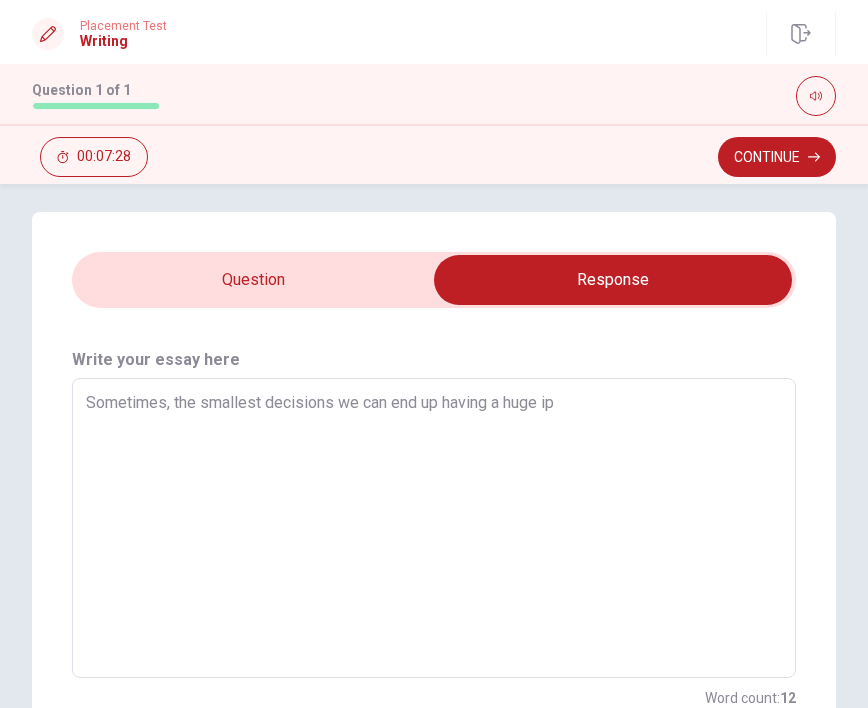 type on "Sometimes, the smallest decisions we can end up having a huge i" 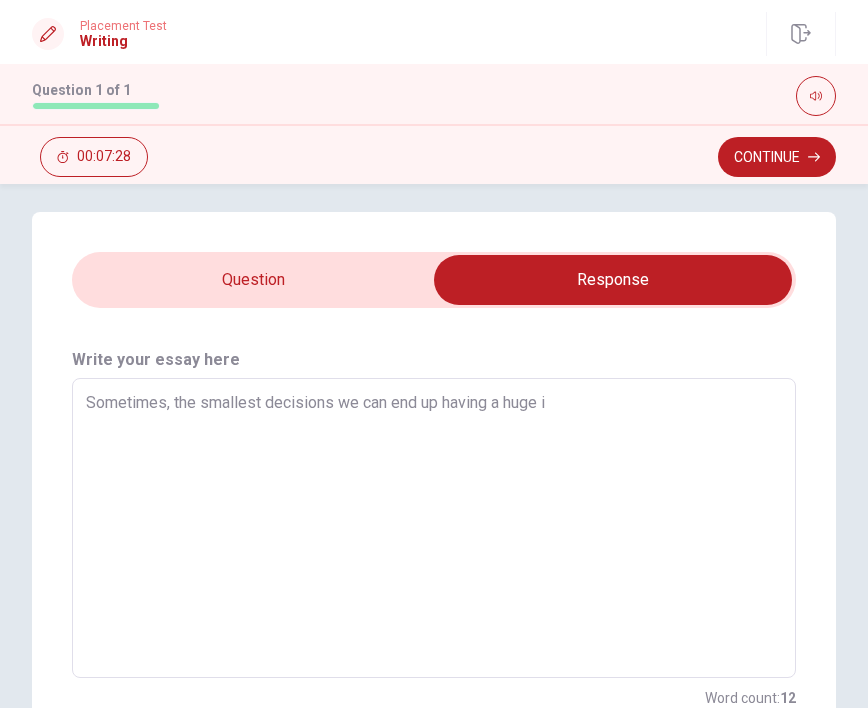 type on "x" 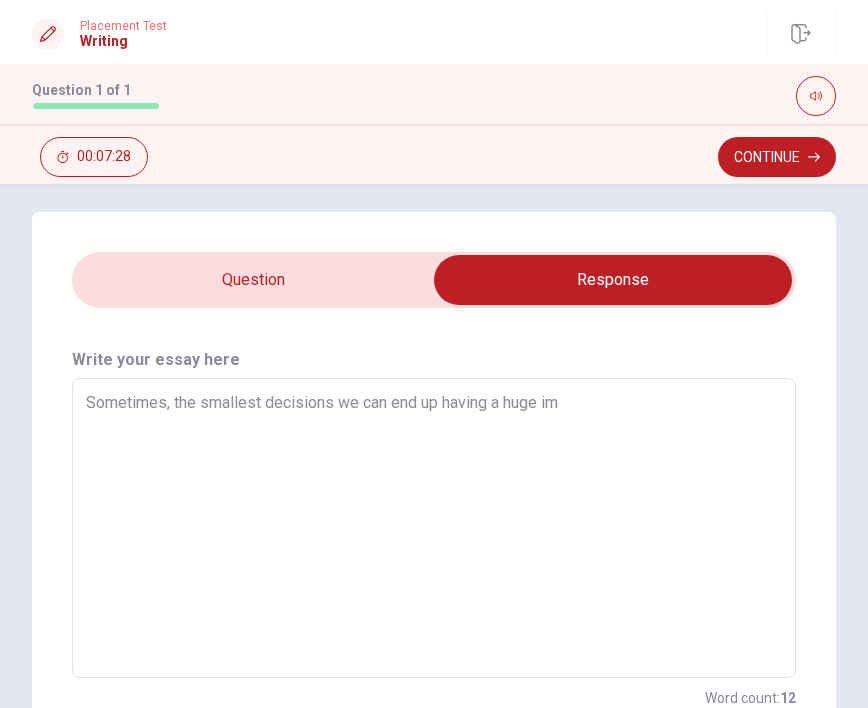 type on "x" 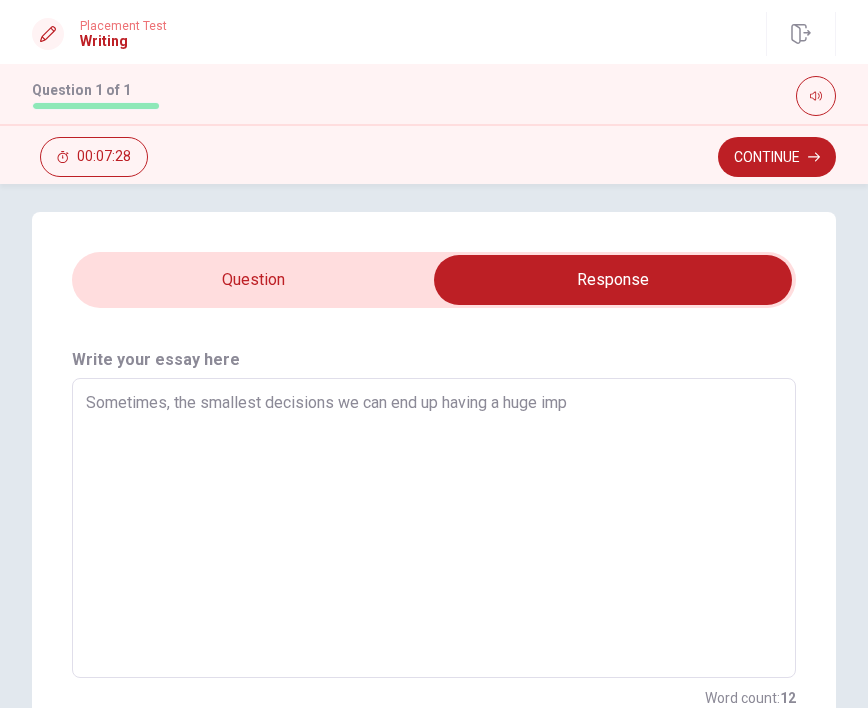 type on "x" 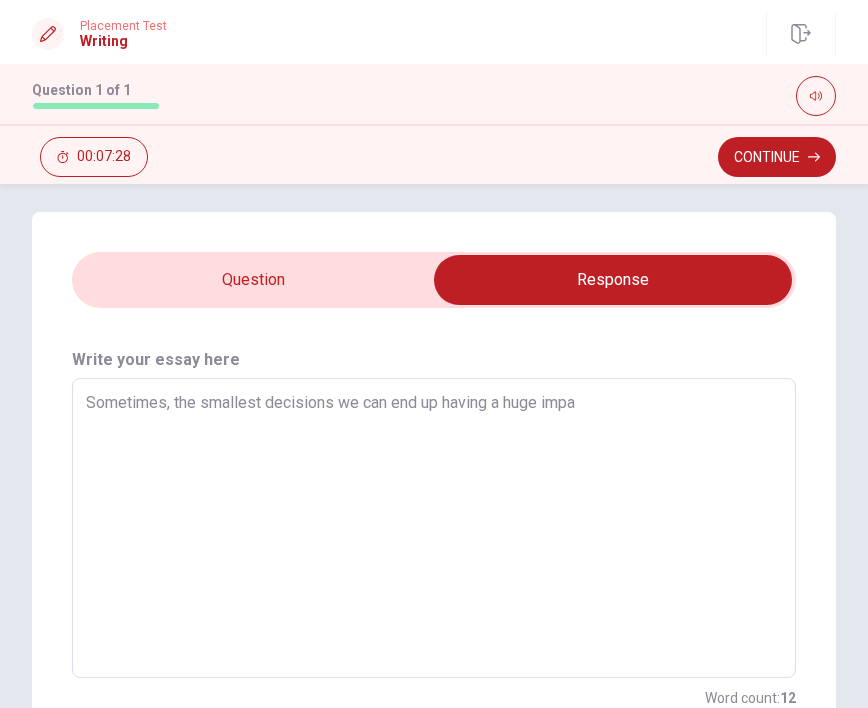 type on "x" 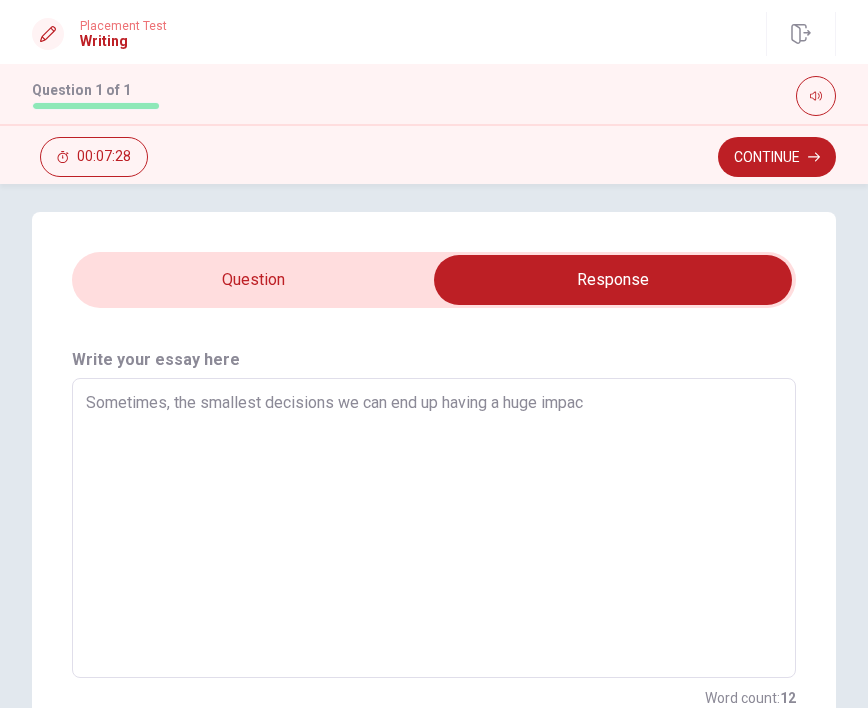 type on "x" 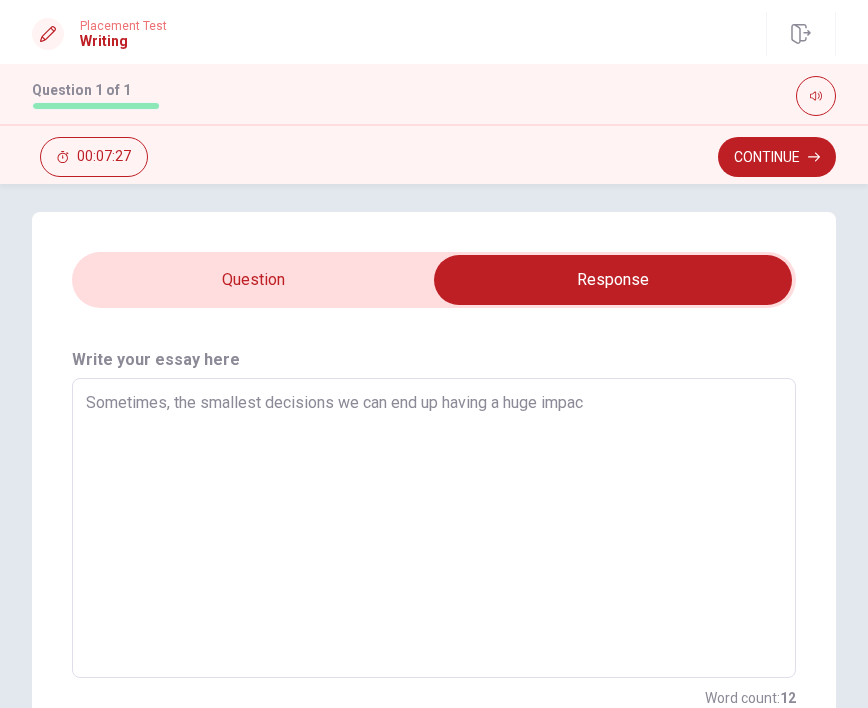 type on "Sometimes, the smallest decisions we can end up having a huge impact" 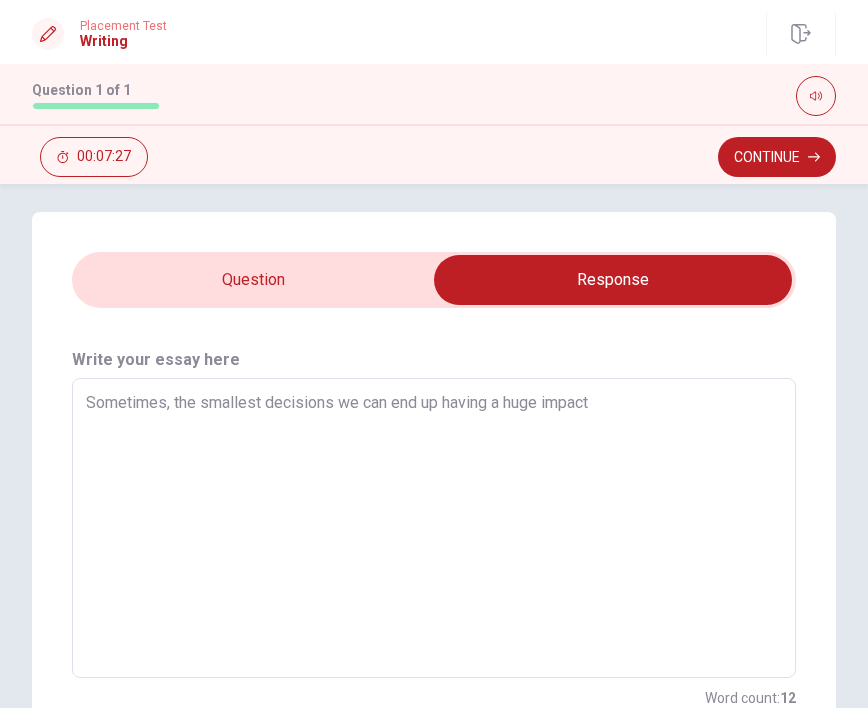type on "x" 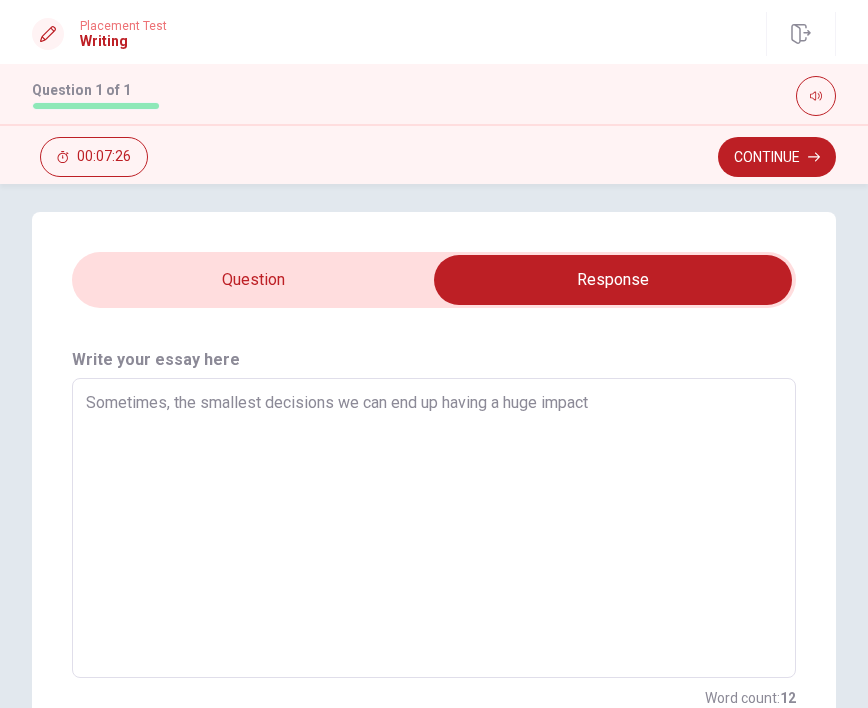 type on "Sometimes, the smallest decisions we can end up having a huge impact o" 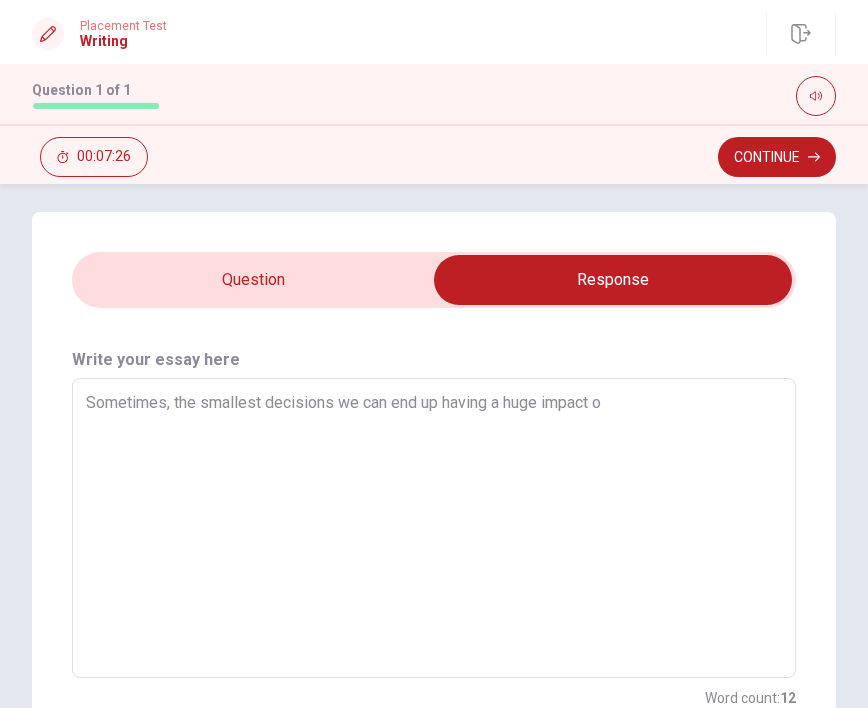 type on "x" 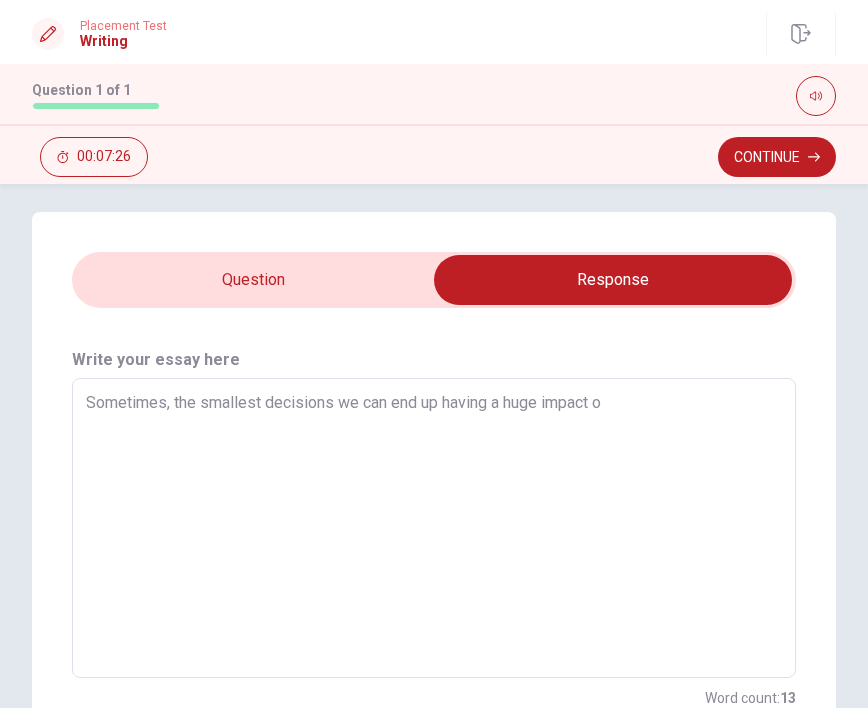 type on "Sometimes, the smallest decisions we can end up having a huge impact on" 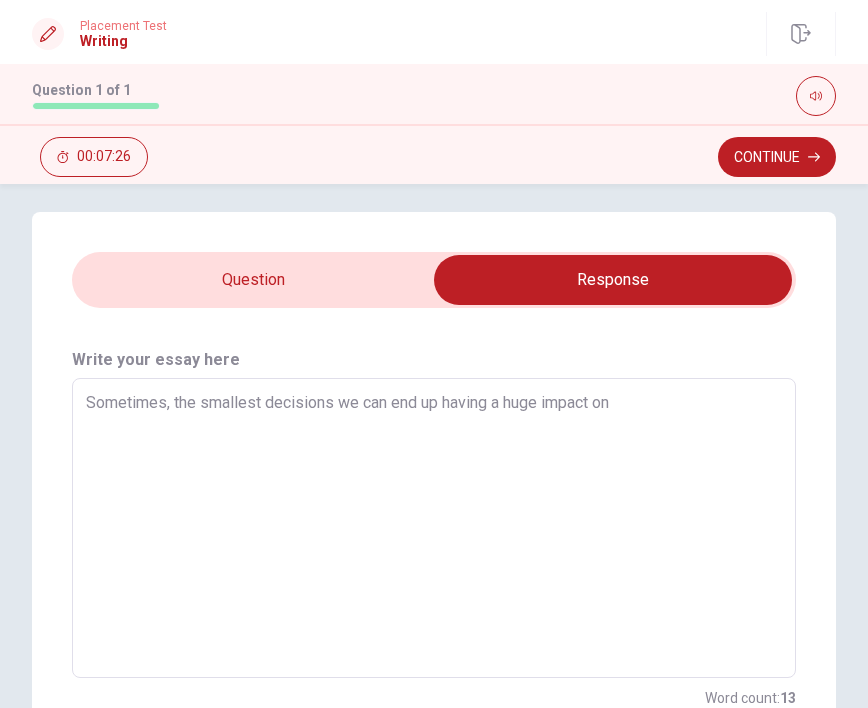 type on "x" 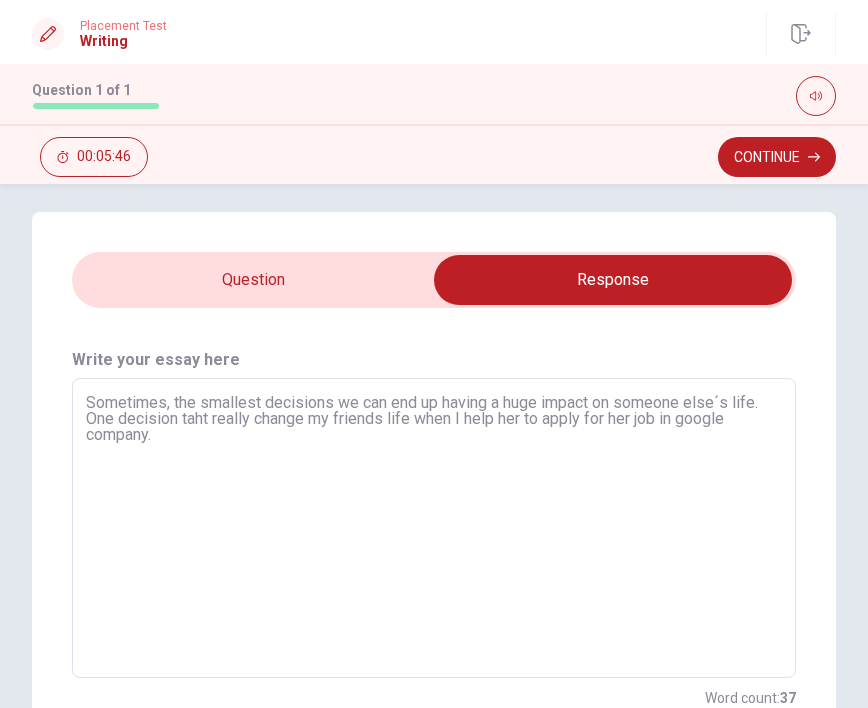 drag, startPoint x: 500, startPoint y: 471, endPoint x: 485, endPoint y: 464, distance: 16.552946 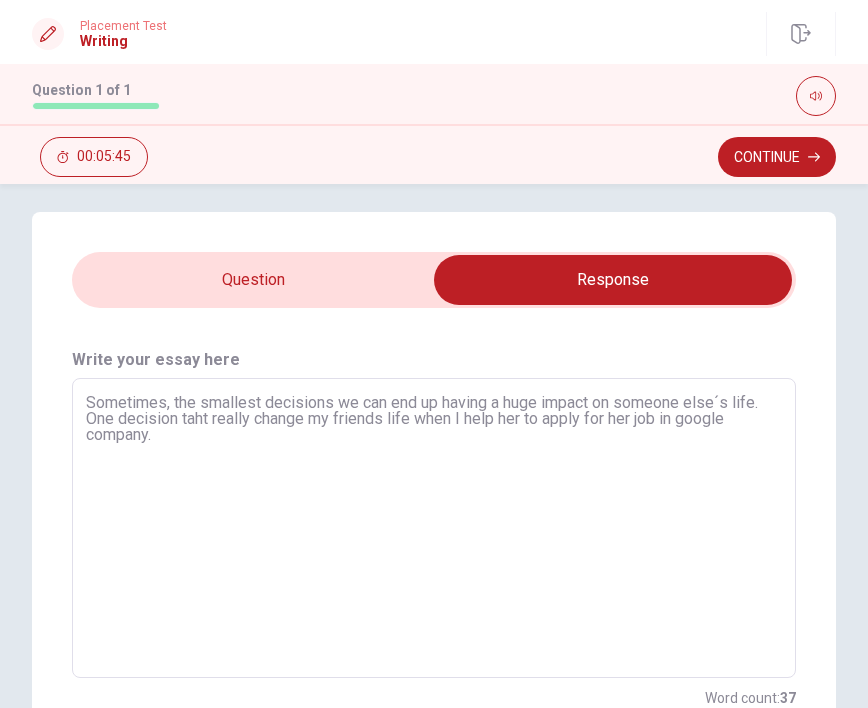 click on "Sometimes, the smallest decisions we can end up having a huge impact on someone else´s life. One decision taht really change my friends life when I help her to apply for her job in google company." at bounding box center (434, 528) 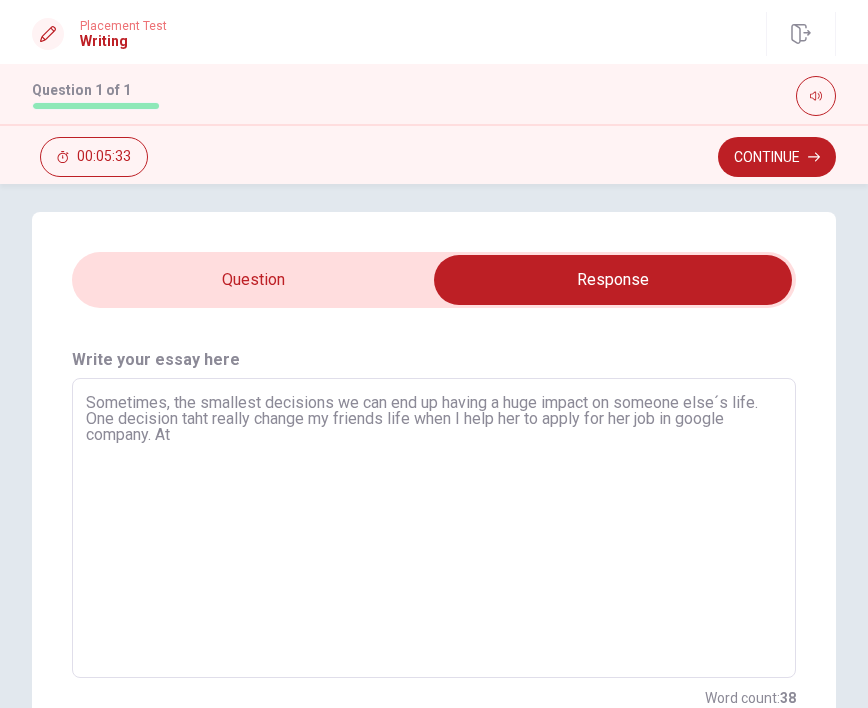 click on "Sometimes, the smallest decisions we can end up having a huge impact on someone else´s life. One decision taht really change my friends life when I help her to apply for her job in google company. At" at bounding box center [434, 528] 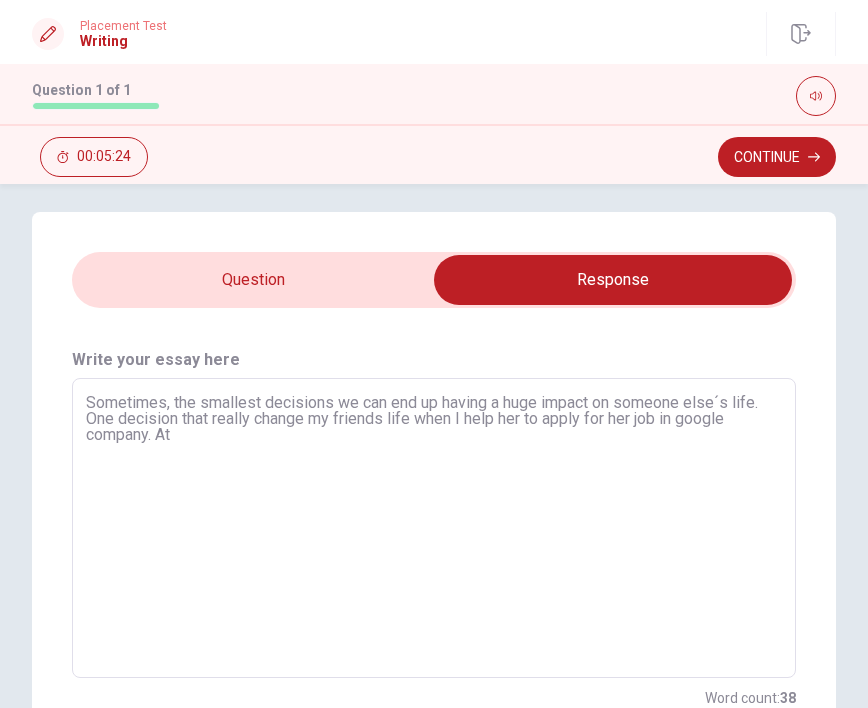 click on "Sometimes, the smallest decisions we can end up having a huge impact on someone else´s life. One decision that really change my friends life when I help her to apply for her job in google company. At" at bounding box center [434, 528] 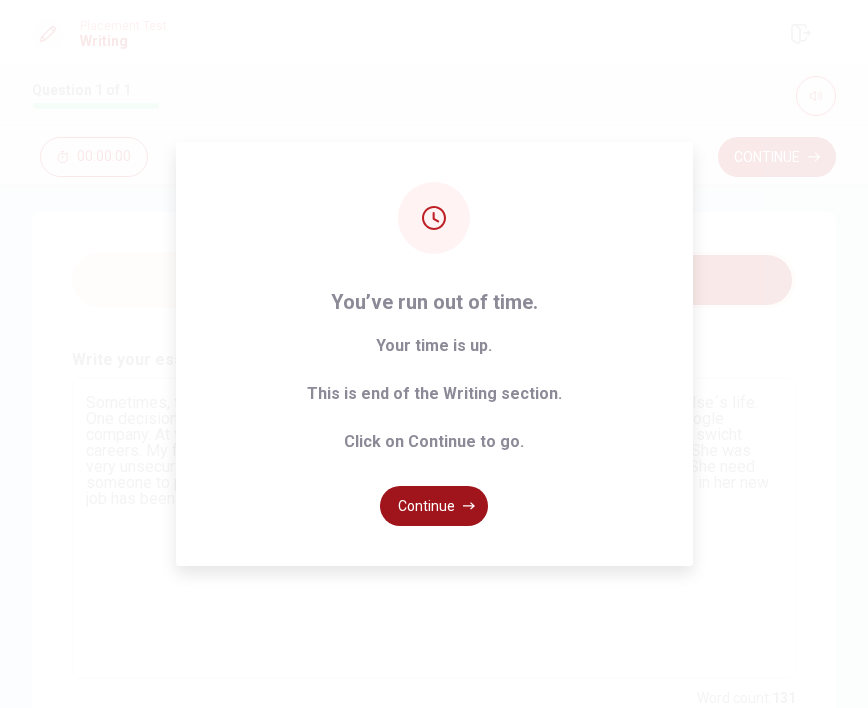 click on "Continue" at bounding box center (434, 506) 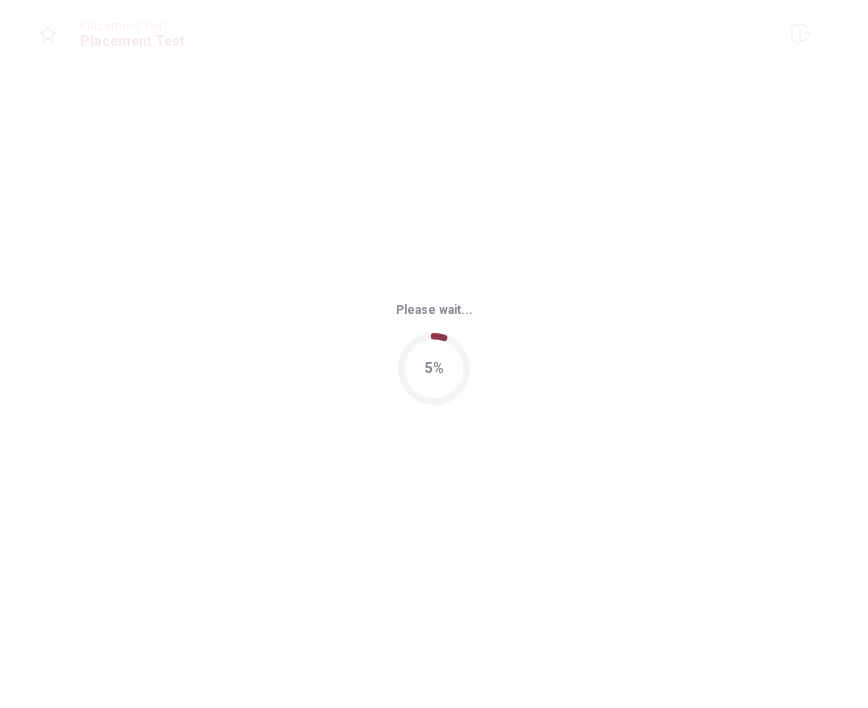 scroll, scrollTop: 0, scrollLeft: 0, axis: both 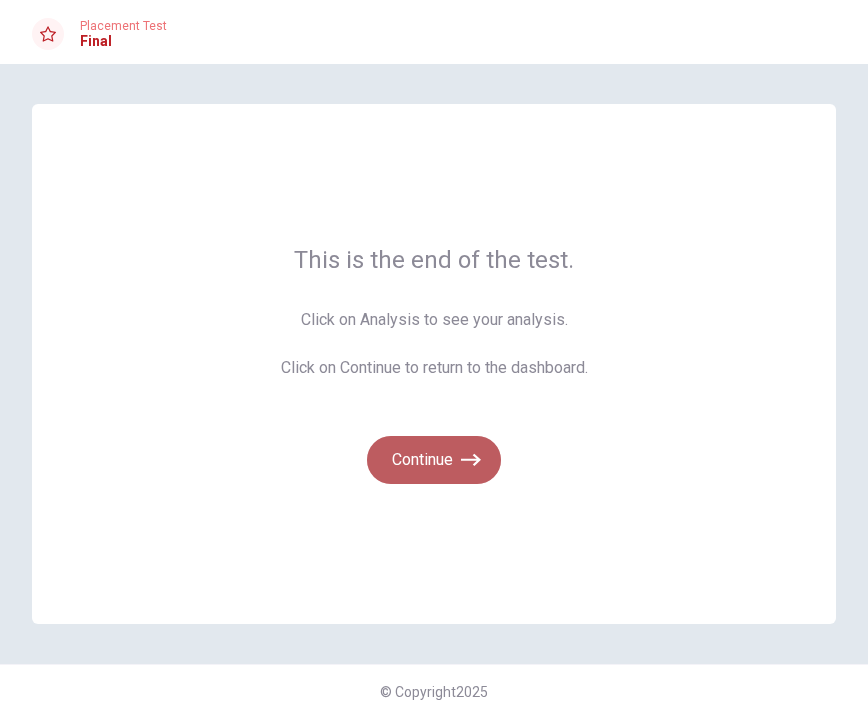 click on "Continue" at bounding box center [434, 460] 